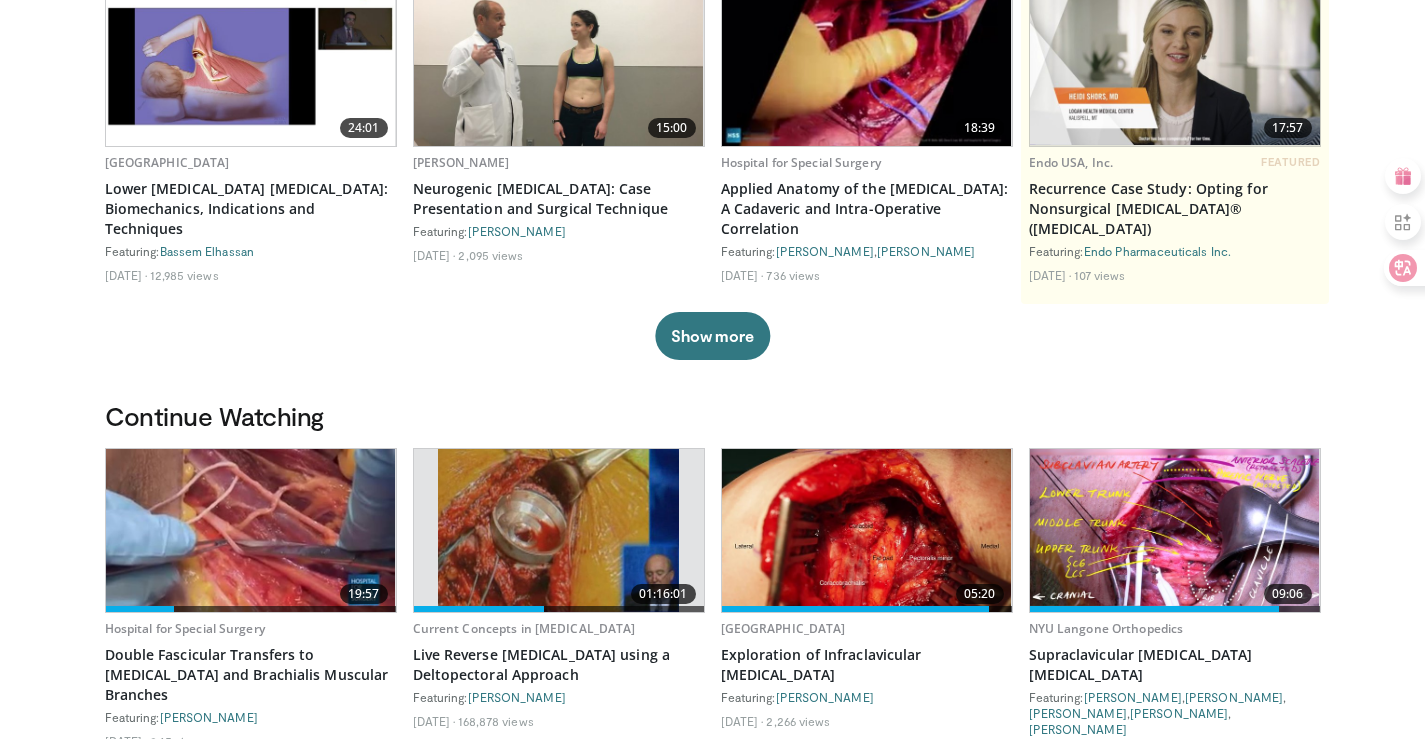 scroll, scrollTop: 400, scrollLeft: 0, axis: vertical 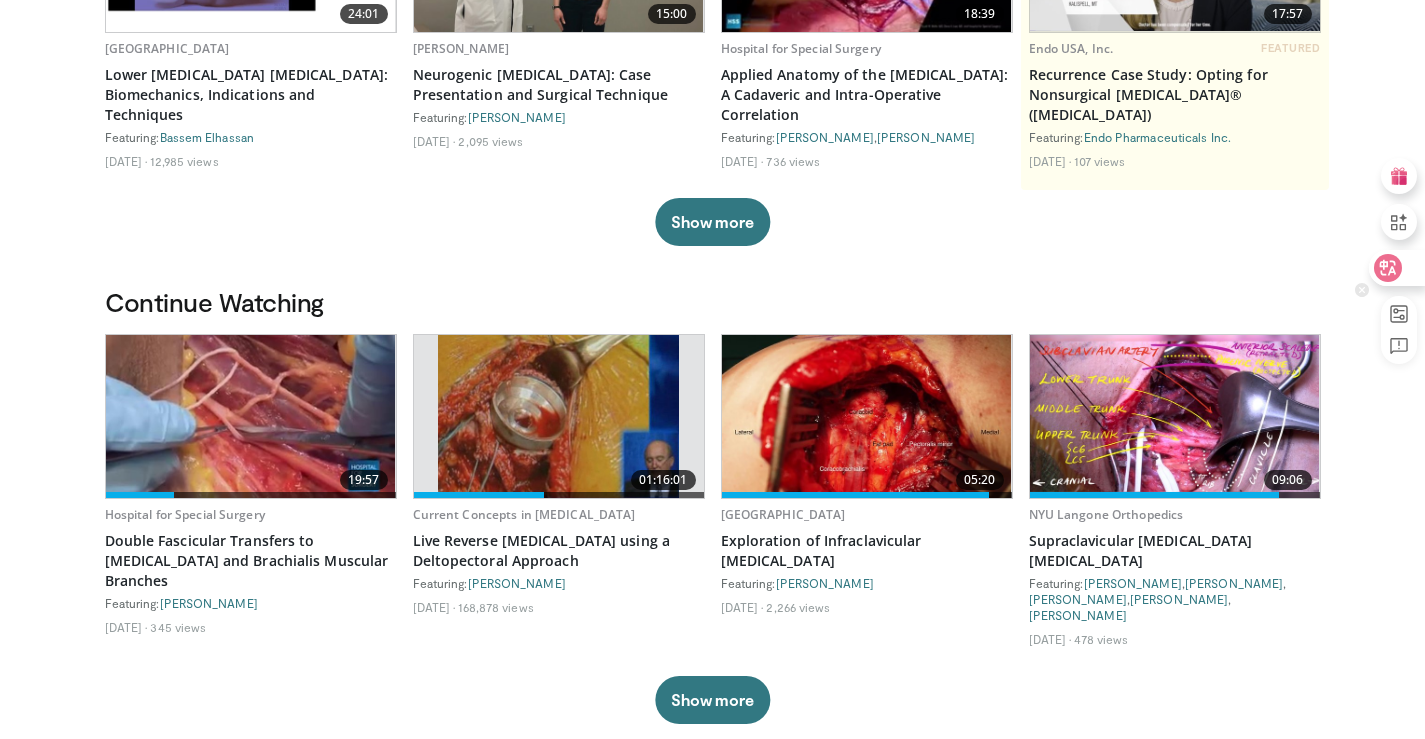 click 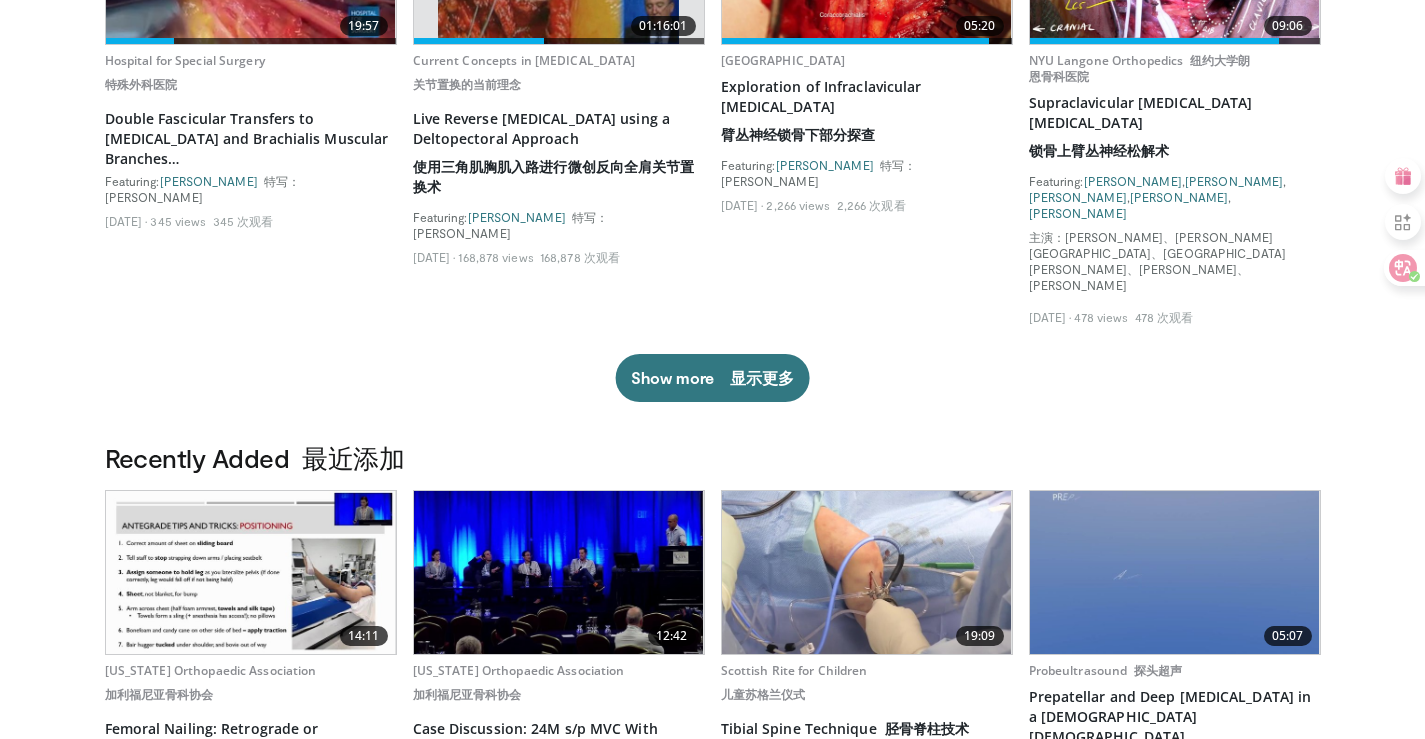 scroll, scrollTop: 630, scrollLeft: 0, axis: vertical 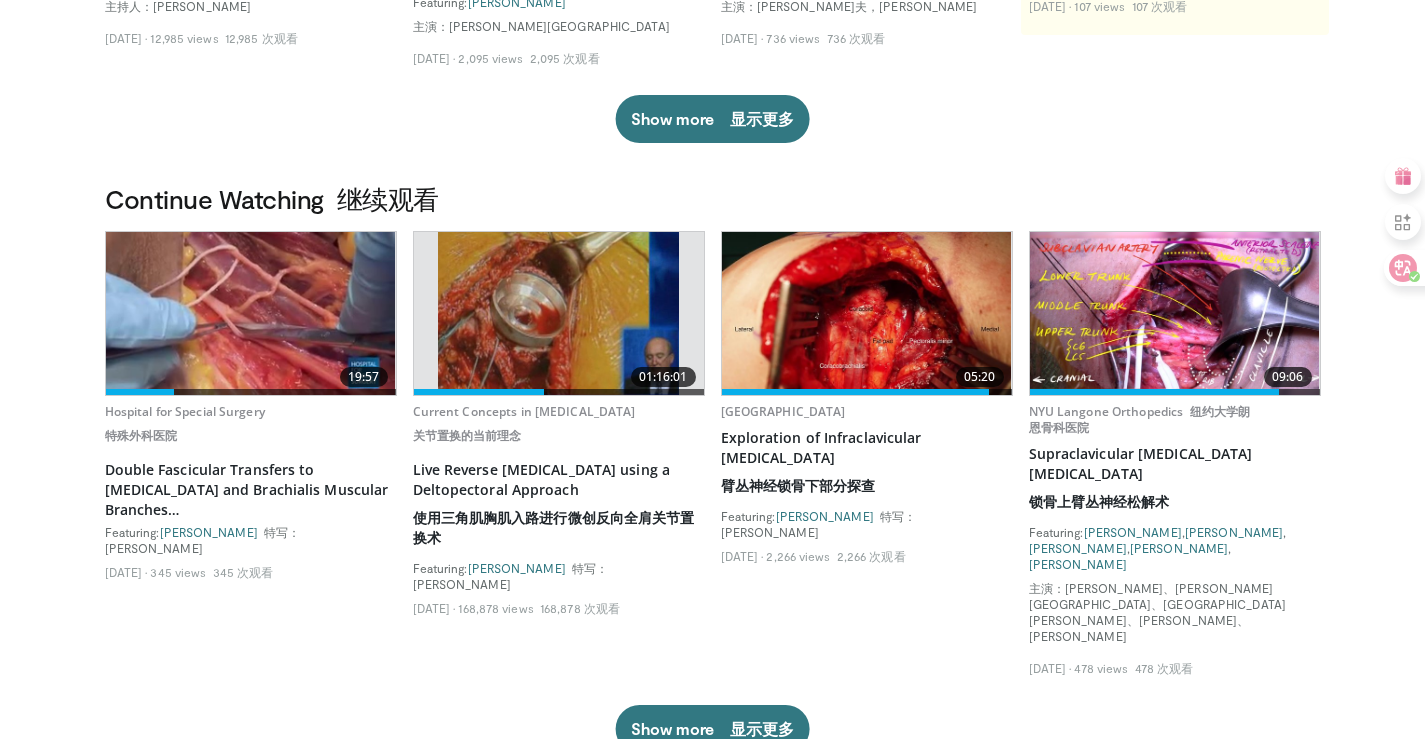 click at bounding box center [1175, 313] 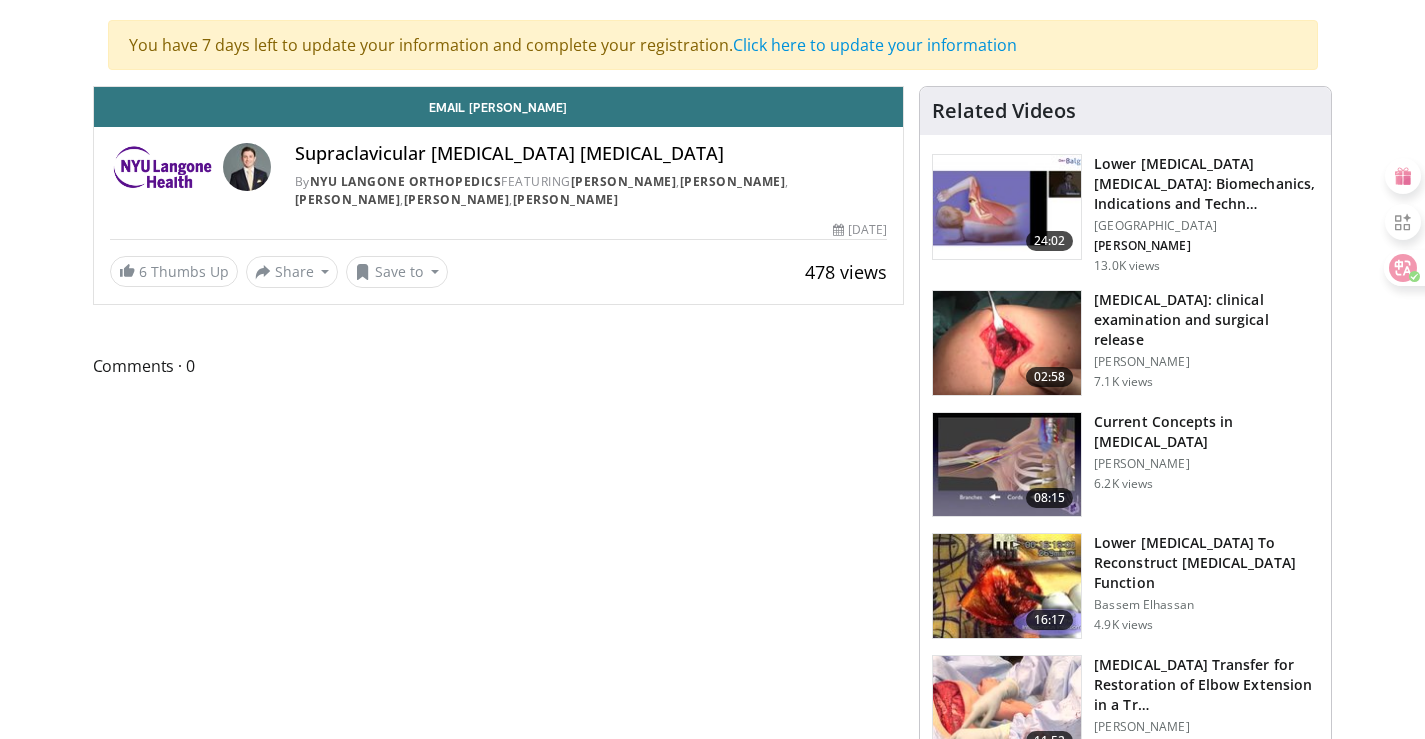 scroll, scrollTop: 200, scrollLeft: 0, axis: vertical 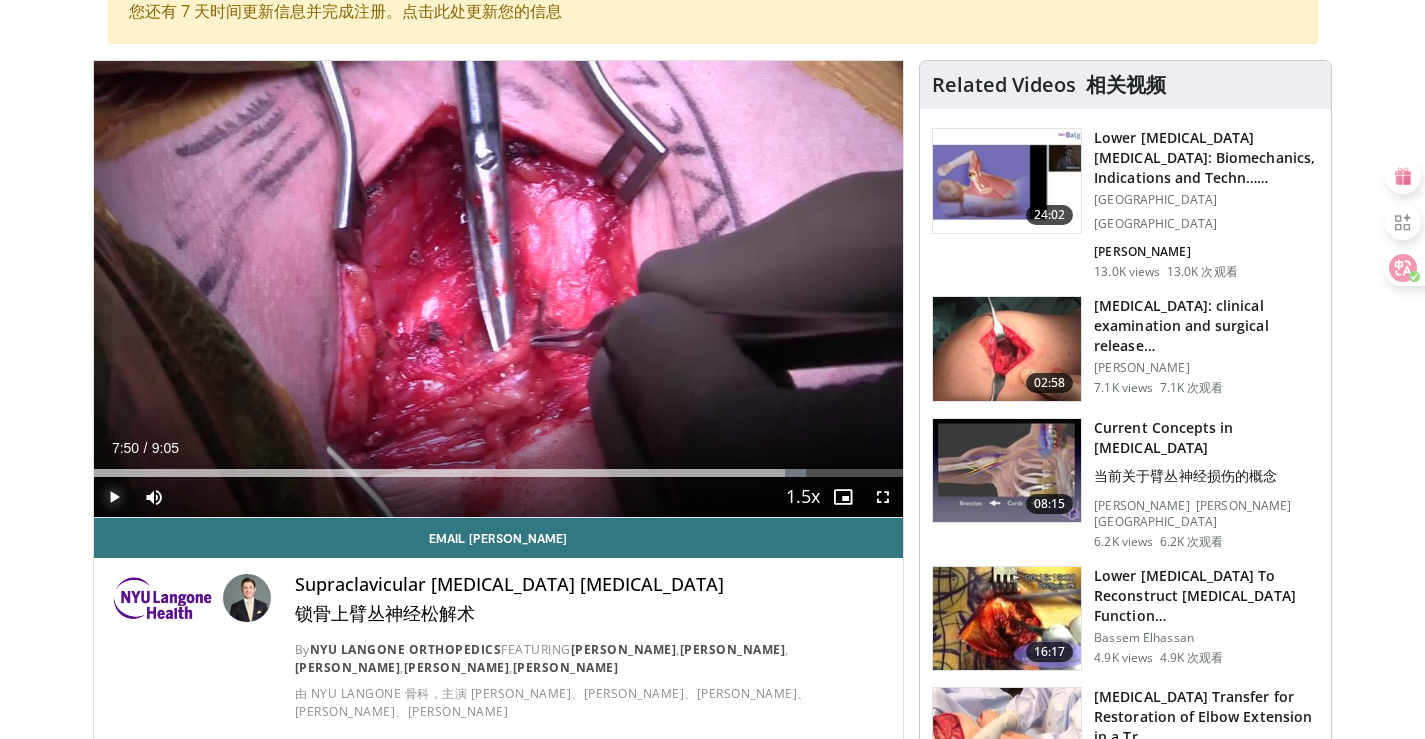 click at bounding box center (114, 497) 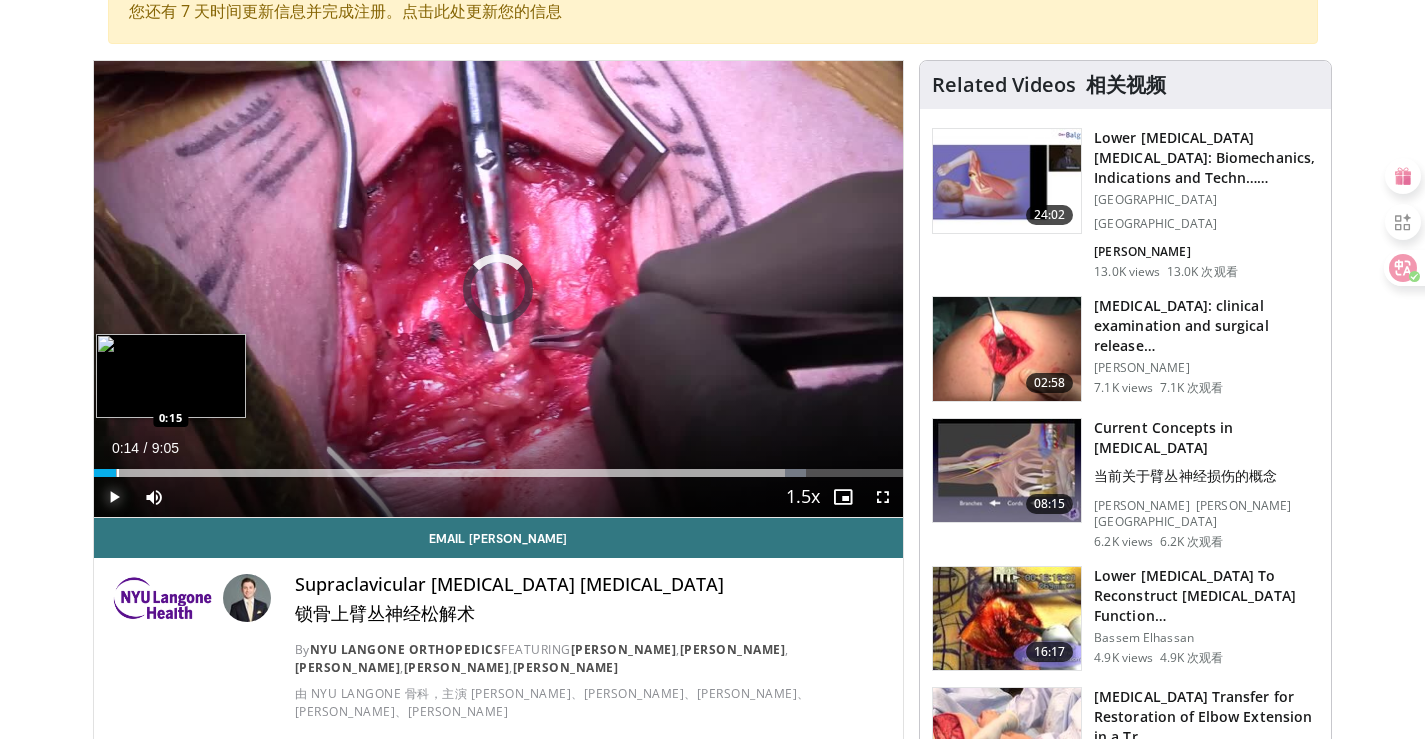 click at bounding box center [118, 473] 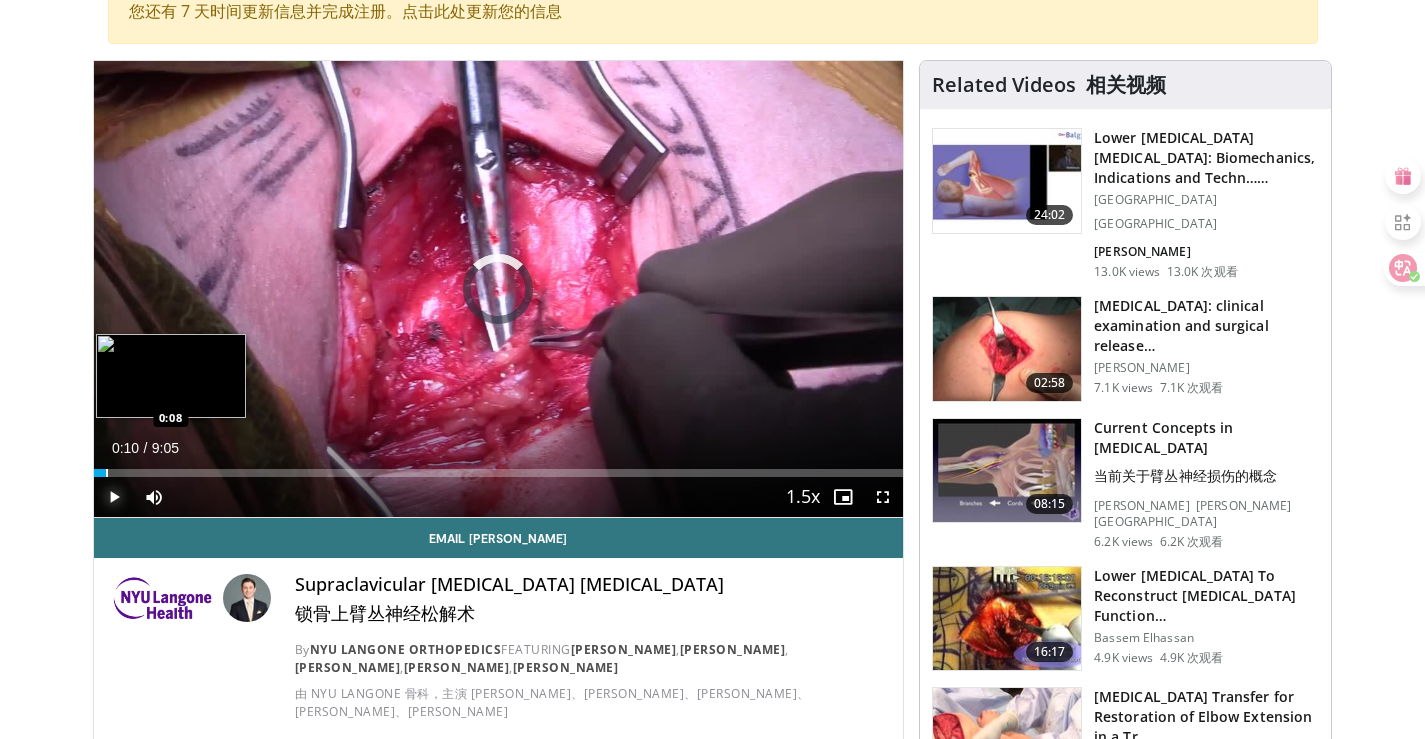 drag, startPoint x: 117, startPoint y: 472, endPoint x: 104, endPoint y: 471, distance: 13.038404 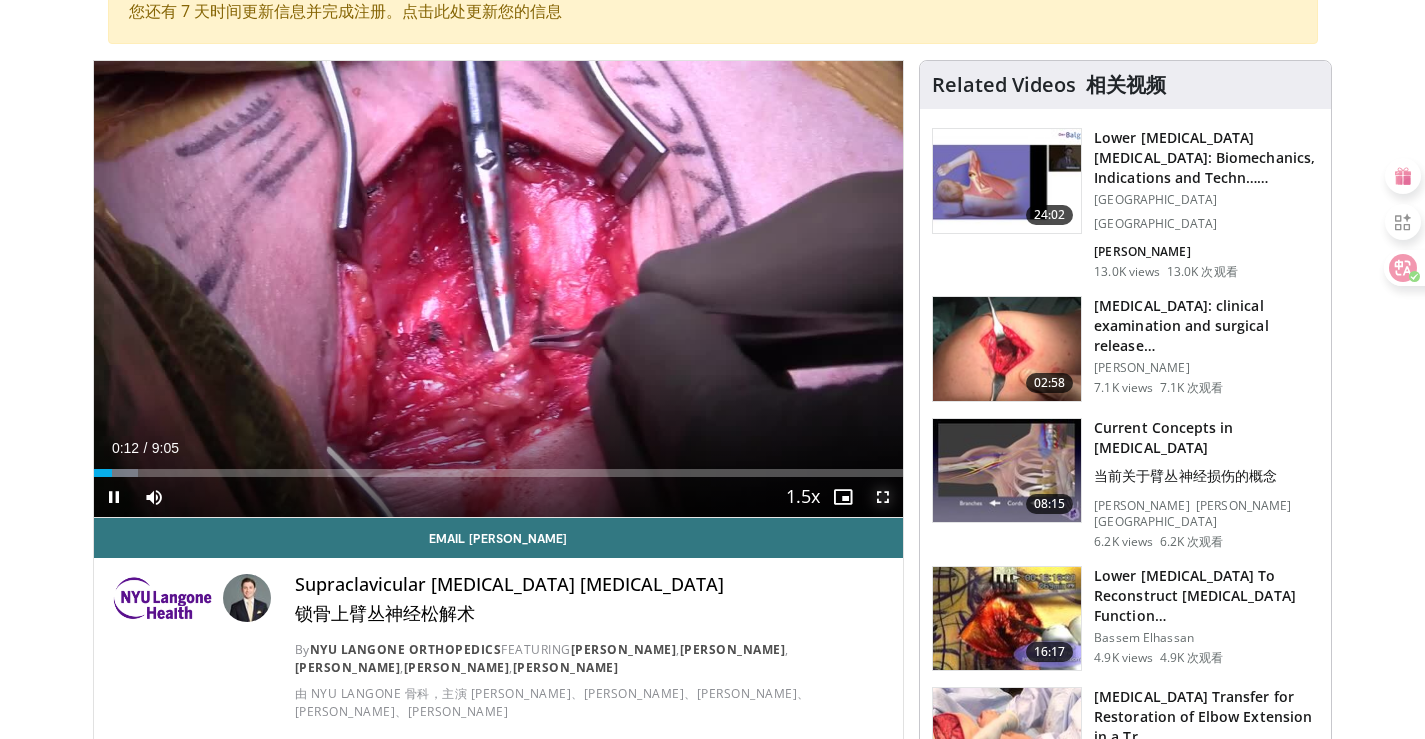 click at bounding box center [883, 497] 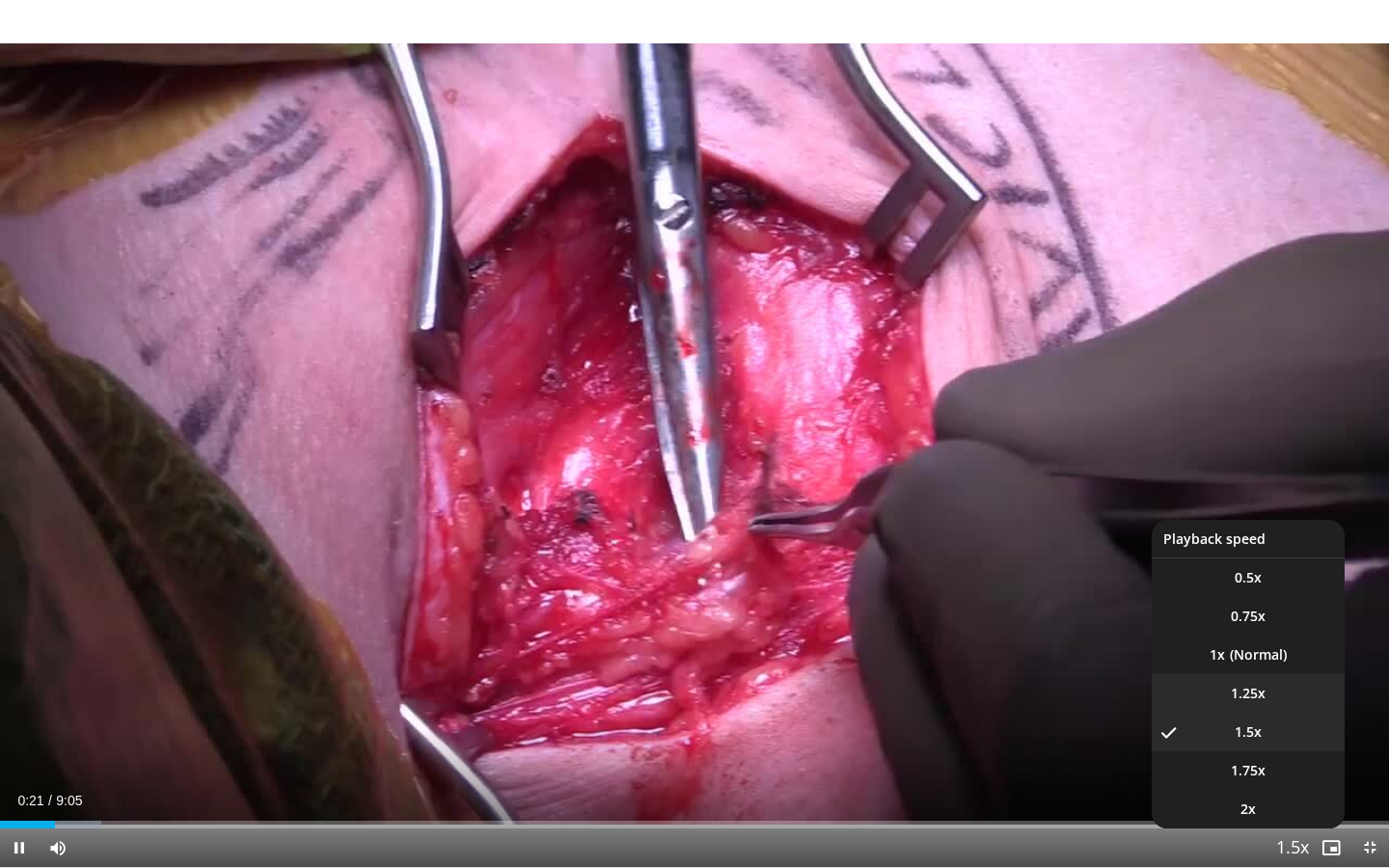 click on "1.25x" at bounding box center (1248, 693) 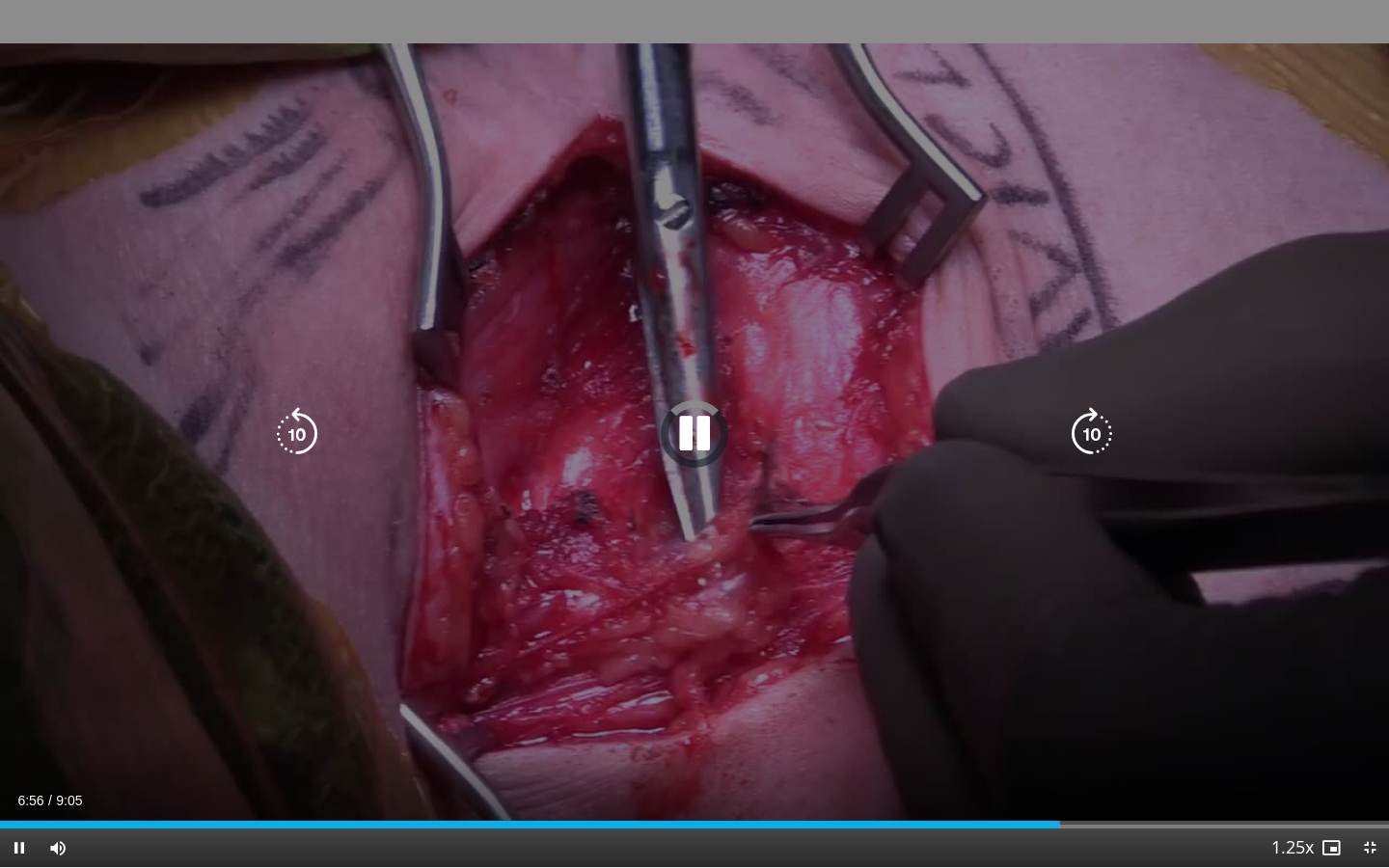 click at bounding box center (694, 434) 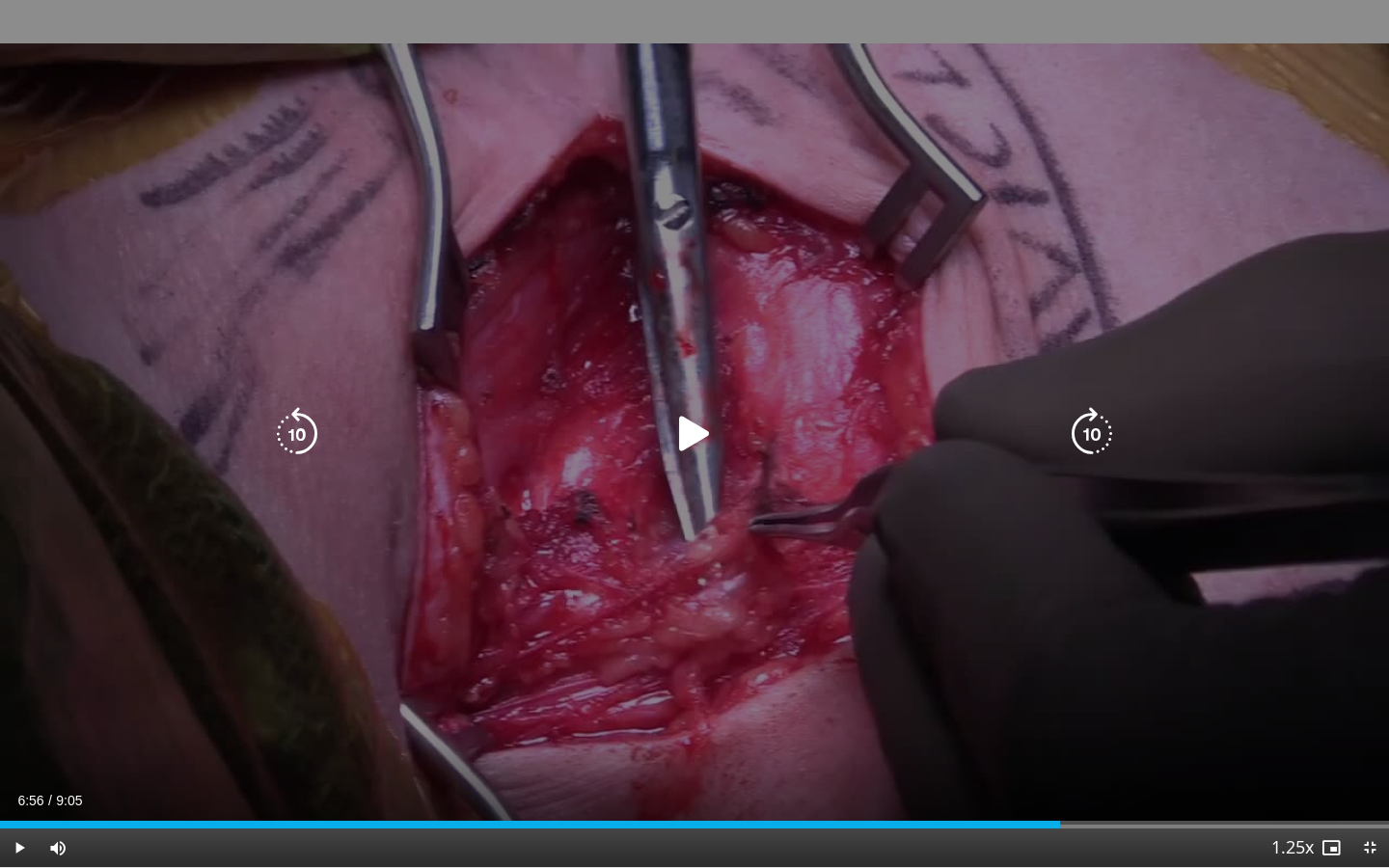 click at bounding box center (694, 434) 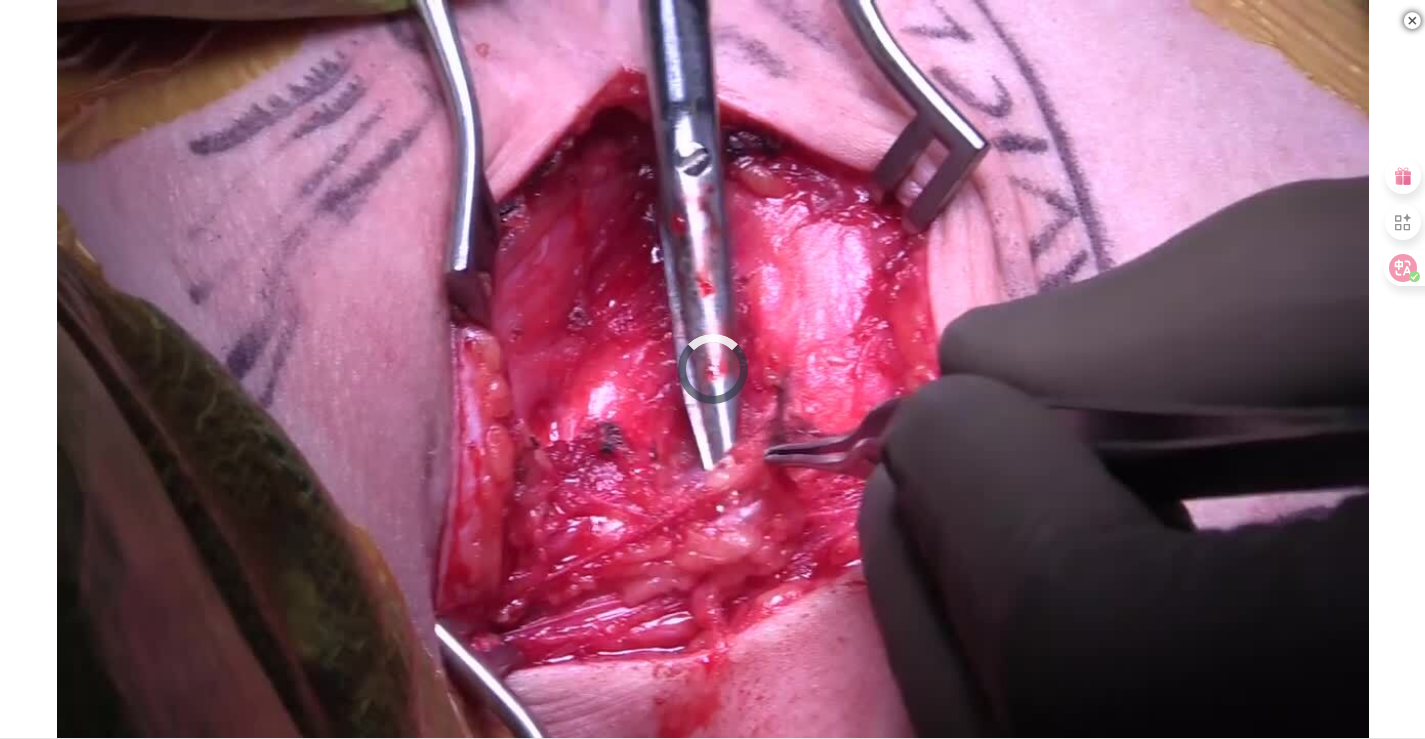 scroll, scrollTop: 600, scrollLeft: 0, axis: vertical 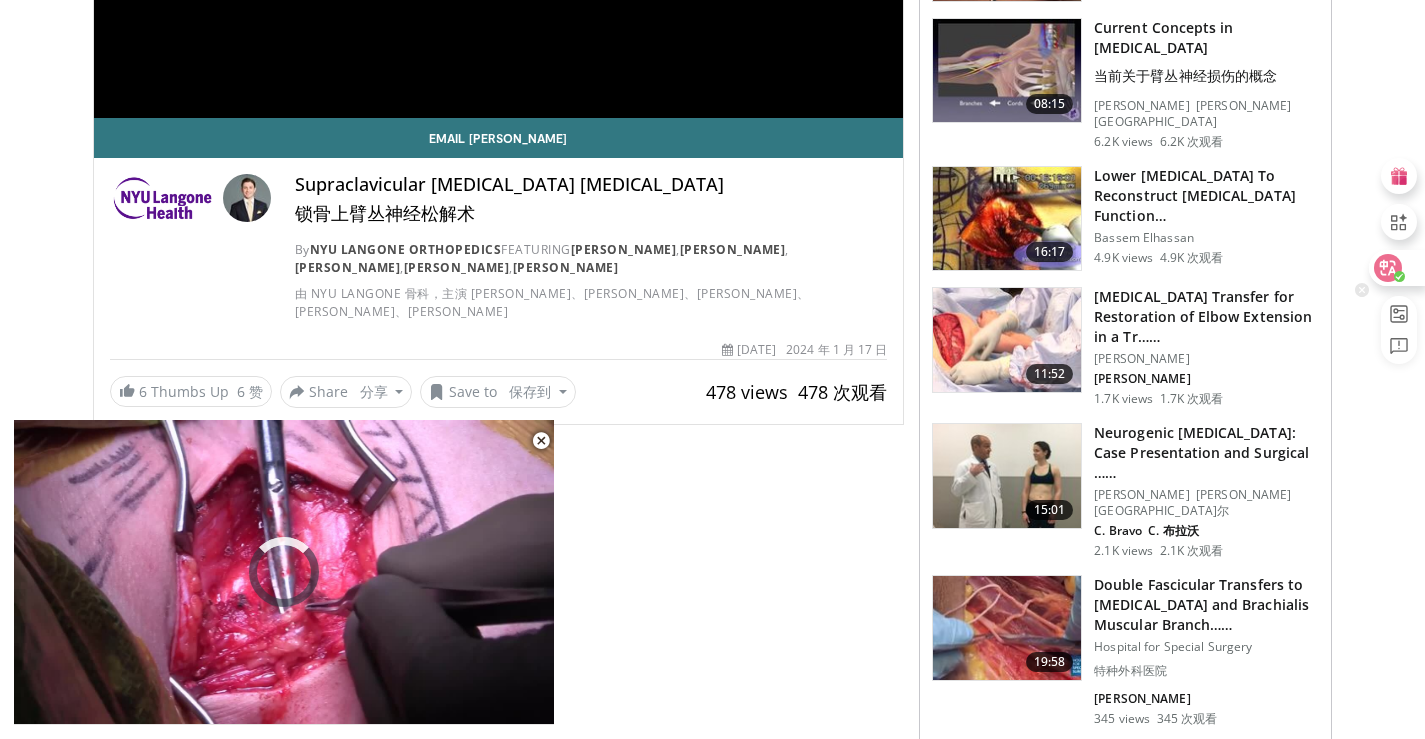 click 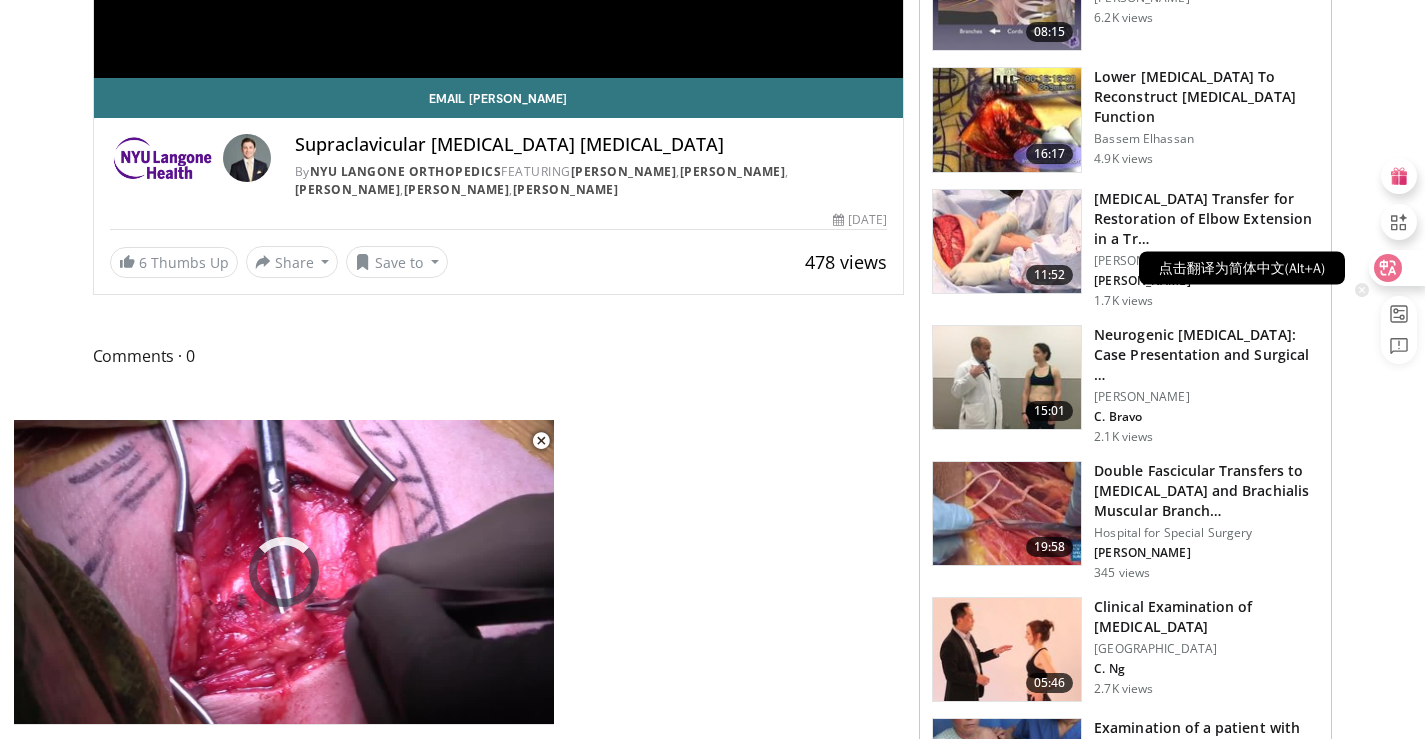 scroll, scrollTop: 560, scrollLeft: 0, axis: vertical 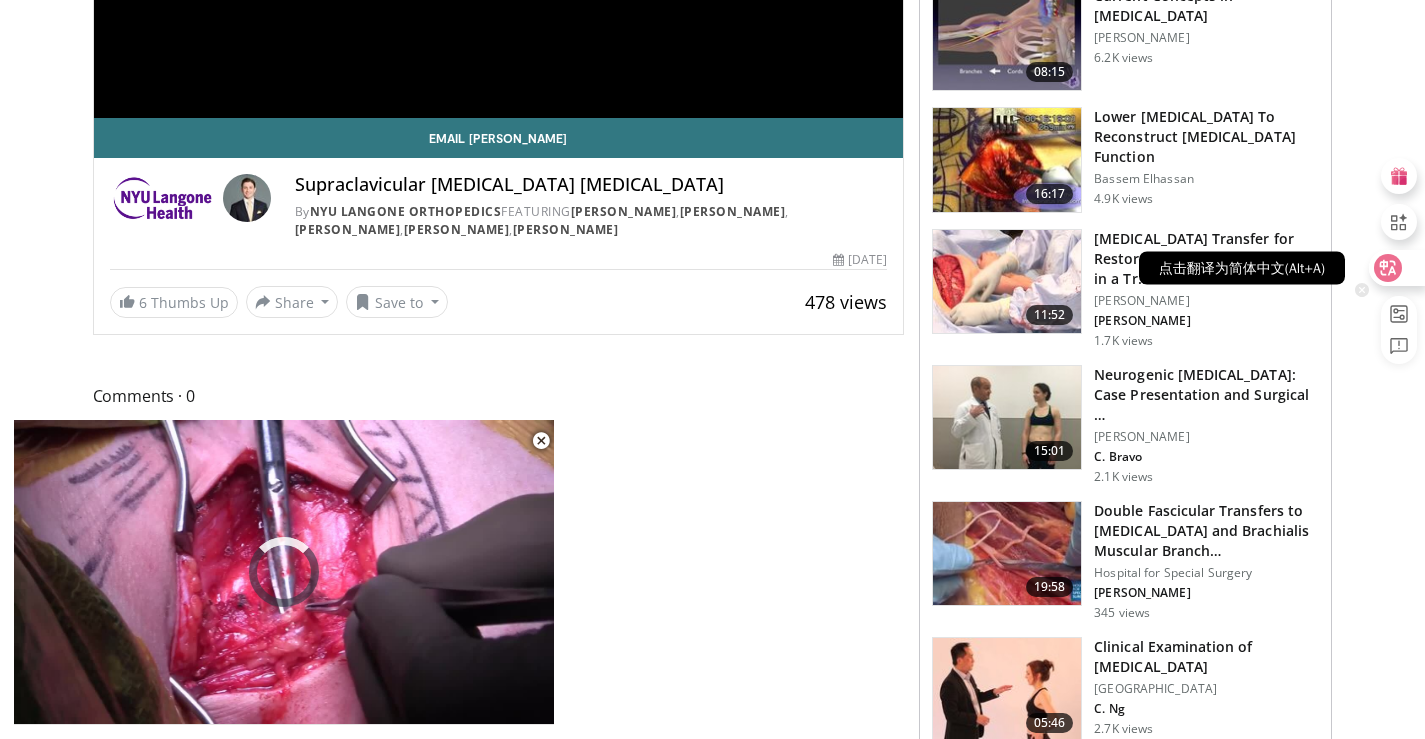 click at bounding box center [1396, 268] 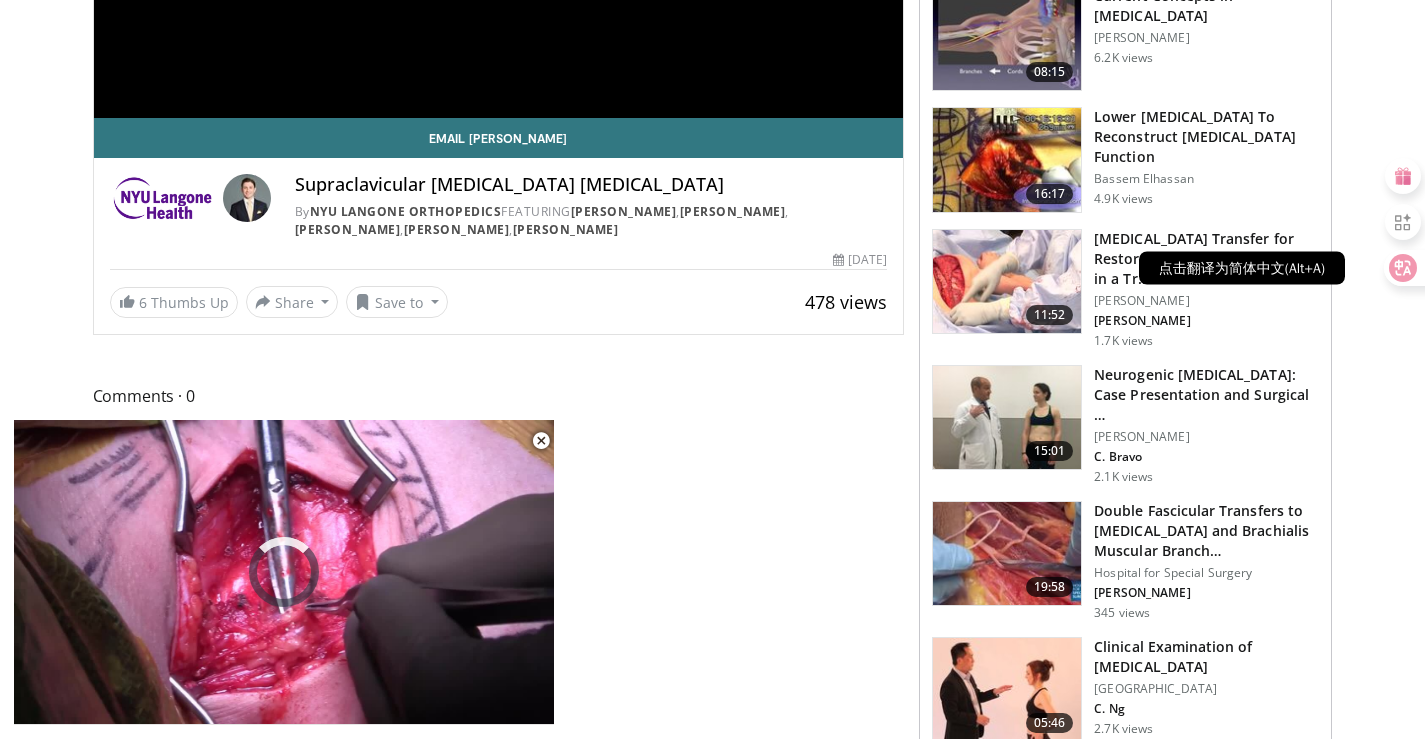 click 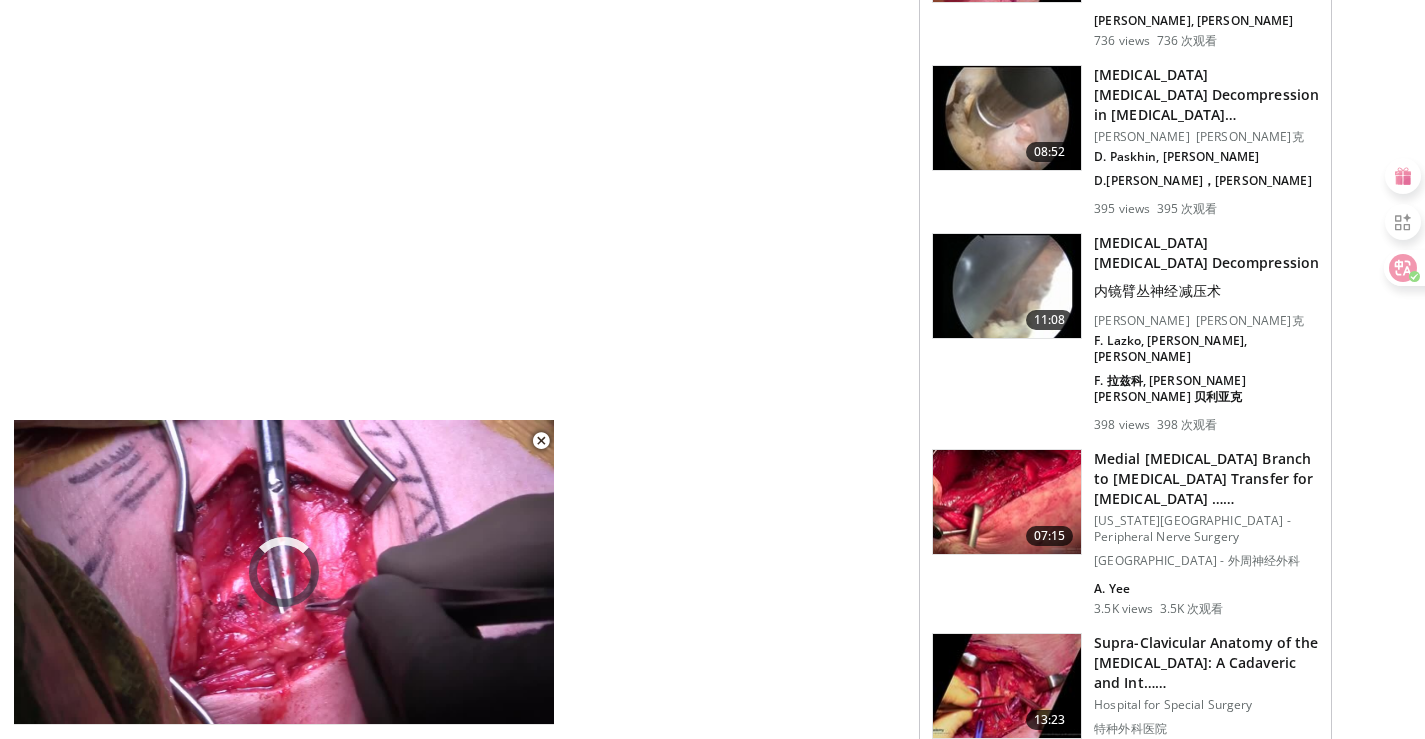 scroll, scrollTop: 1960, scrollLeft: 0, axis: vertical 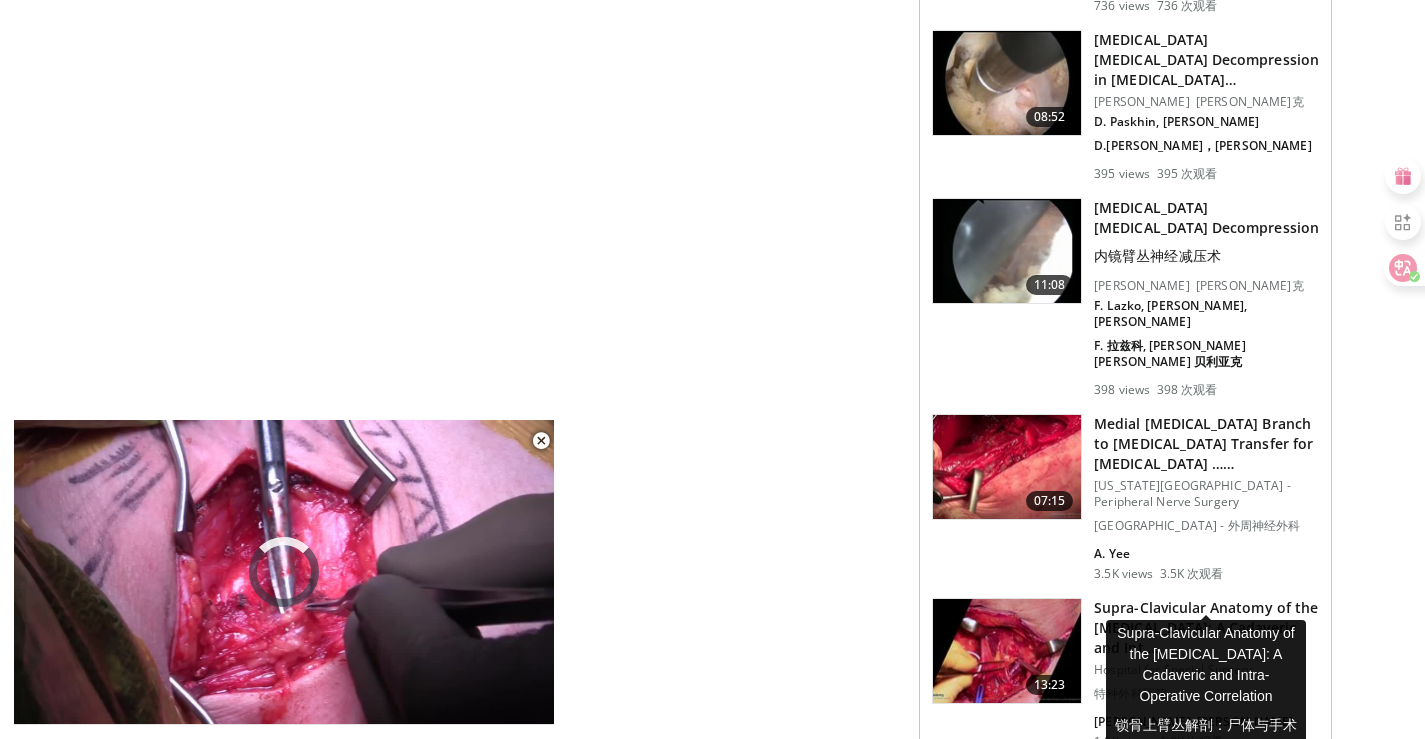 click on "Supra-Clavicular Anatomy of the Brachial Plexus: A Cadaveric and Int…
锁骨上臂丛解剖：尸体与..." at bounding box center [1206, 628] 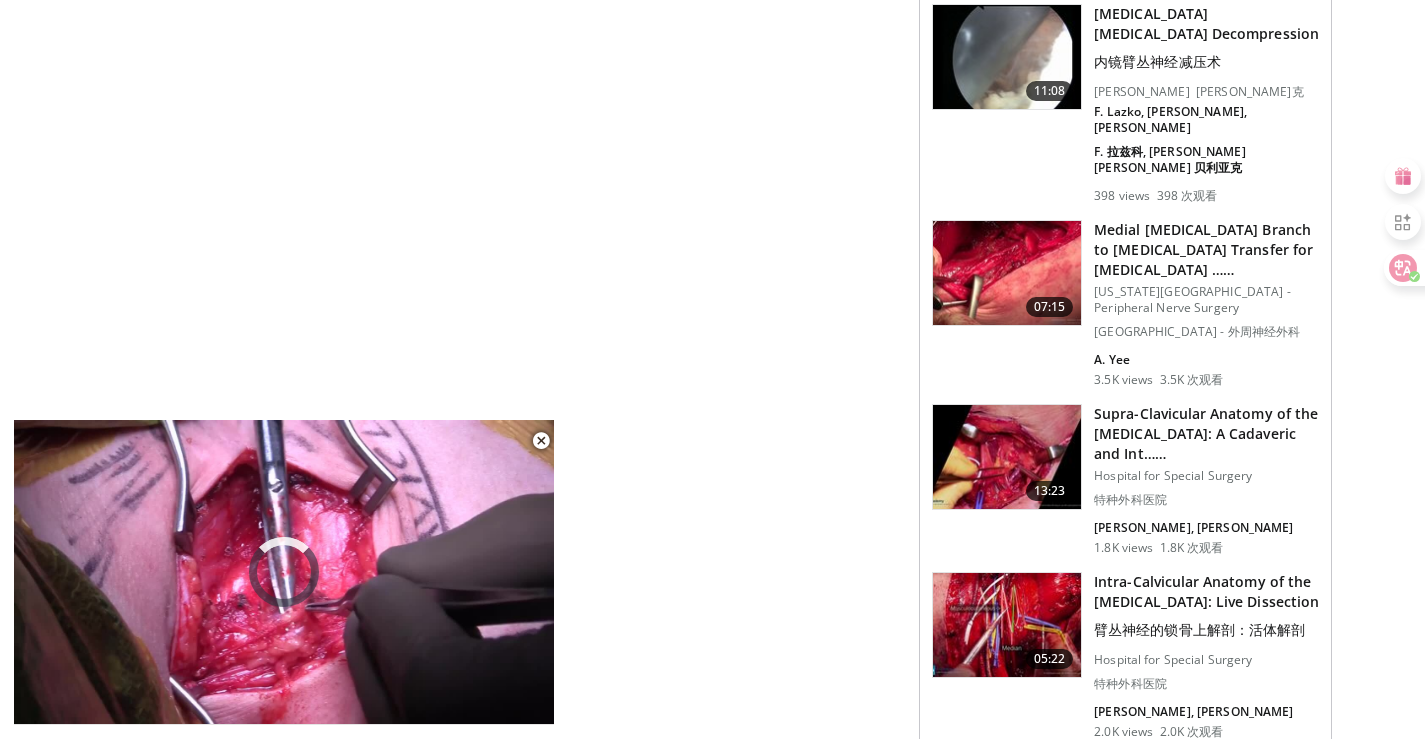 scroll, scrollTop: 2160, scrollLeft: 0, axis: vertical 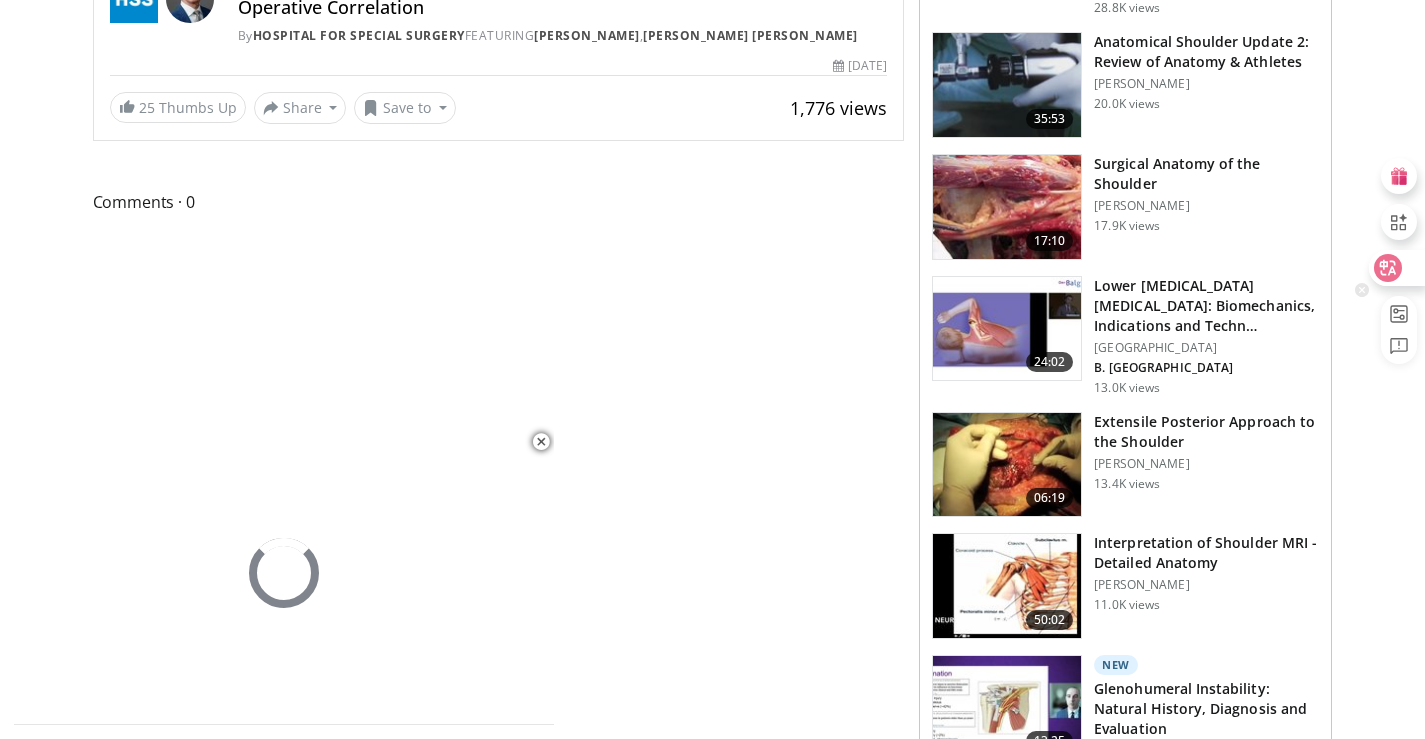 click at bounding box center [1396, 268] 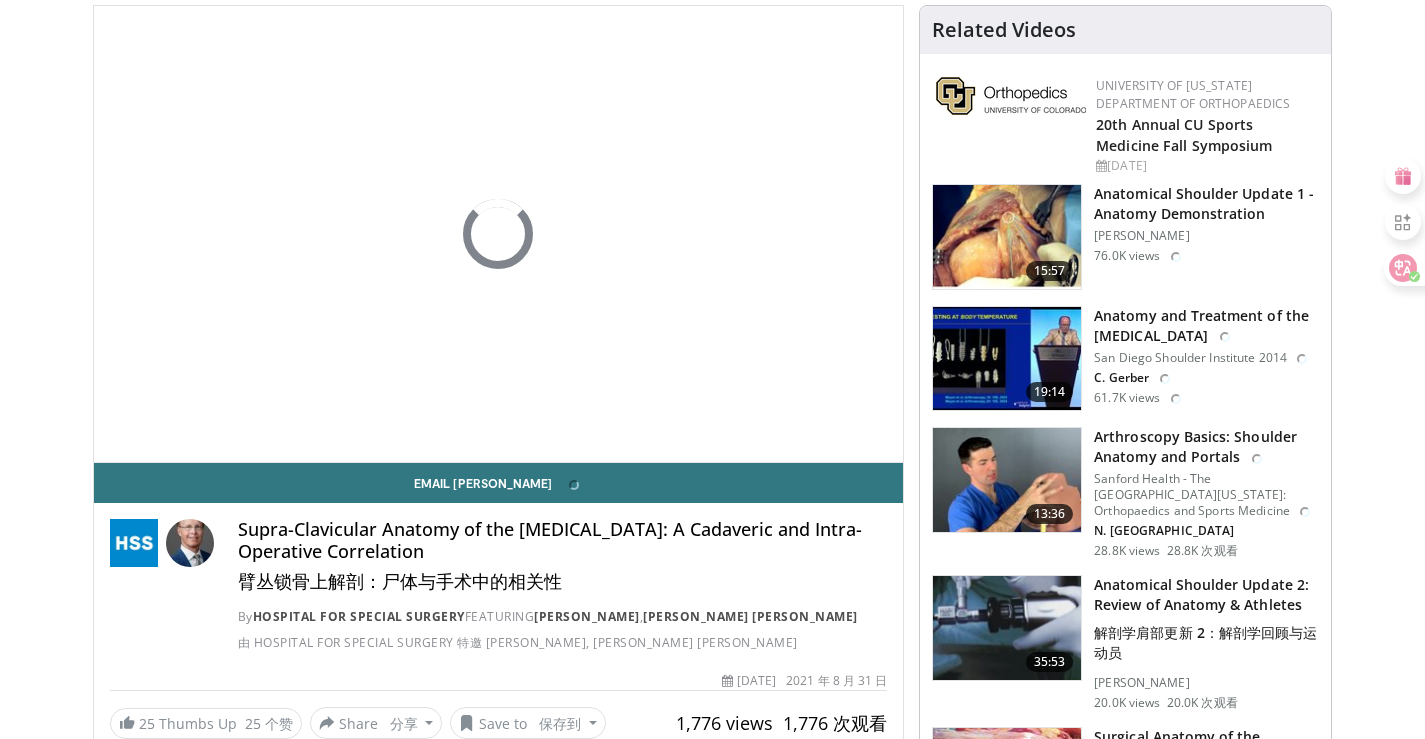 scroll, scrollTop: 214, scrollLeft: 0, axis: vertical 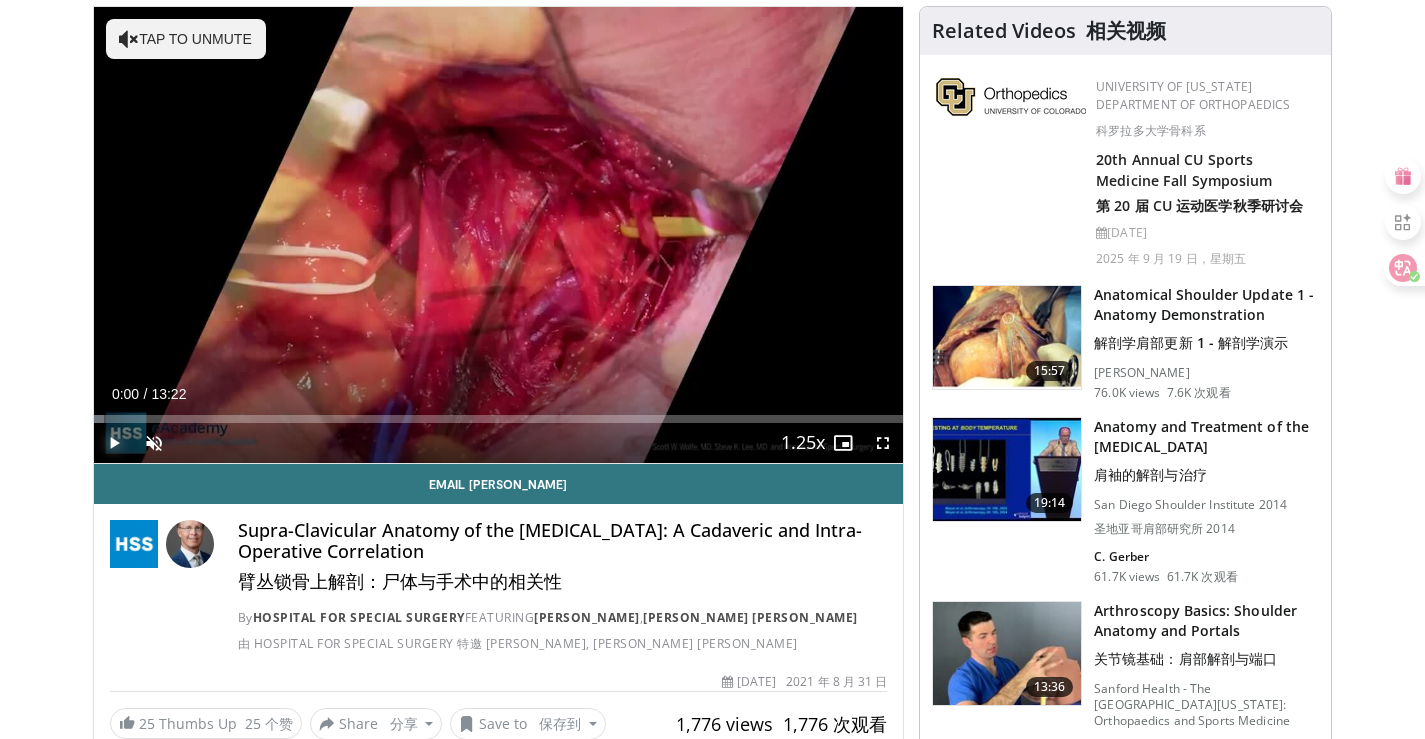 click at bounding box center (114, 443) 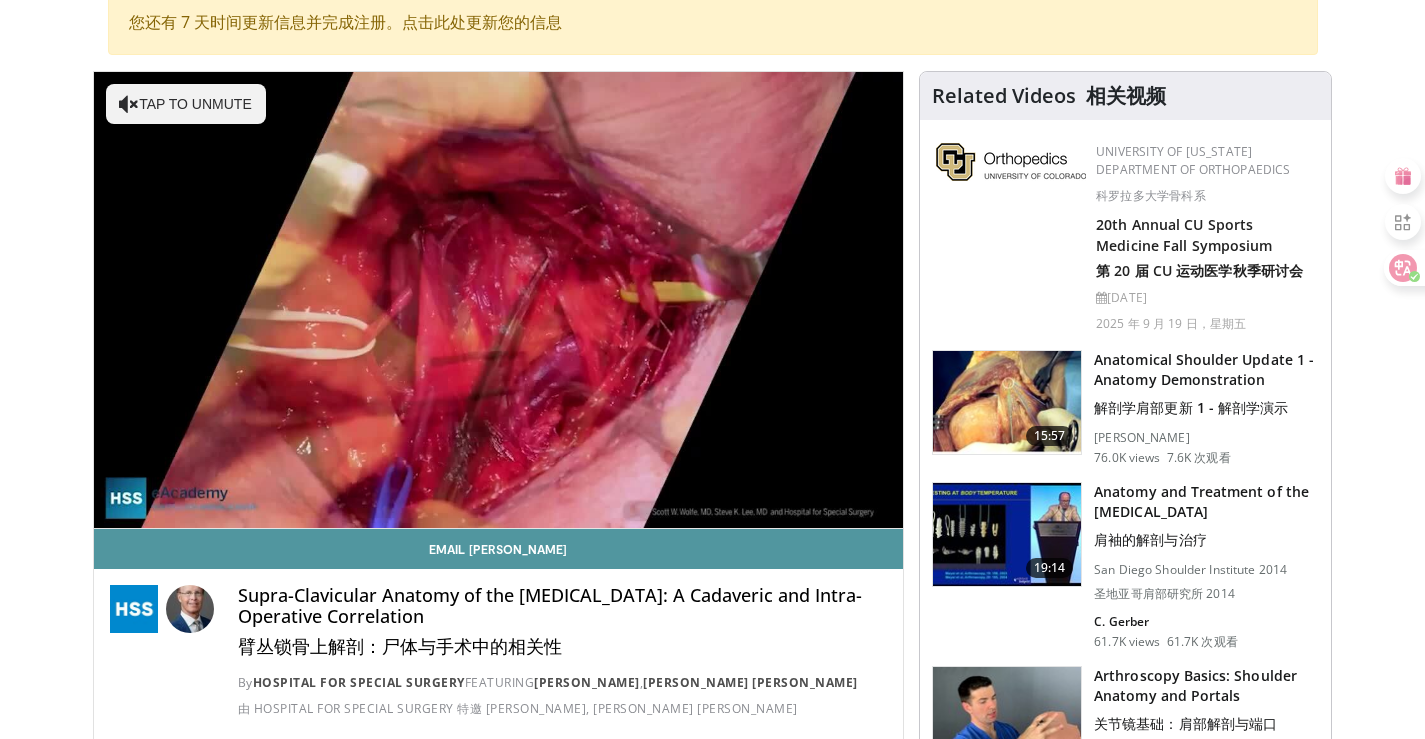 scroll, scrollTop: 200, scrollLeft: 0, axis: vertical 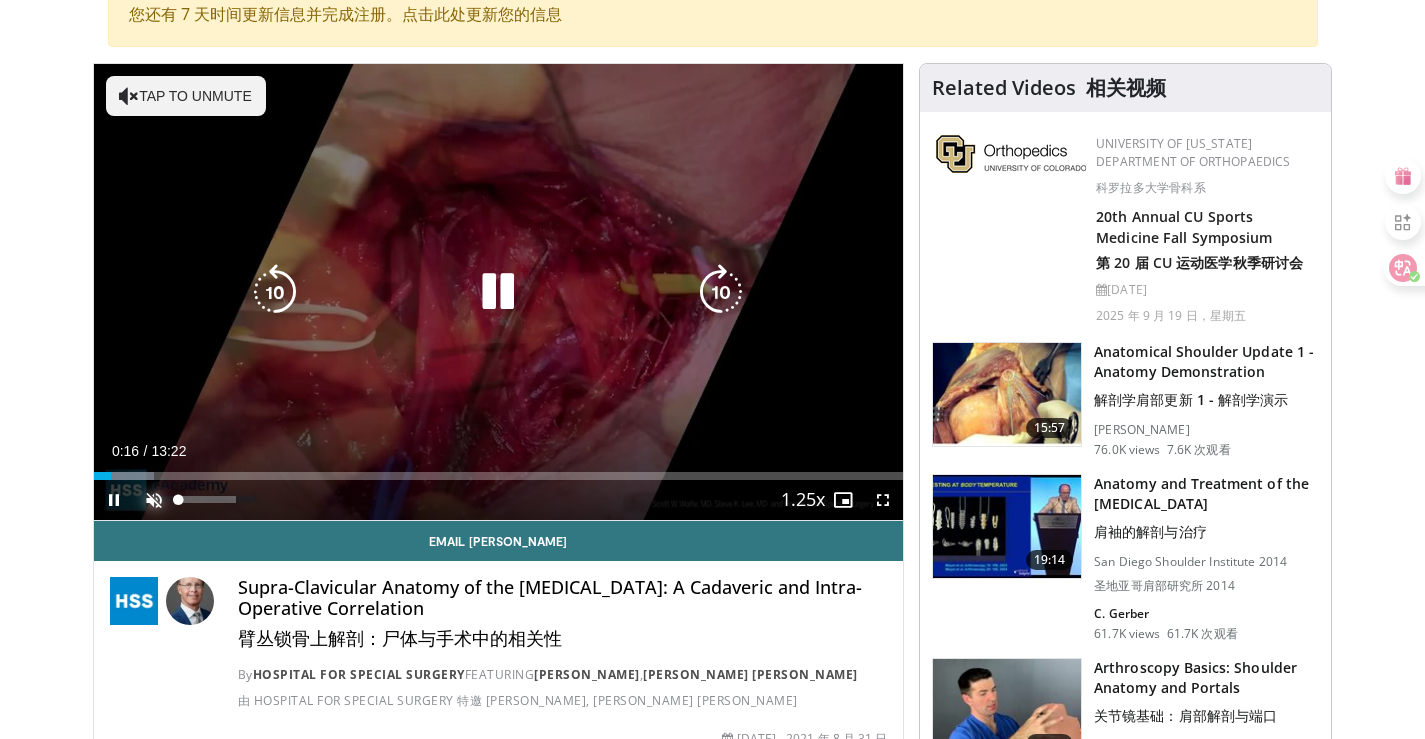 click at bounding box center [154, 500] 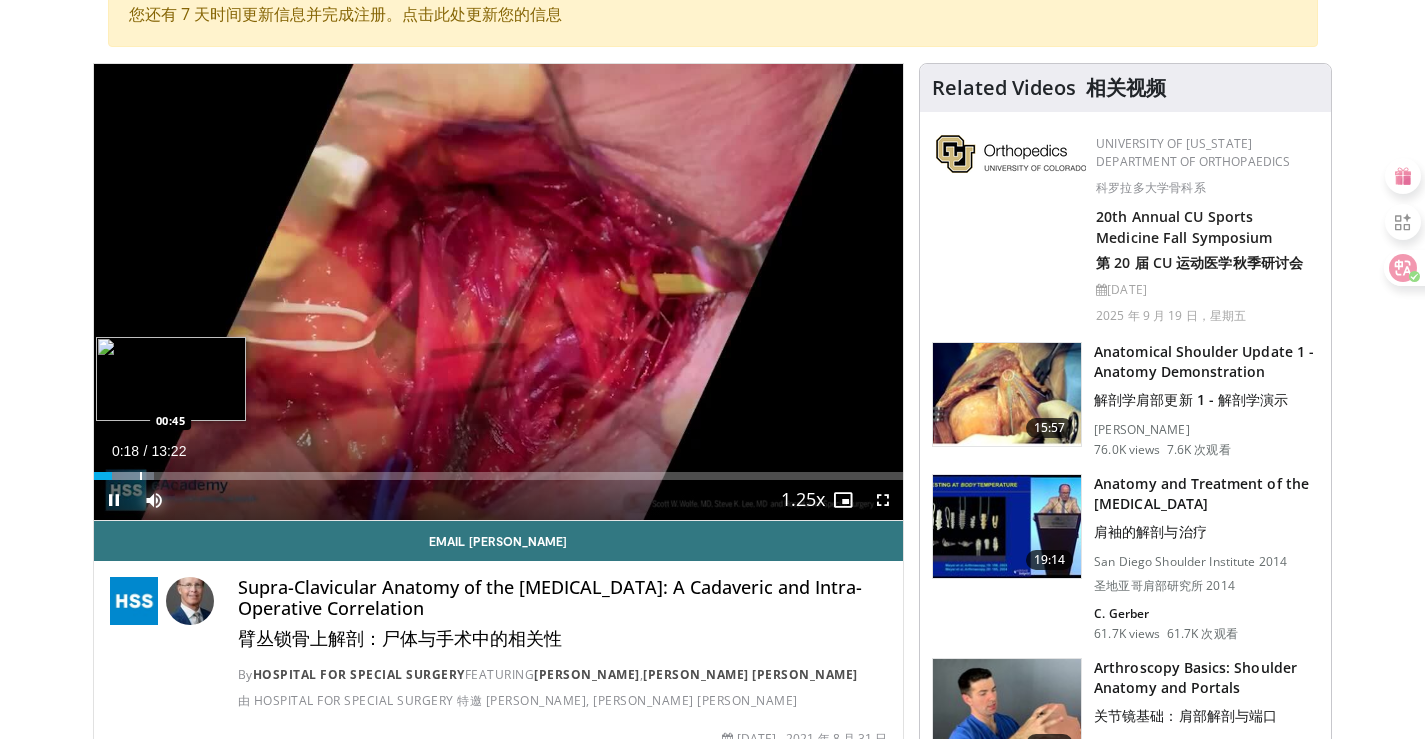 click at bounding box center [141, 476] 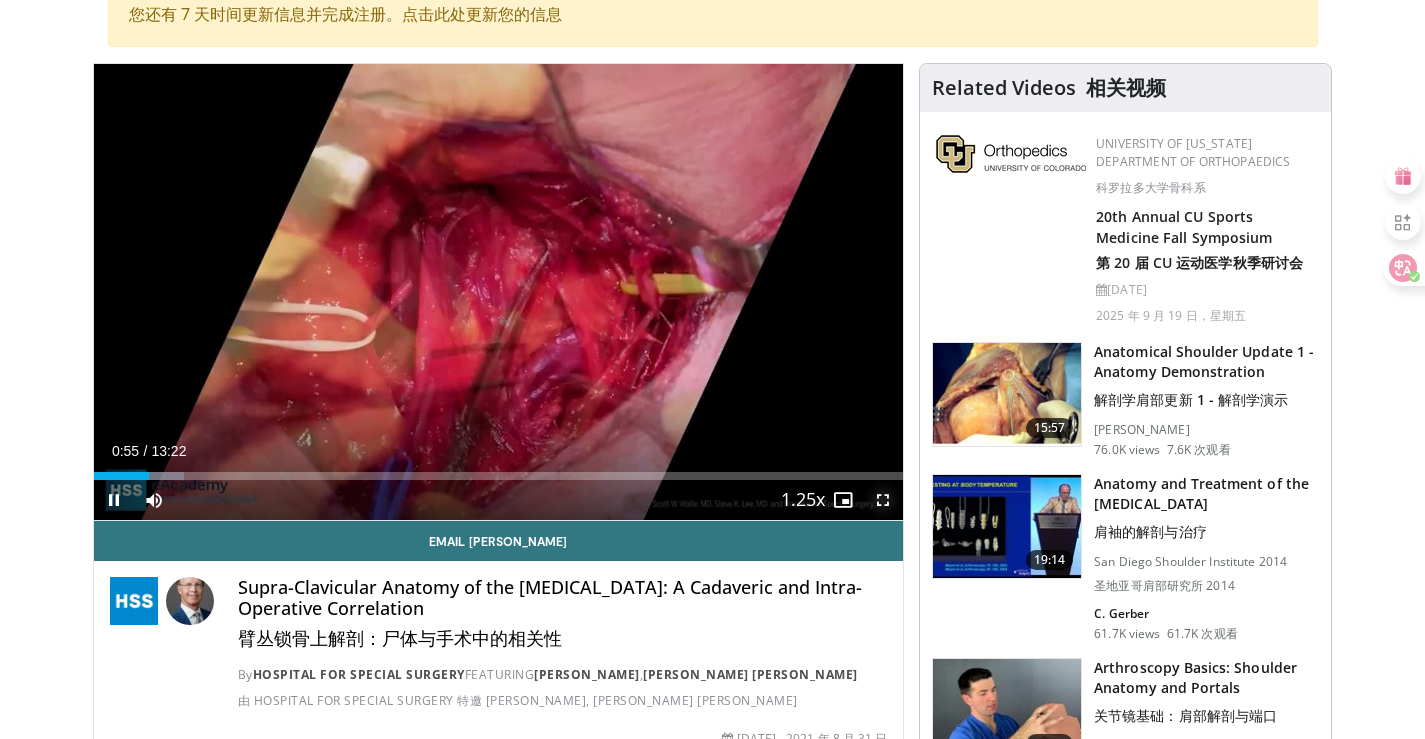 click at bounding box center [883, 500] 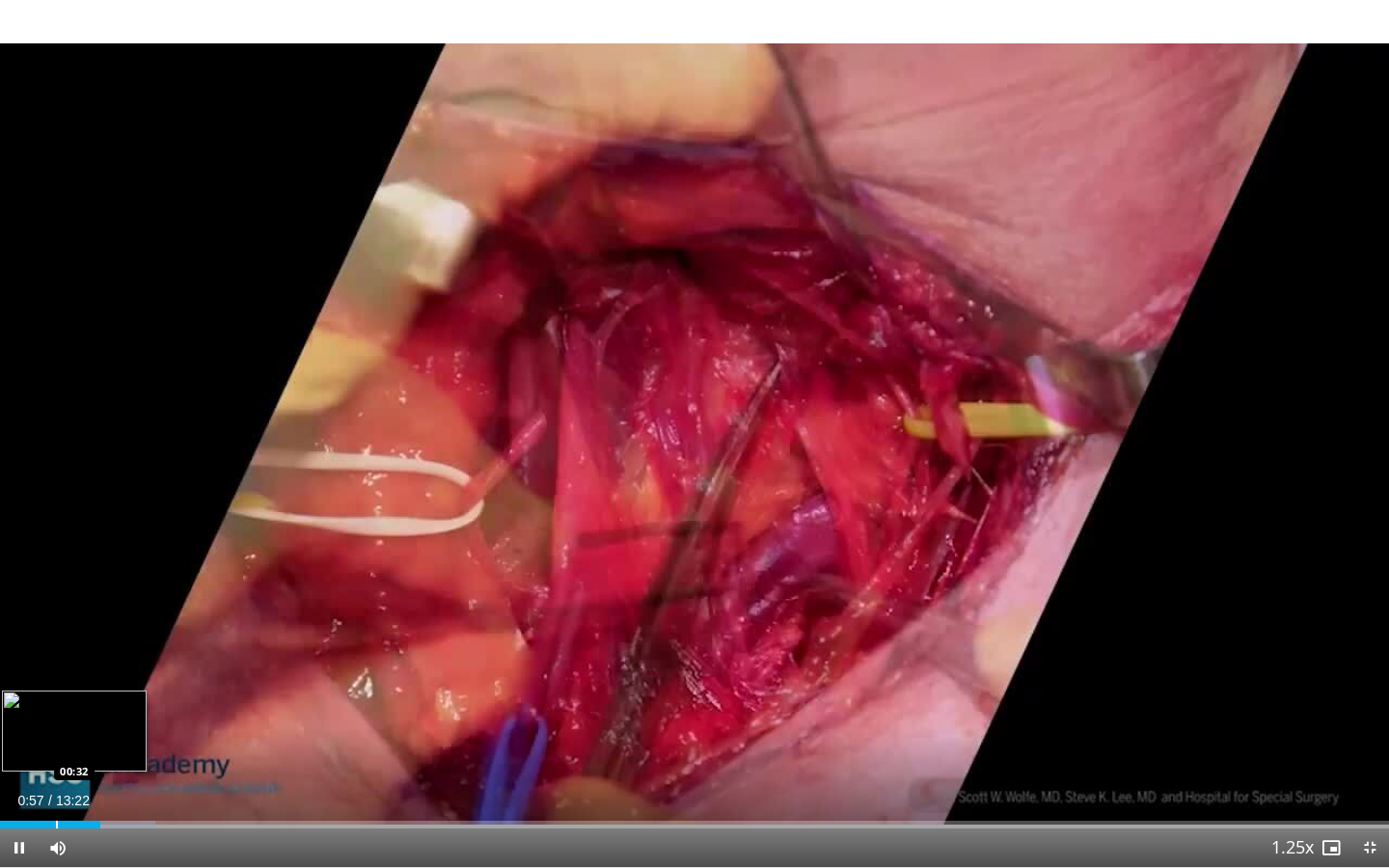 click on "Loaded :  11.19% 00:57 00:32" at bounding box center [694, 825] 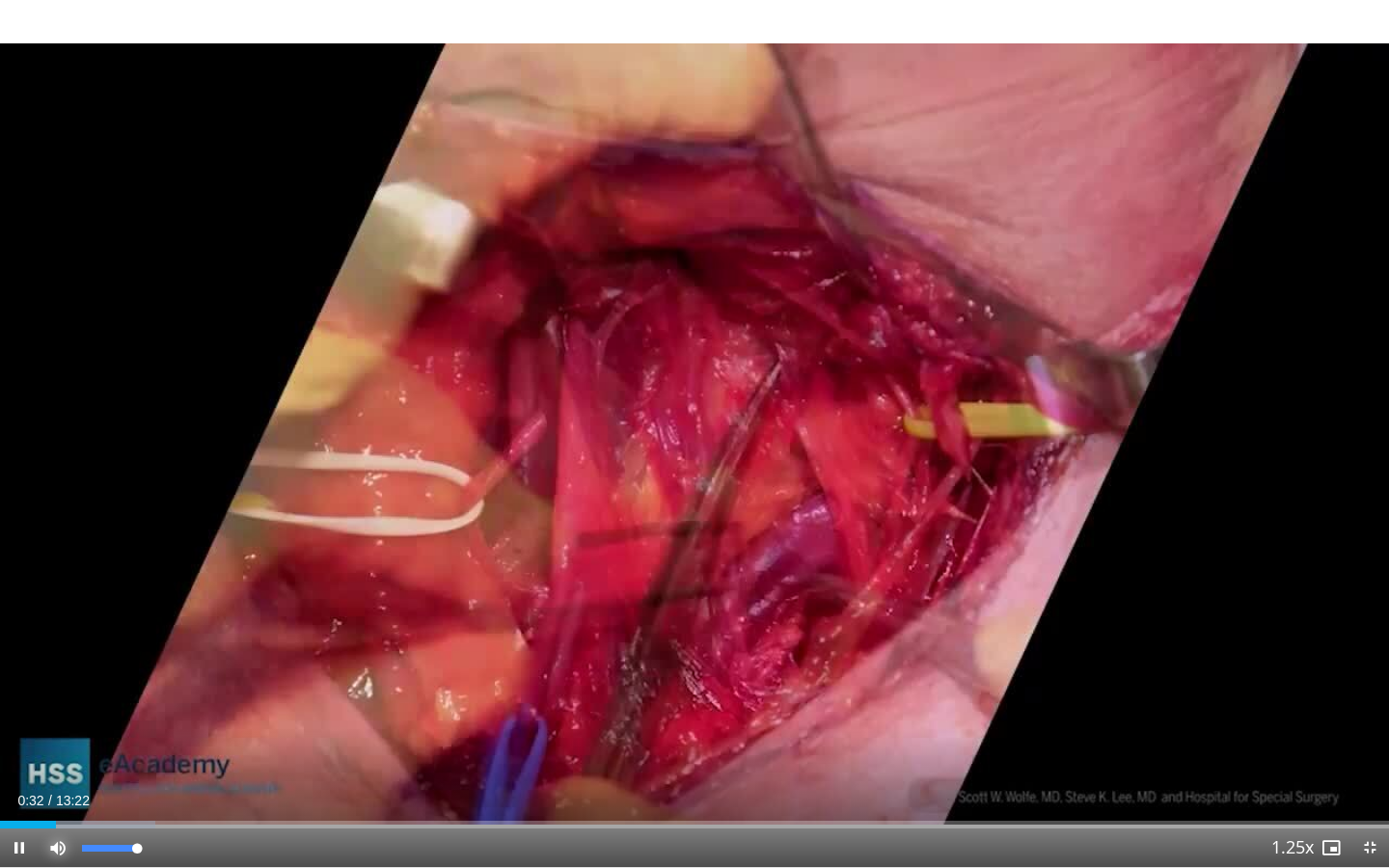 click at bounding box center (58, 848) 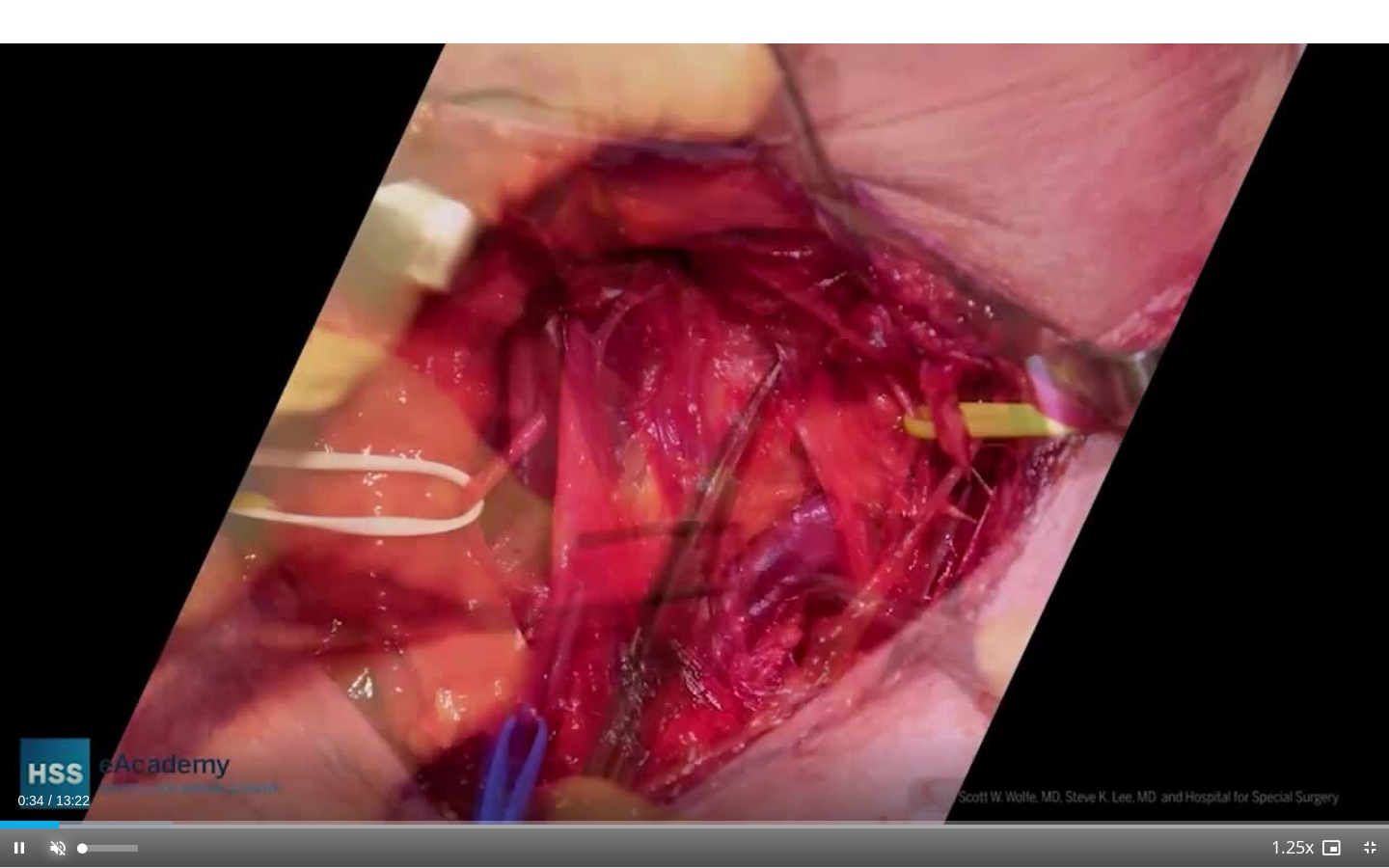 click at bounding box center (58, 848) 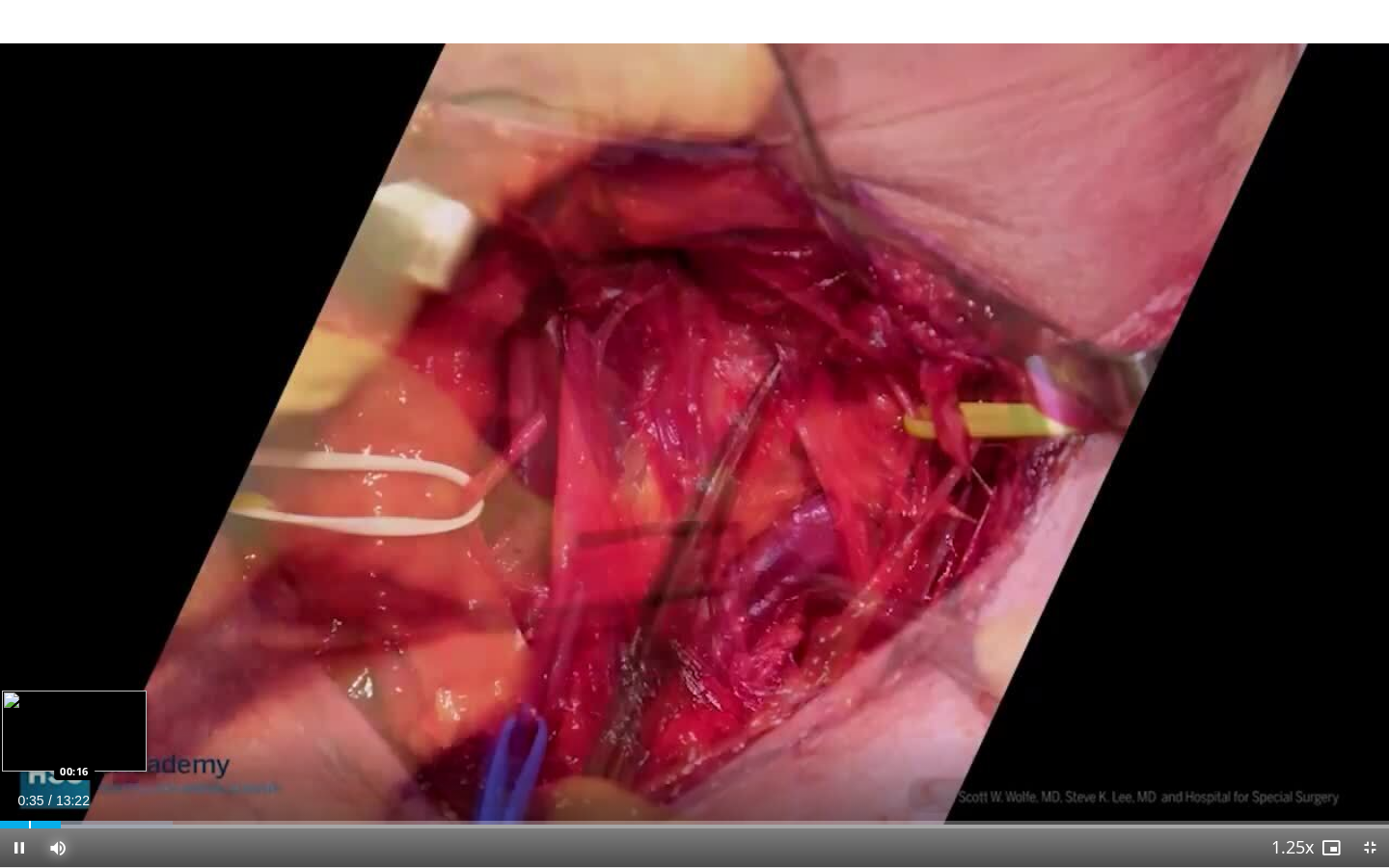 click at bounding box center (30, 825) 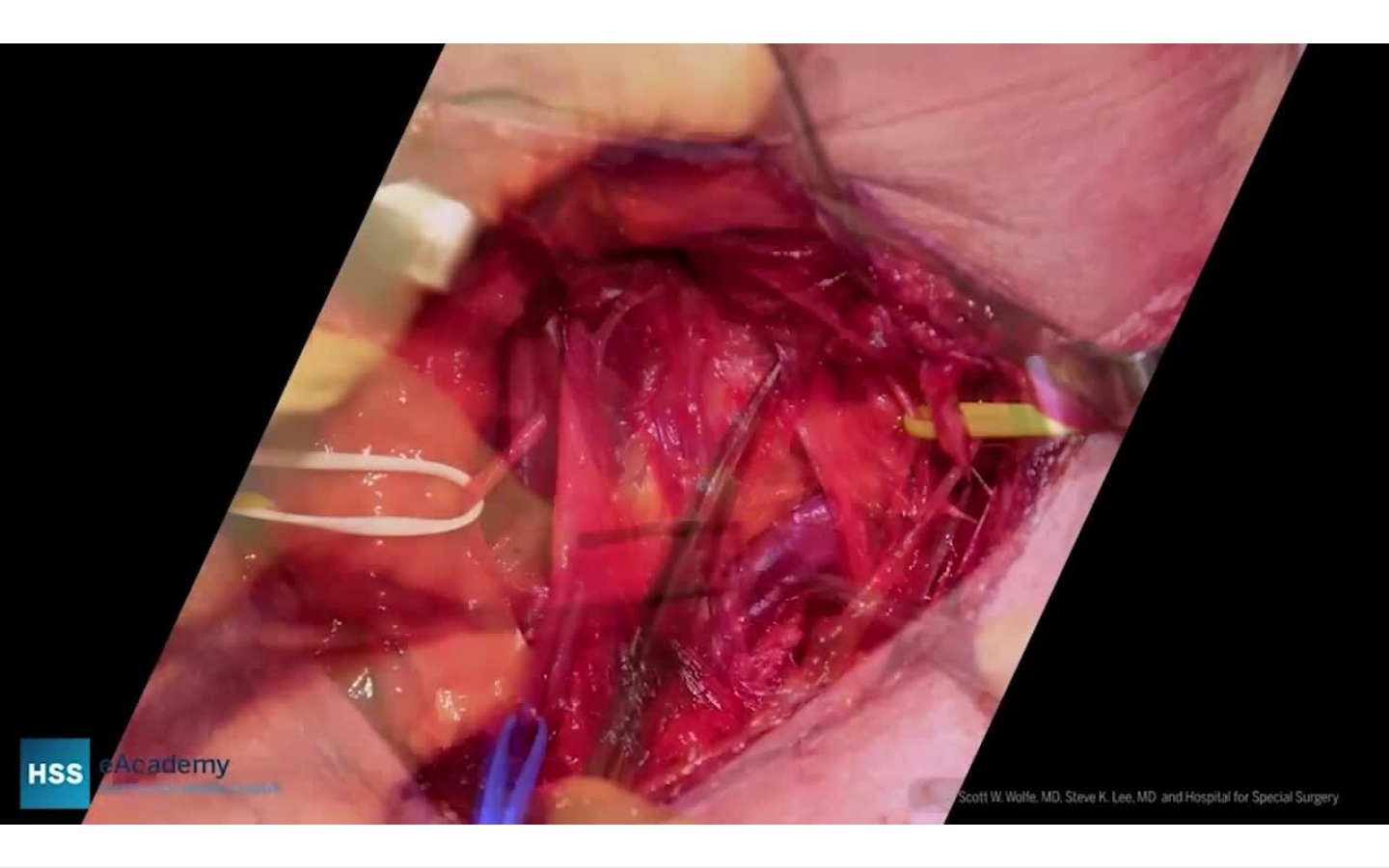 type 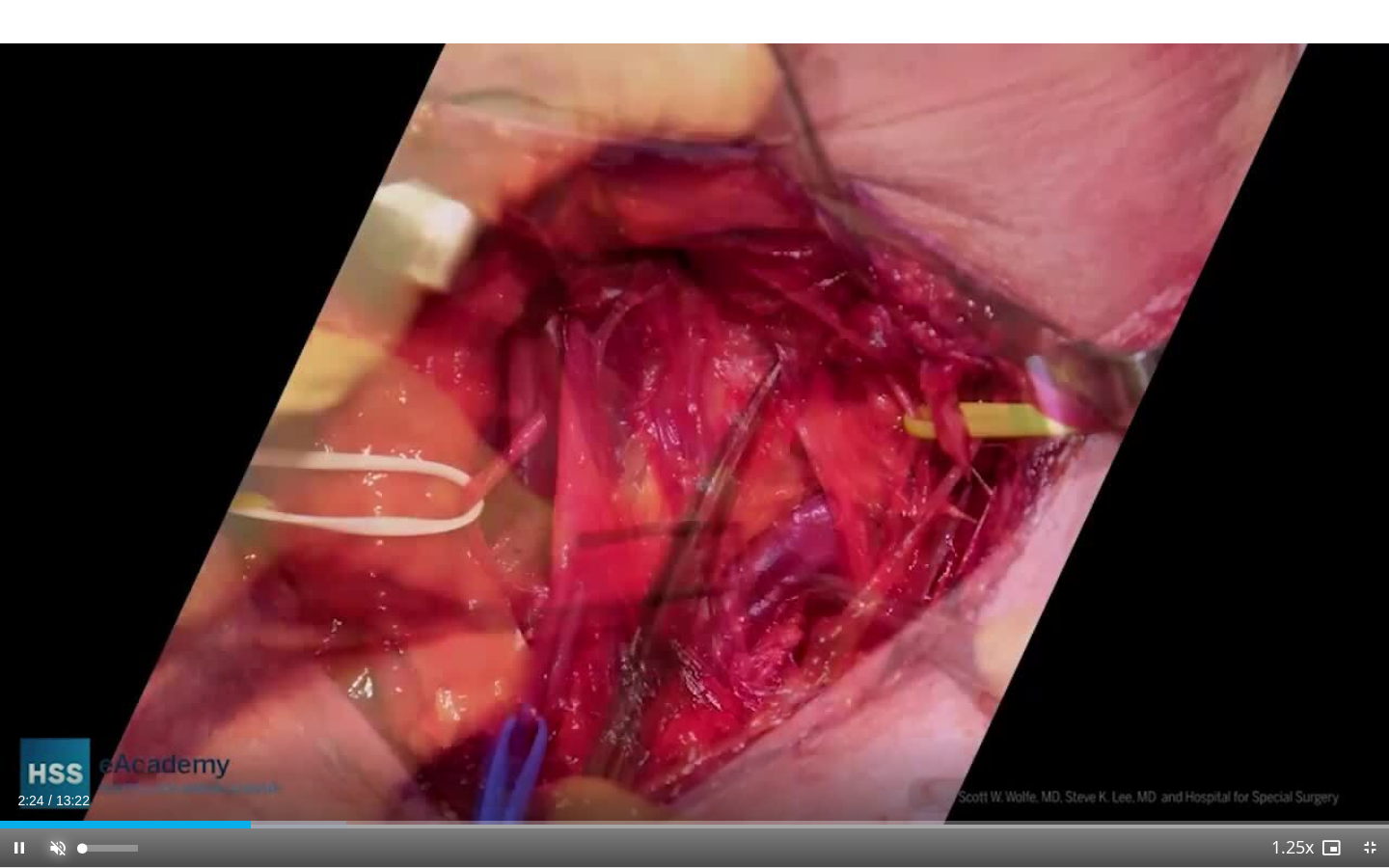 click at bounding box center (58, 848) 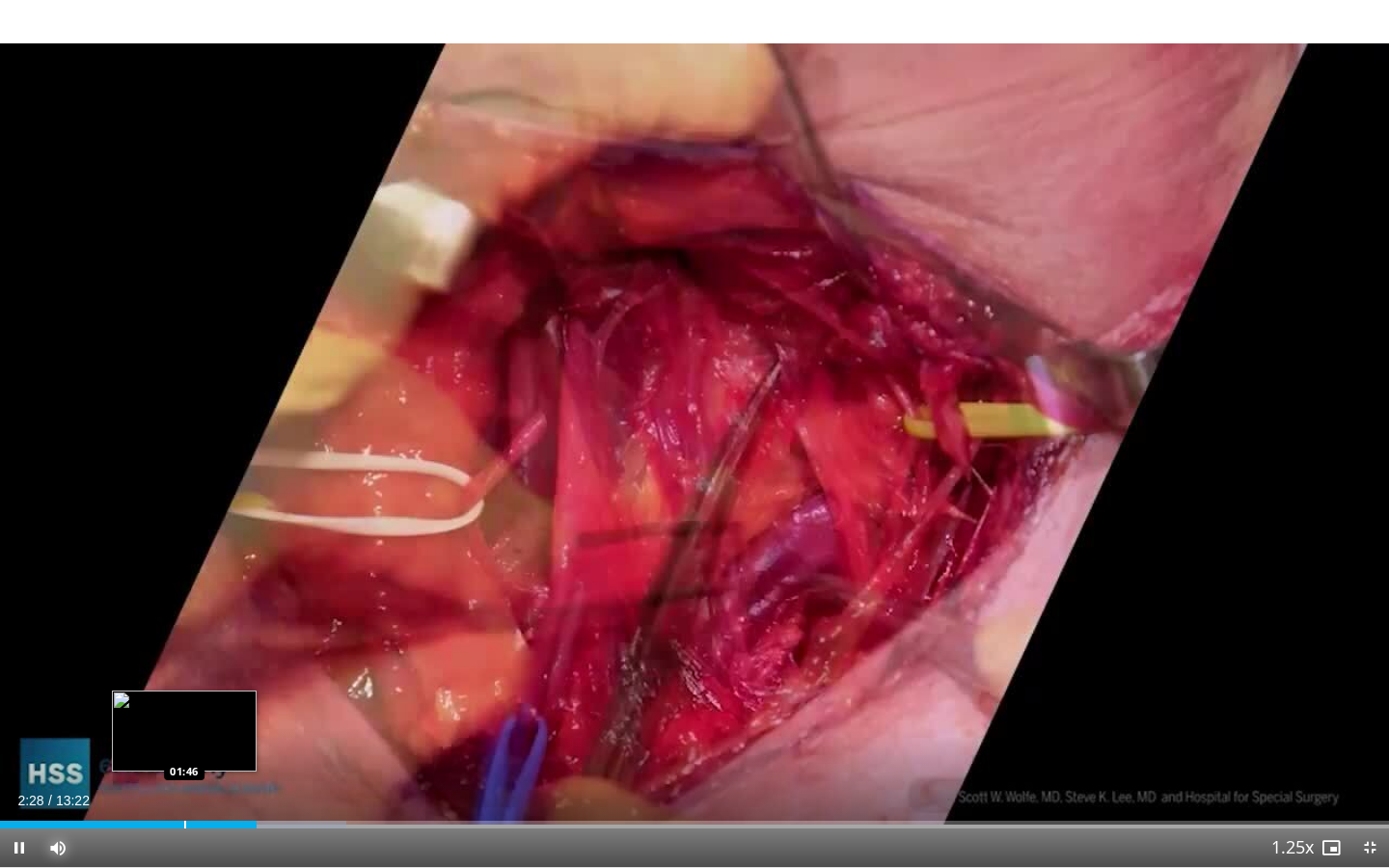 click at bounding box center [185, 825] 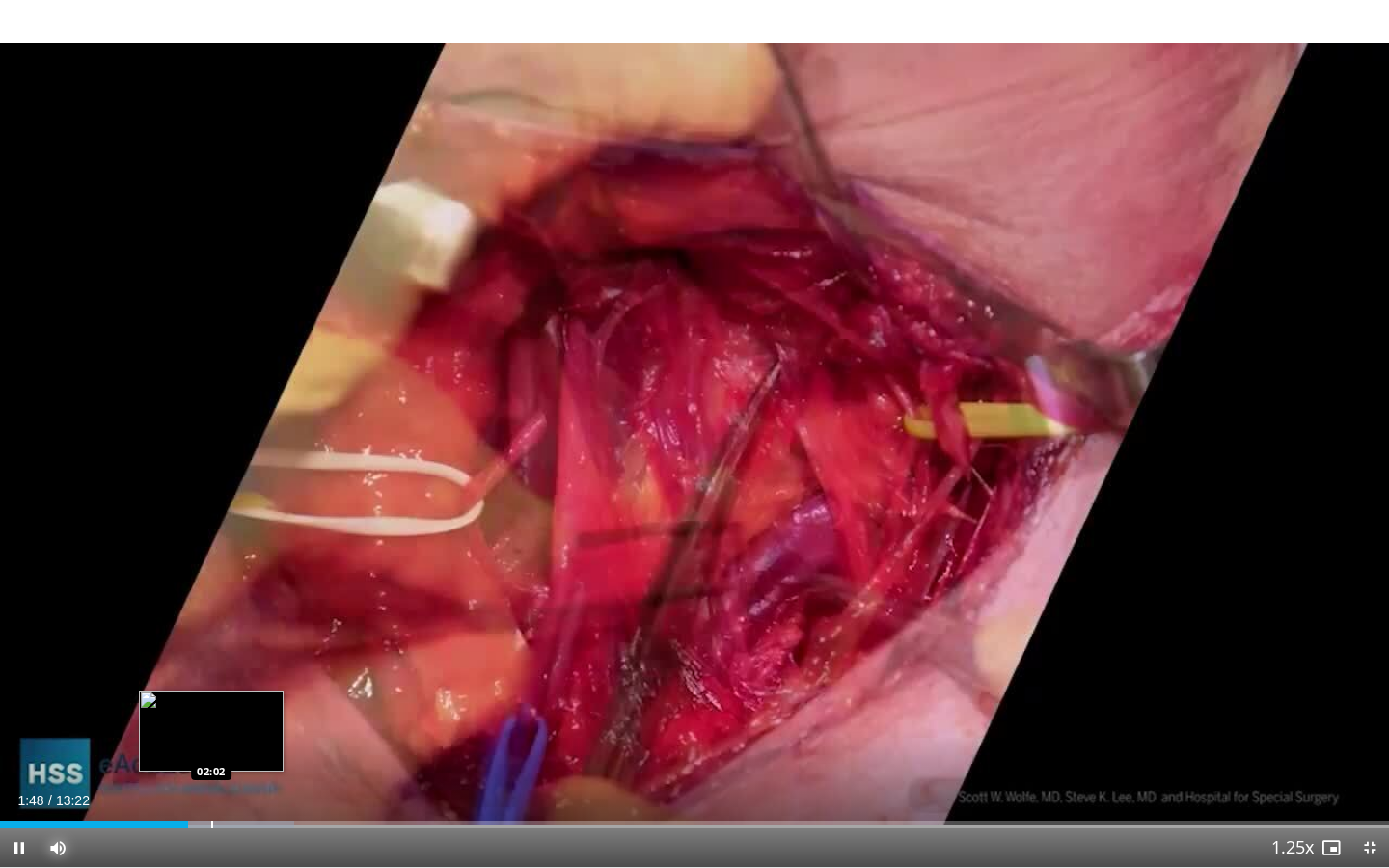 click at bounding box center [212, 825] 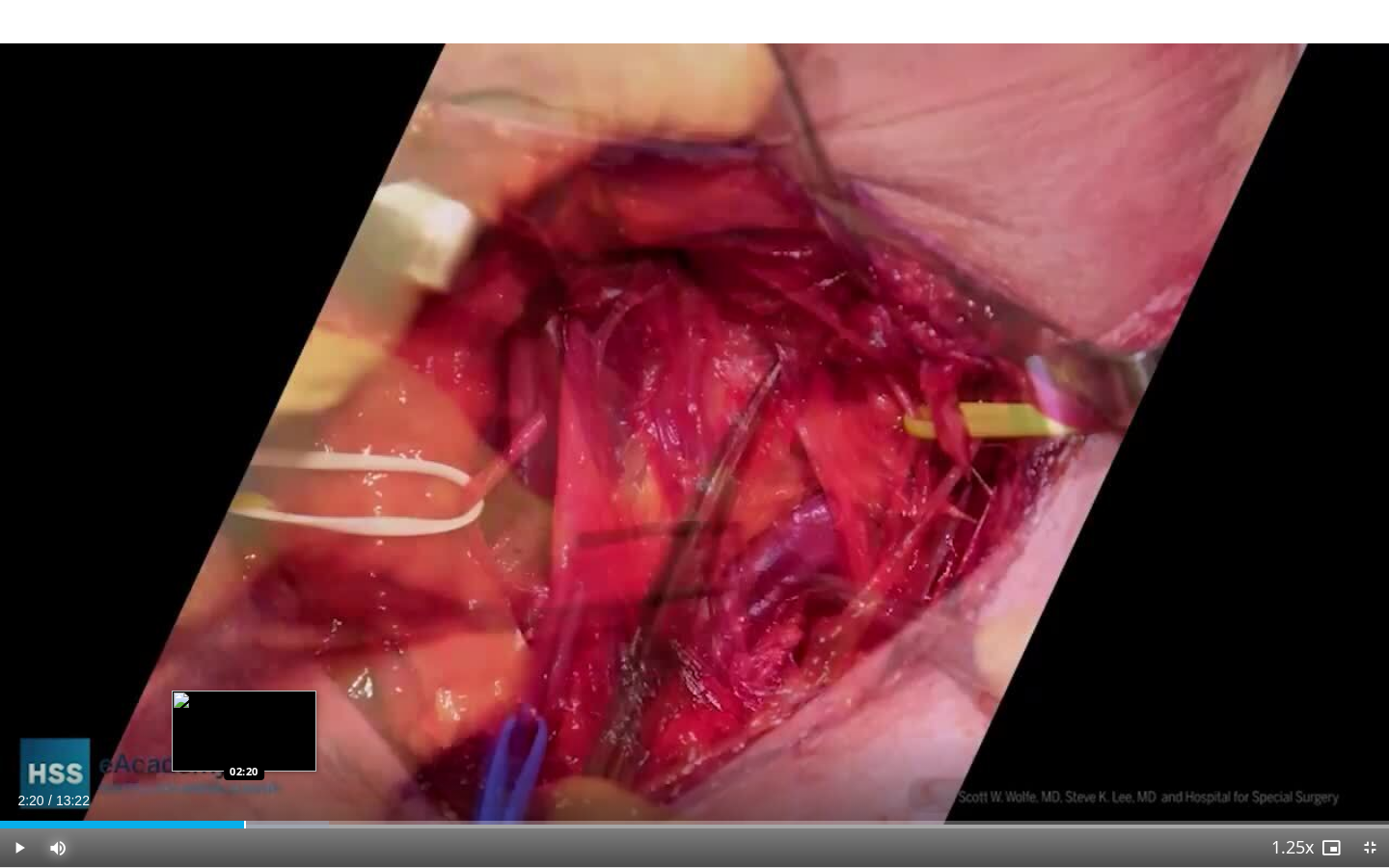 click at bounding box center [245, 825] 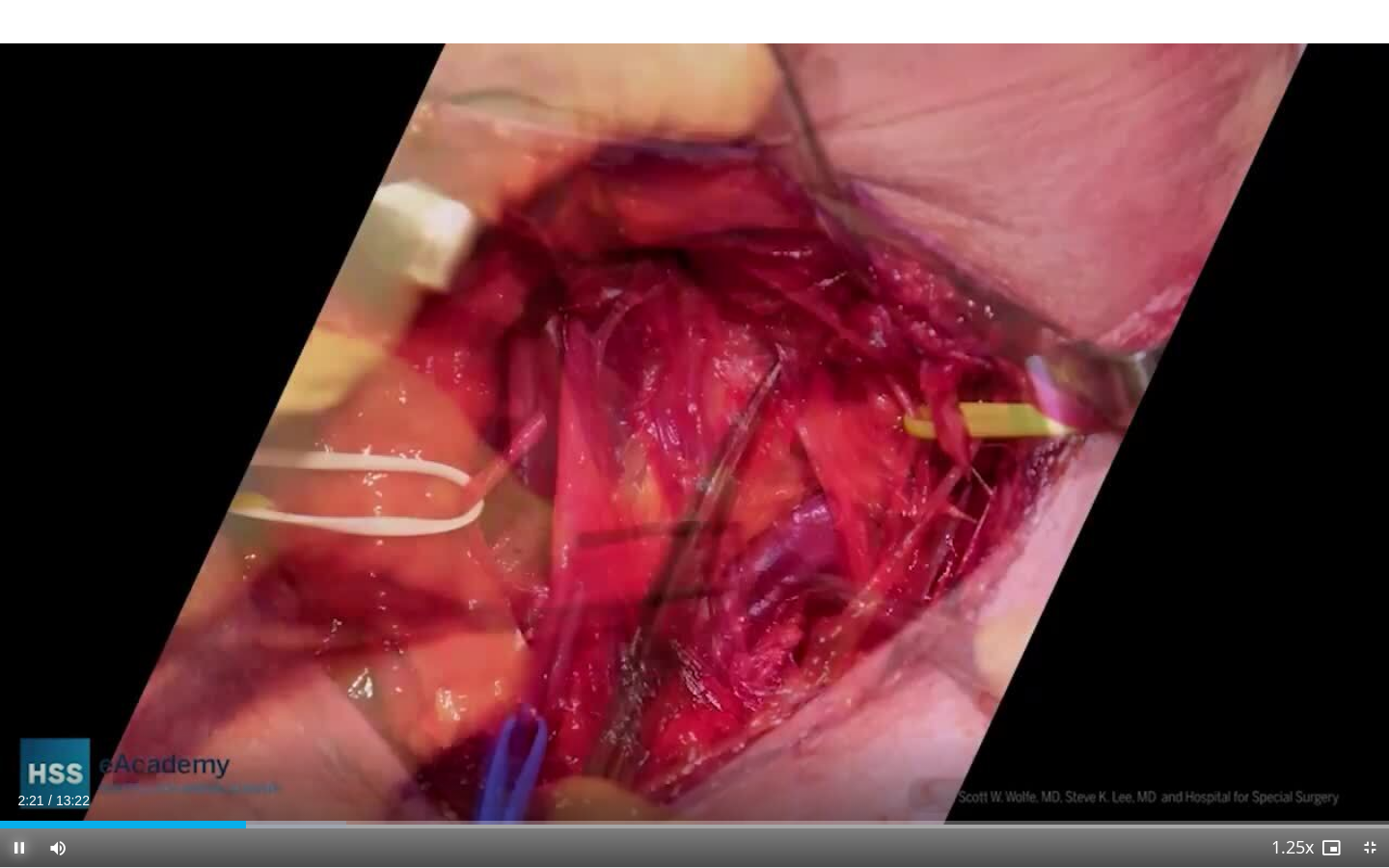 click at bounding box center [19, 848] 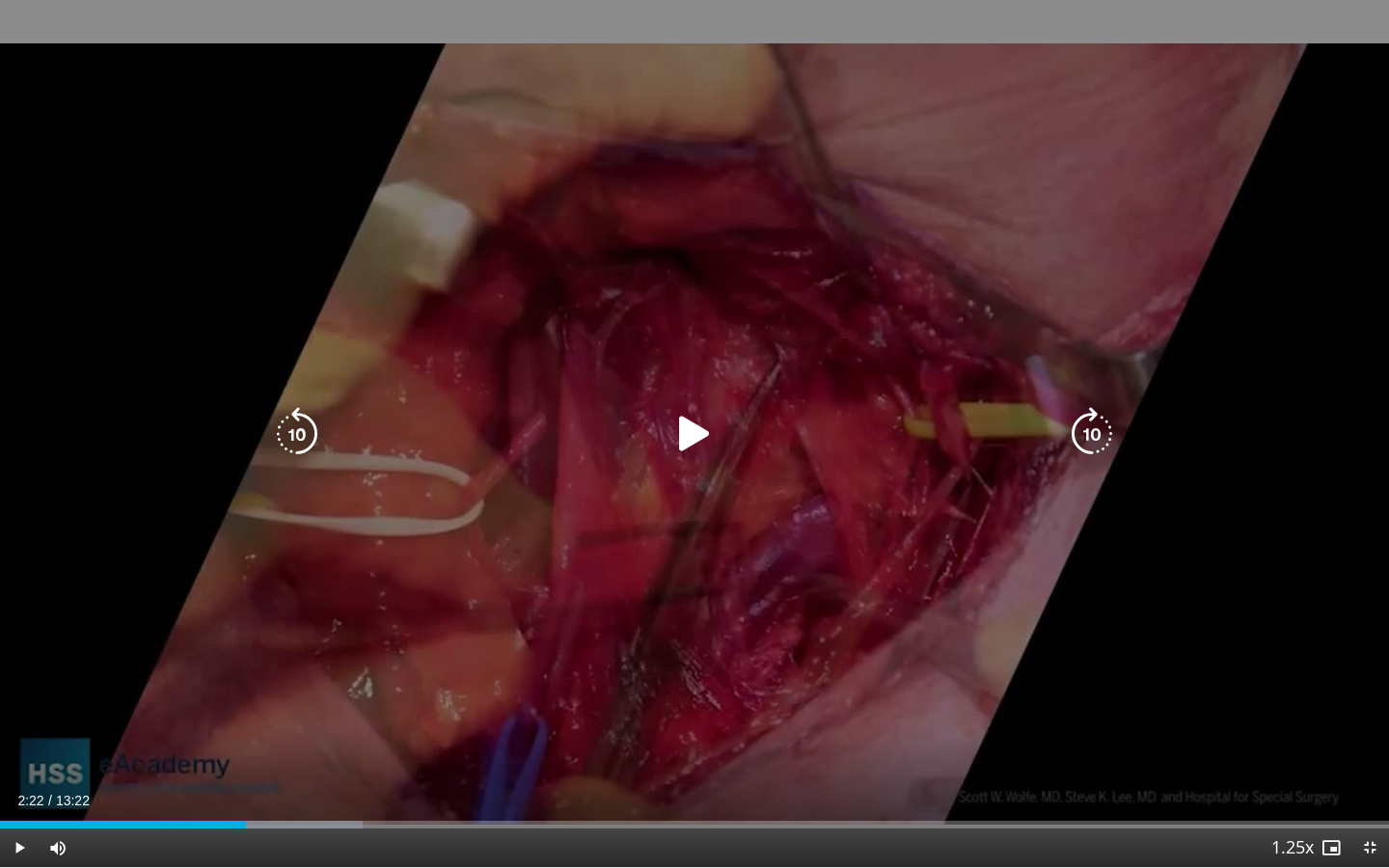 drag, startPoint x: 694, startPoint y: 442, endPoint x: 742, endPoint y: 450, distance: 48.6621 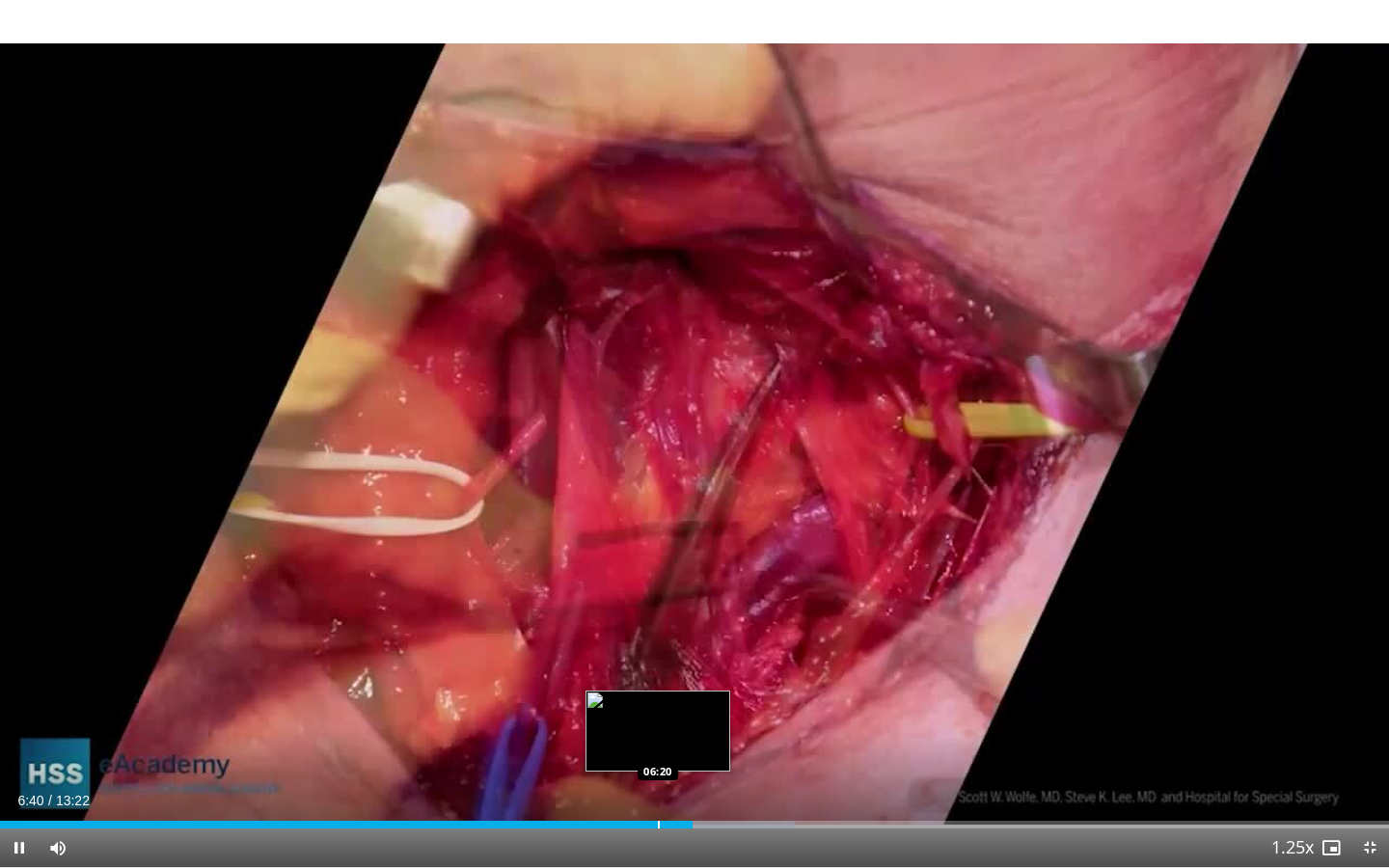 click on "Loaded :  57.23% 06:40 06:20" at bounding box center (694, 825) 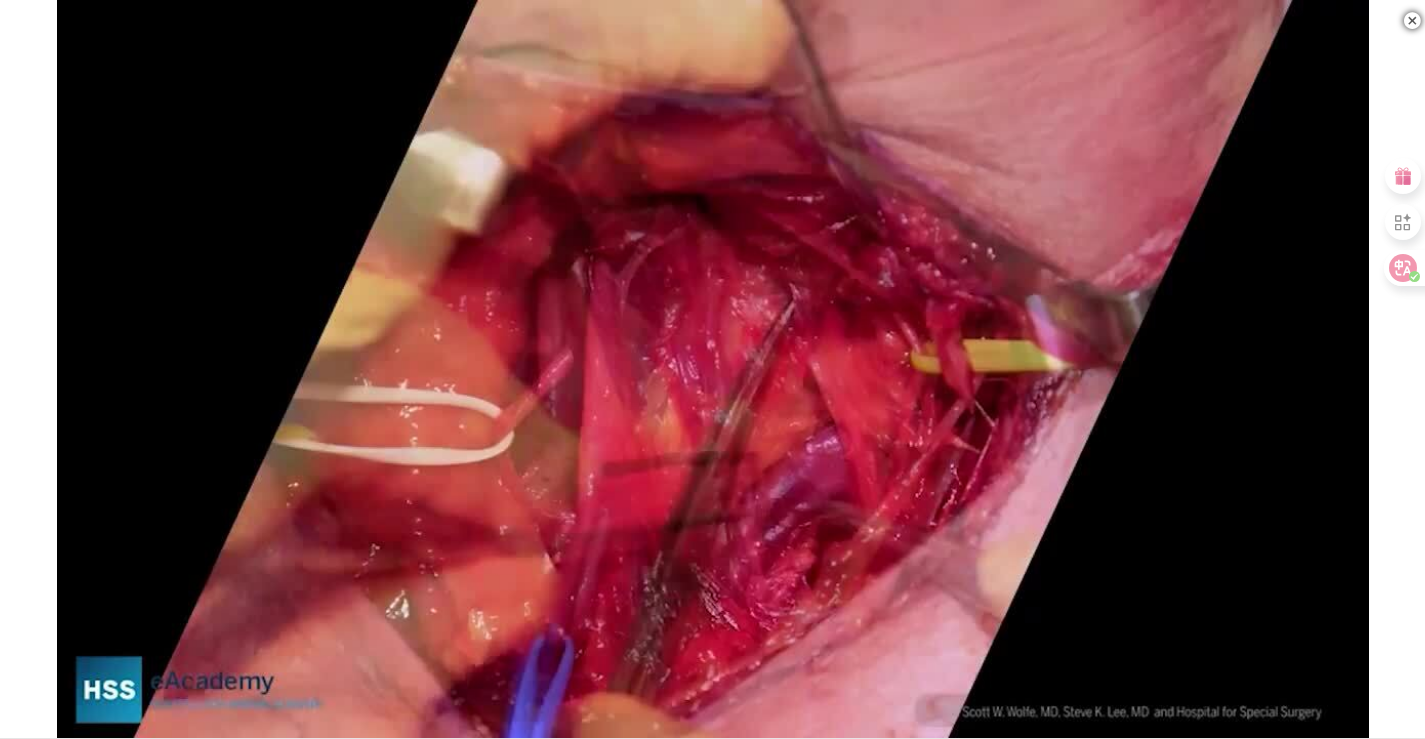 scroll, scrollTop: 0, scrollLeft: 0, axis: both 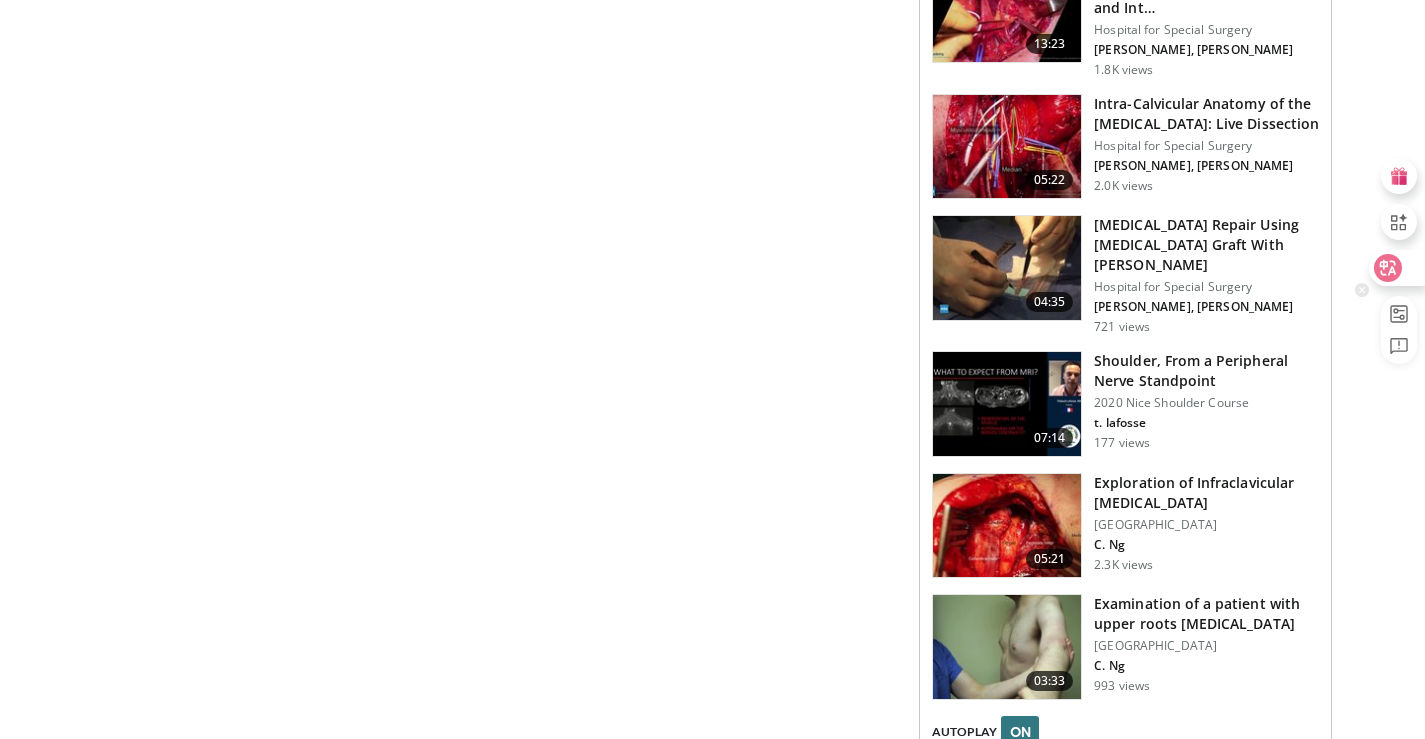 click 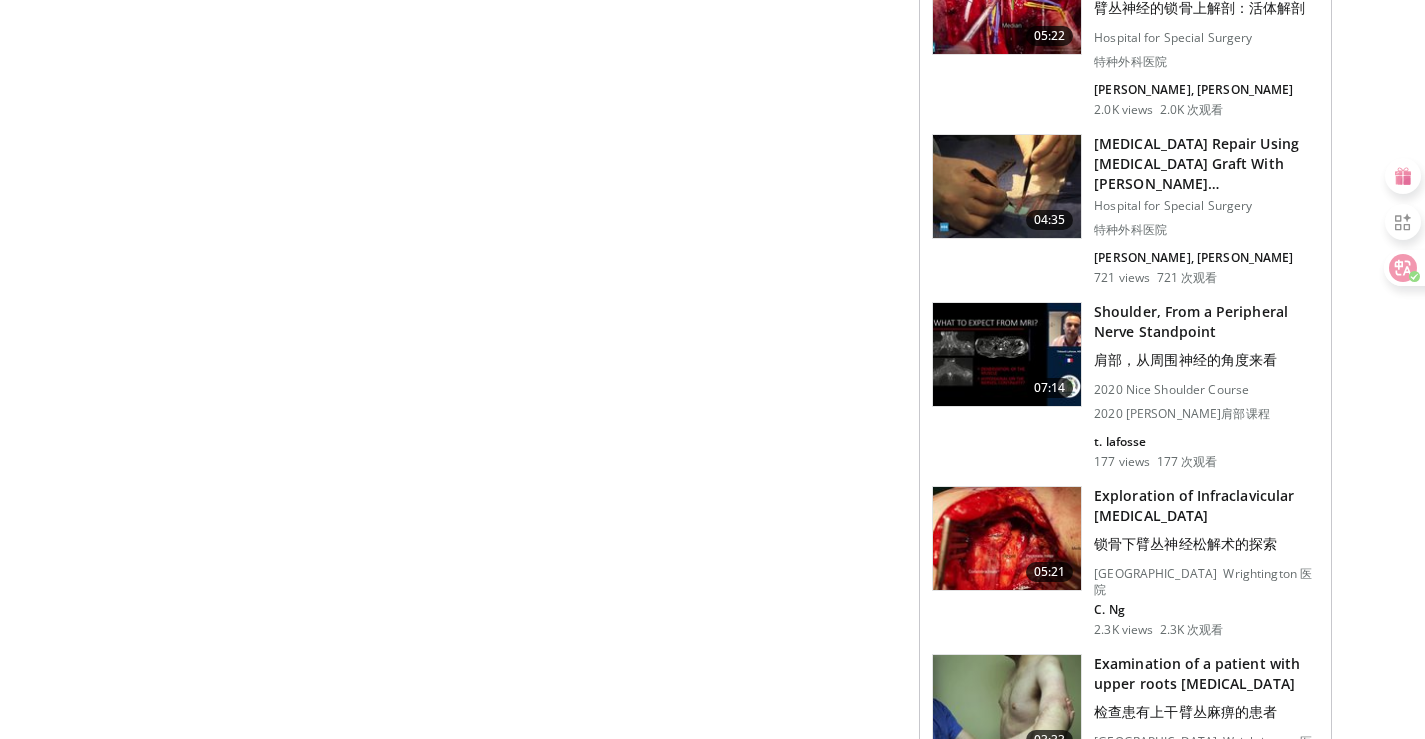 scroll, scrollTop: 2660, scrollLeft: 0, axis: vertical 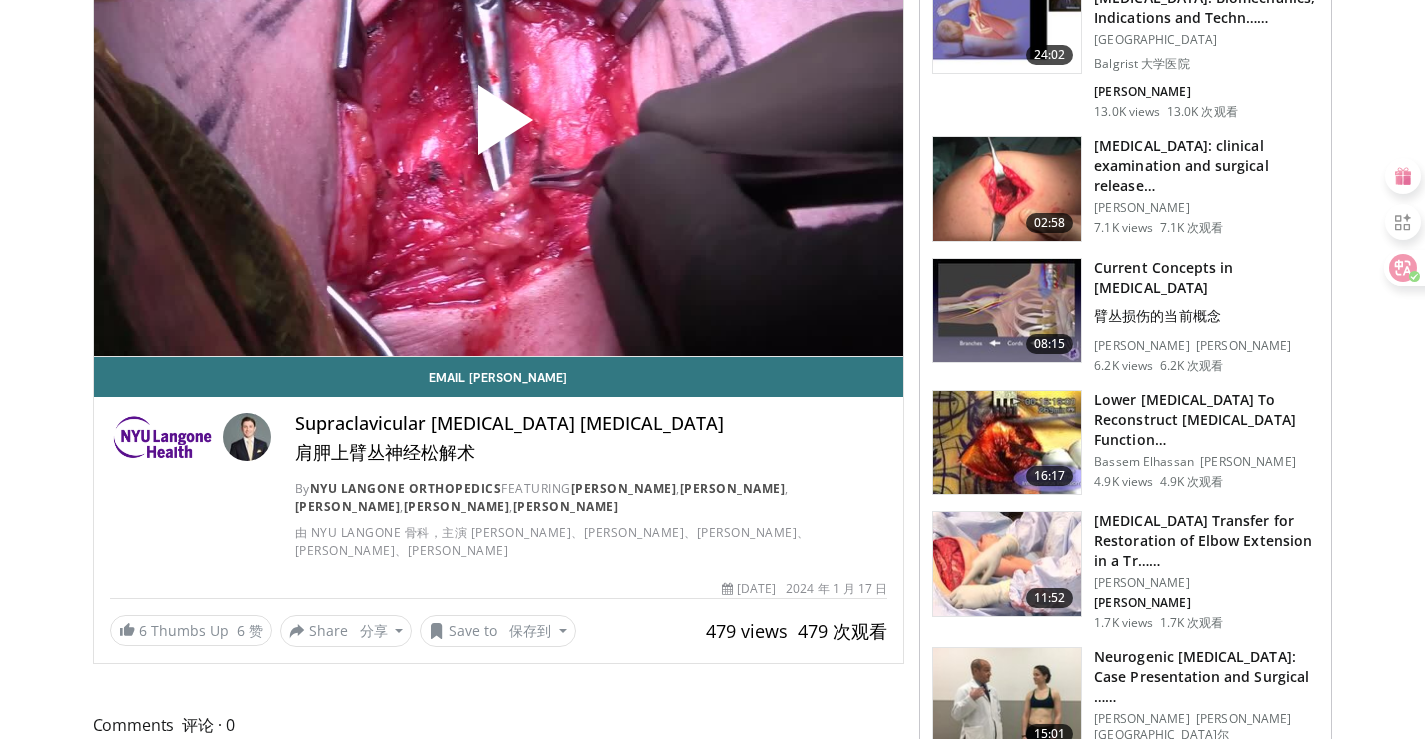 click at bounding box center (498, 128) 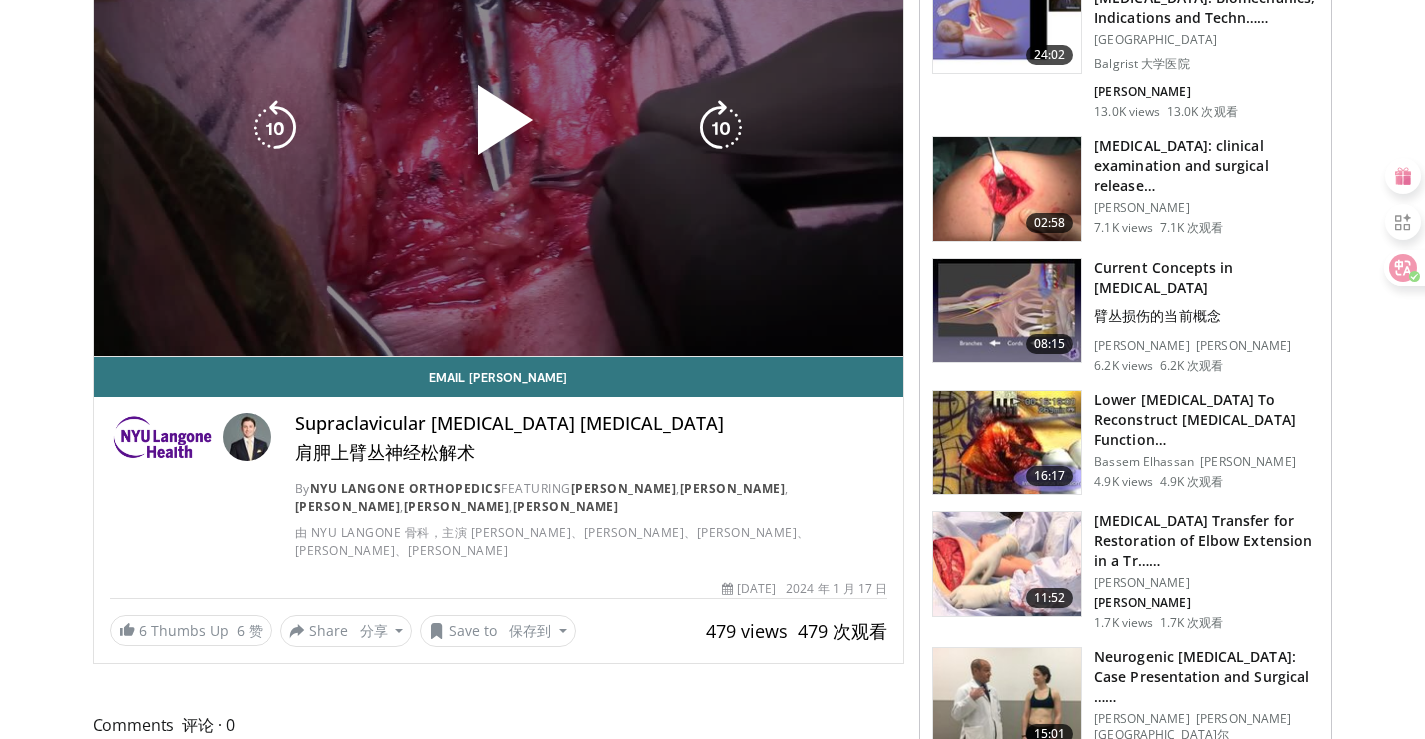scroll, scrollTop: 261, scrollLeft: 0, axis: vertical 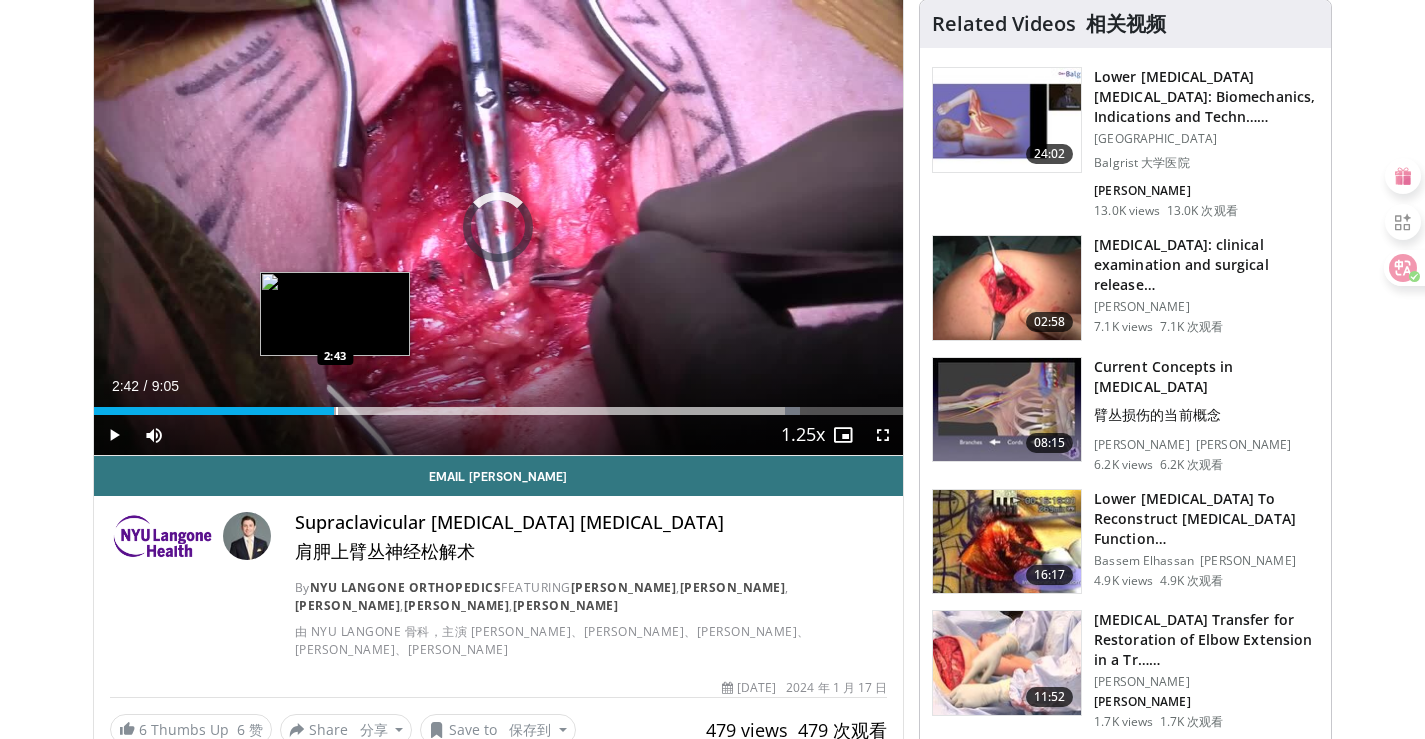 click at bounding box center (337, 411) 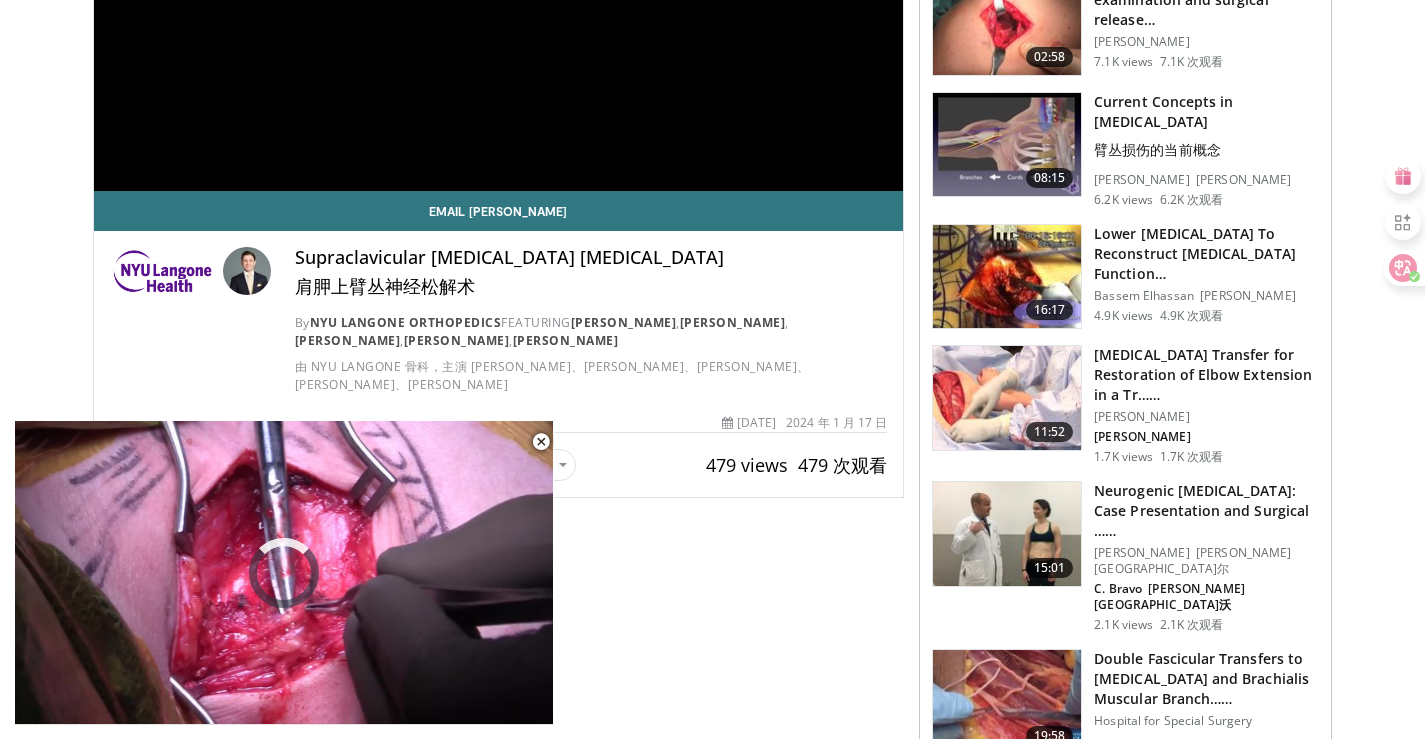 scroll, scrollTop: 561, scrollLeft: 0, axis: vertical 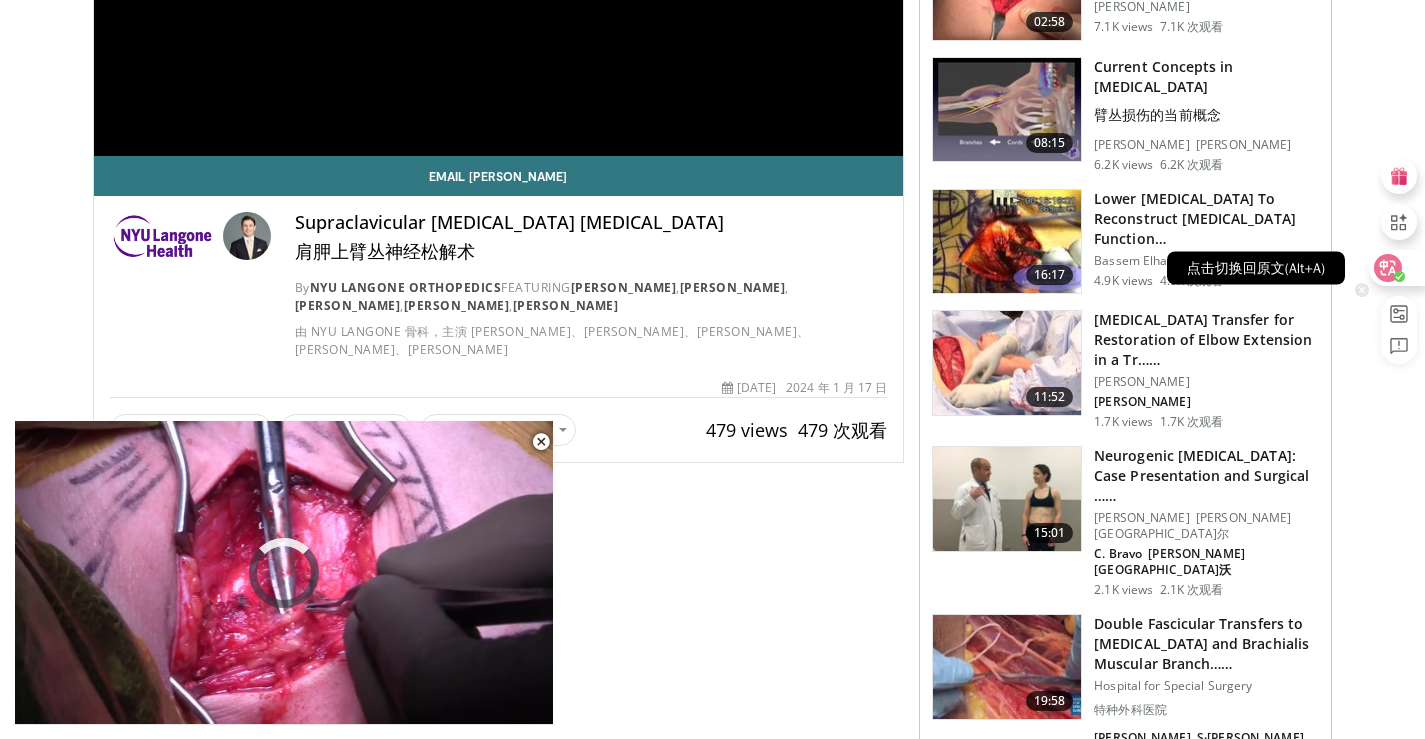 click at bounding box center [1396, 268] 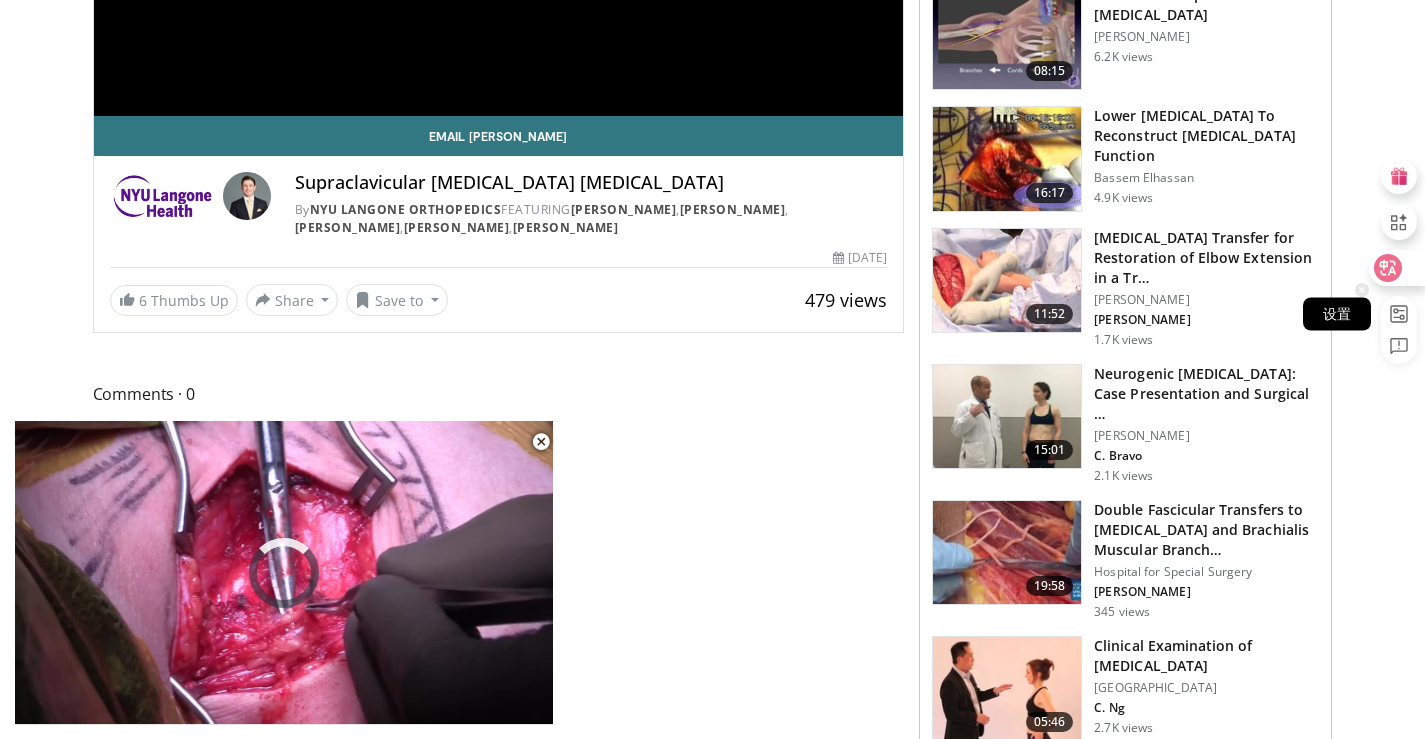 scroll, scrollTop: 521, scrollLeft: 0, axis: vertical 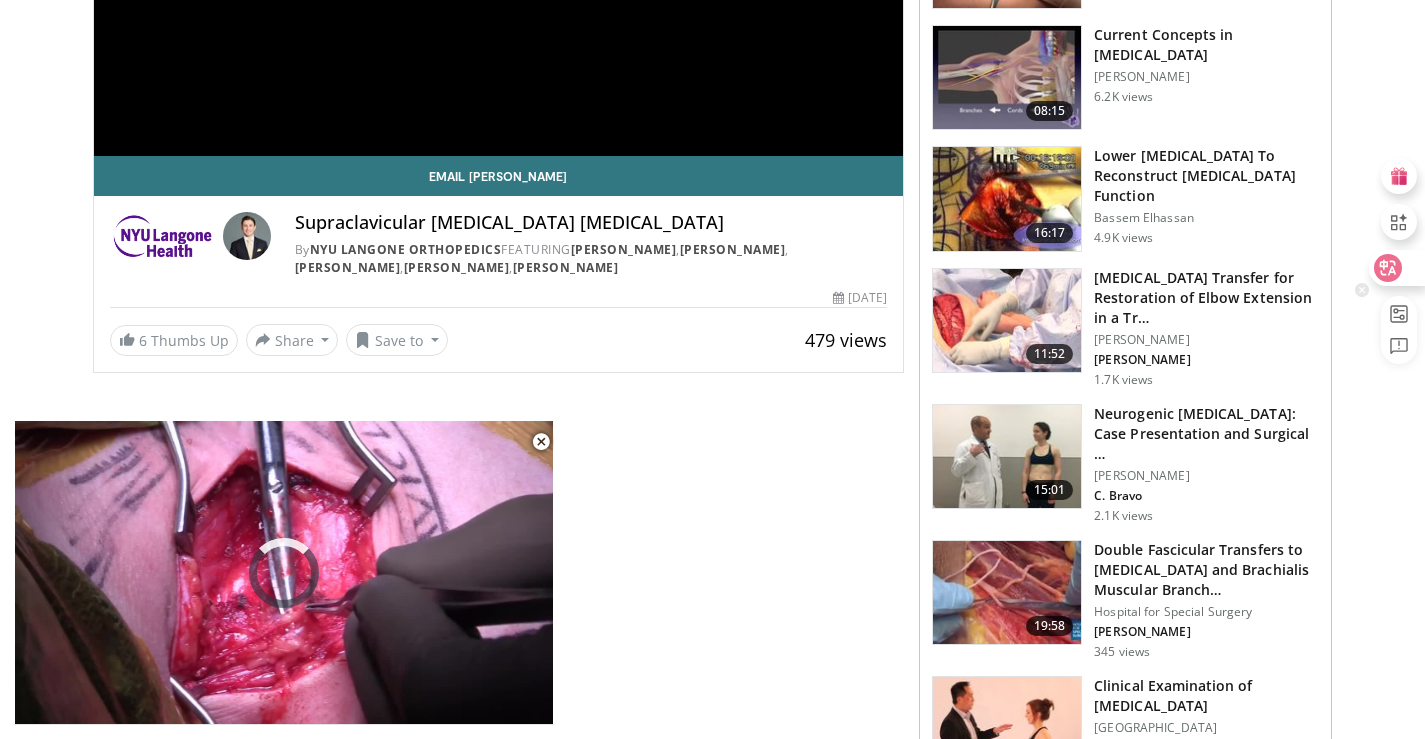 click 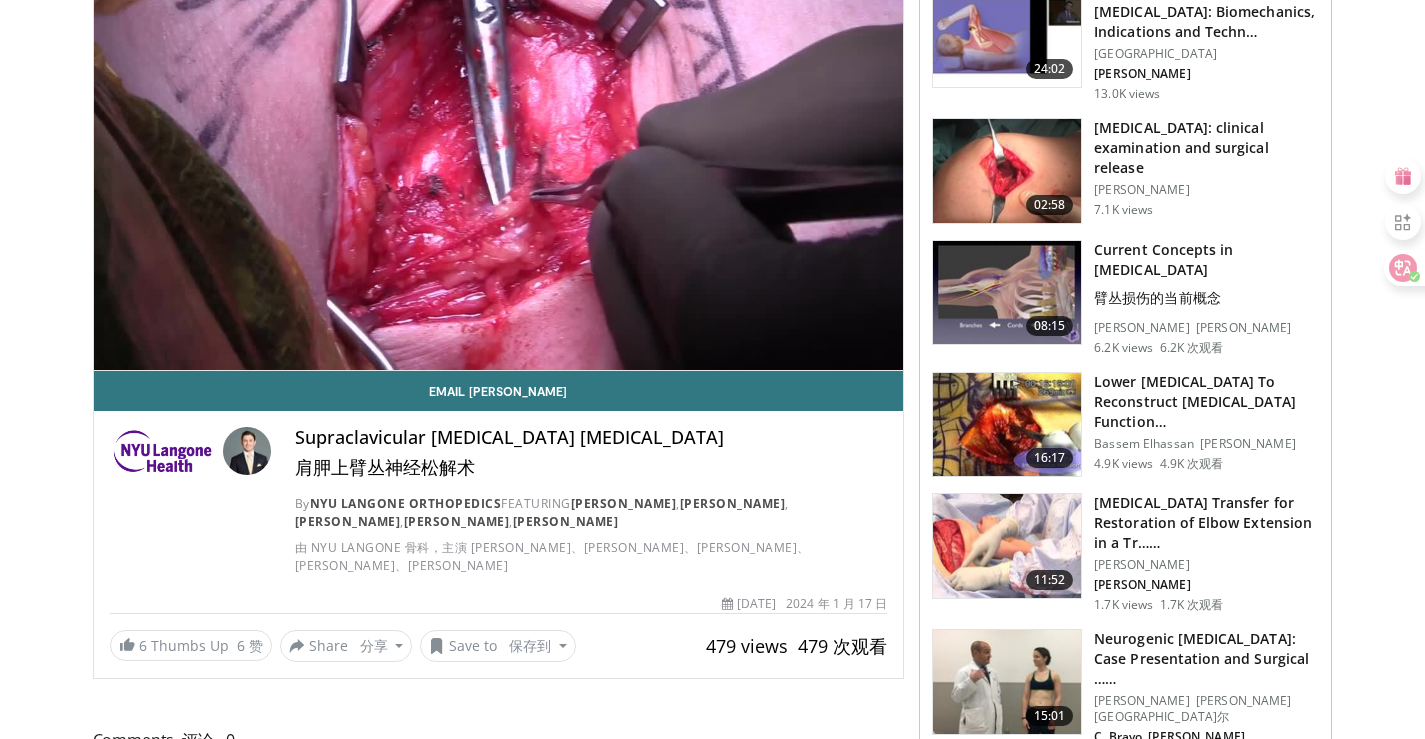 scroll, scrollTop: 0, scrollLeft: 0, axis: both 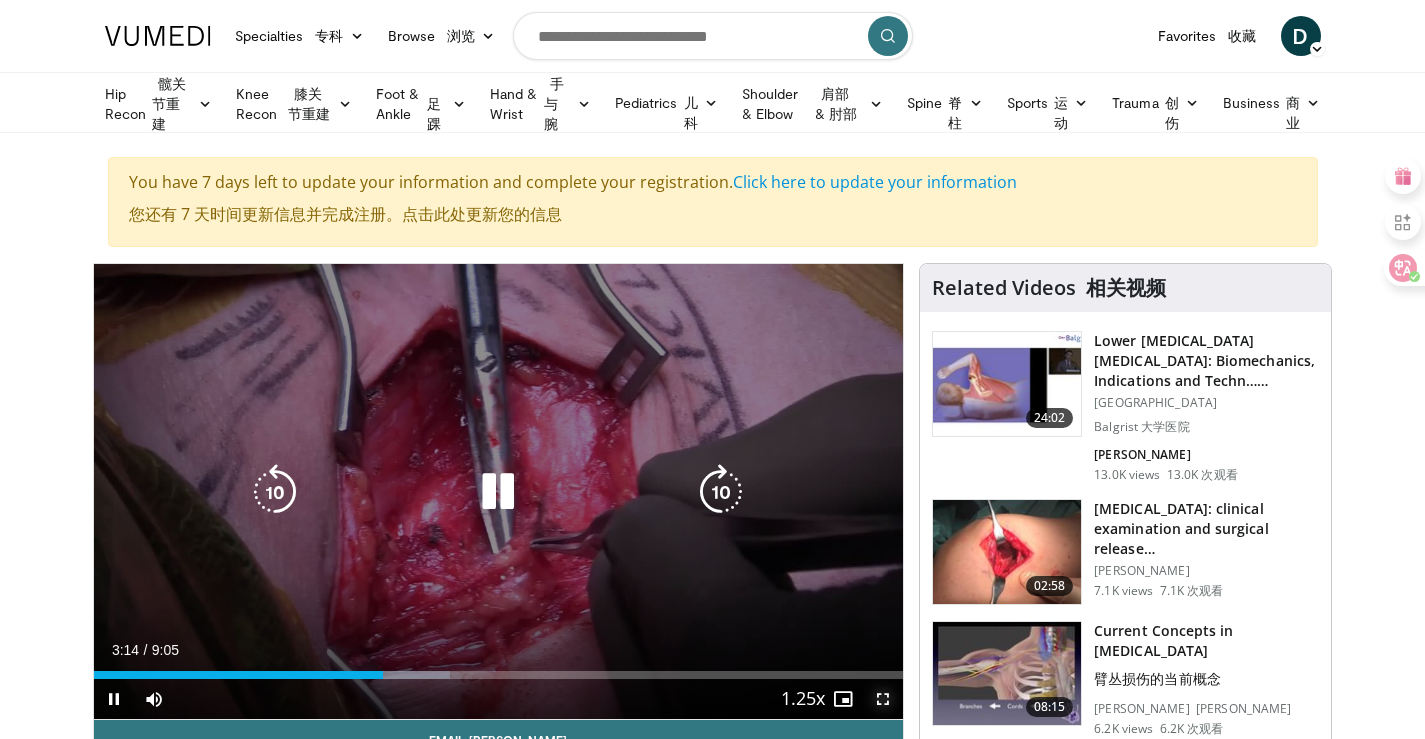 drag, startPoint x: 885, startPoint y: 695, endPoint x: 900, endPoint y: 781, distance: 87.29834 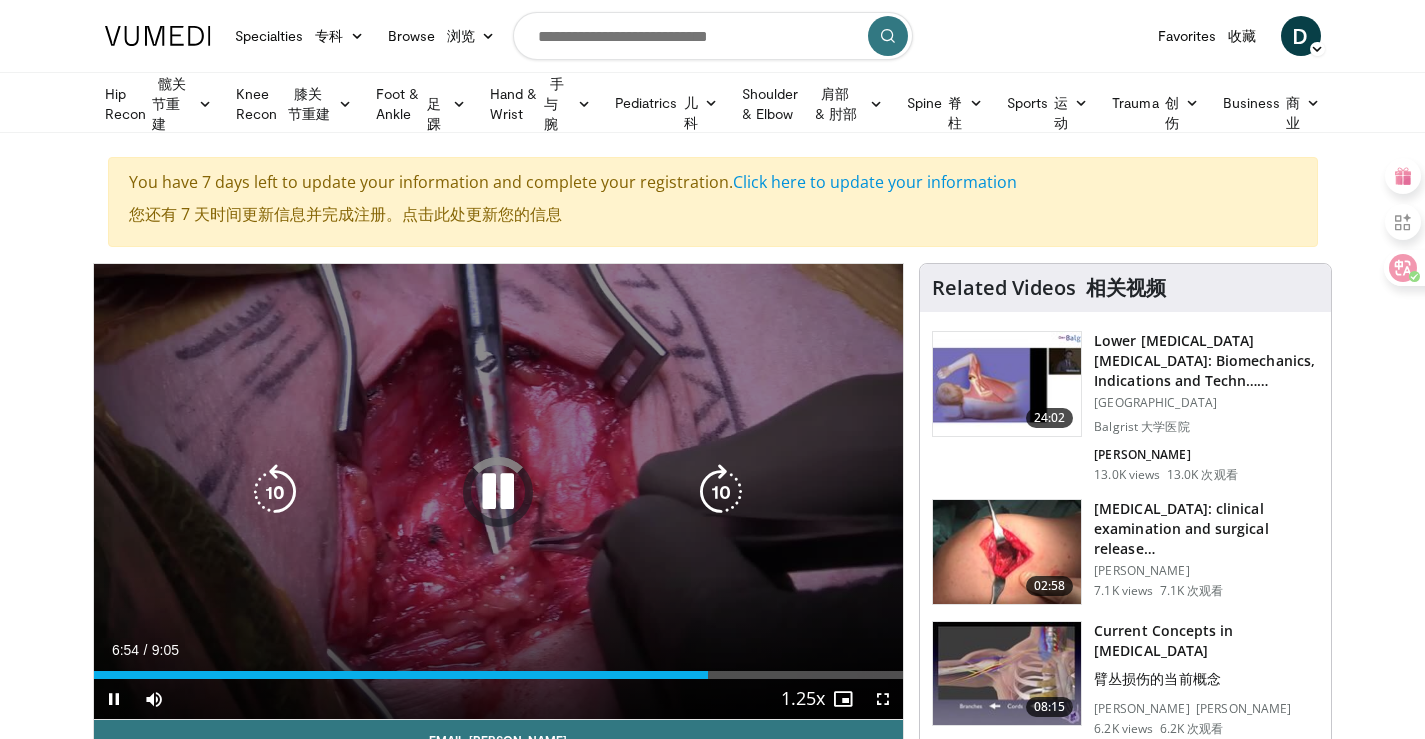 scroll, scrollTop: 100, scrollLeft: 0, axis: vertical 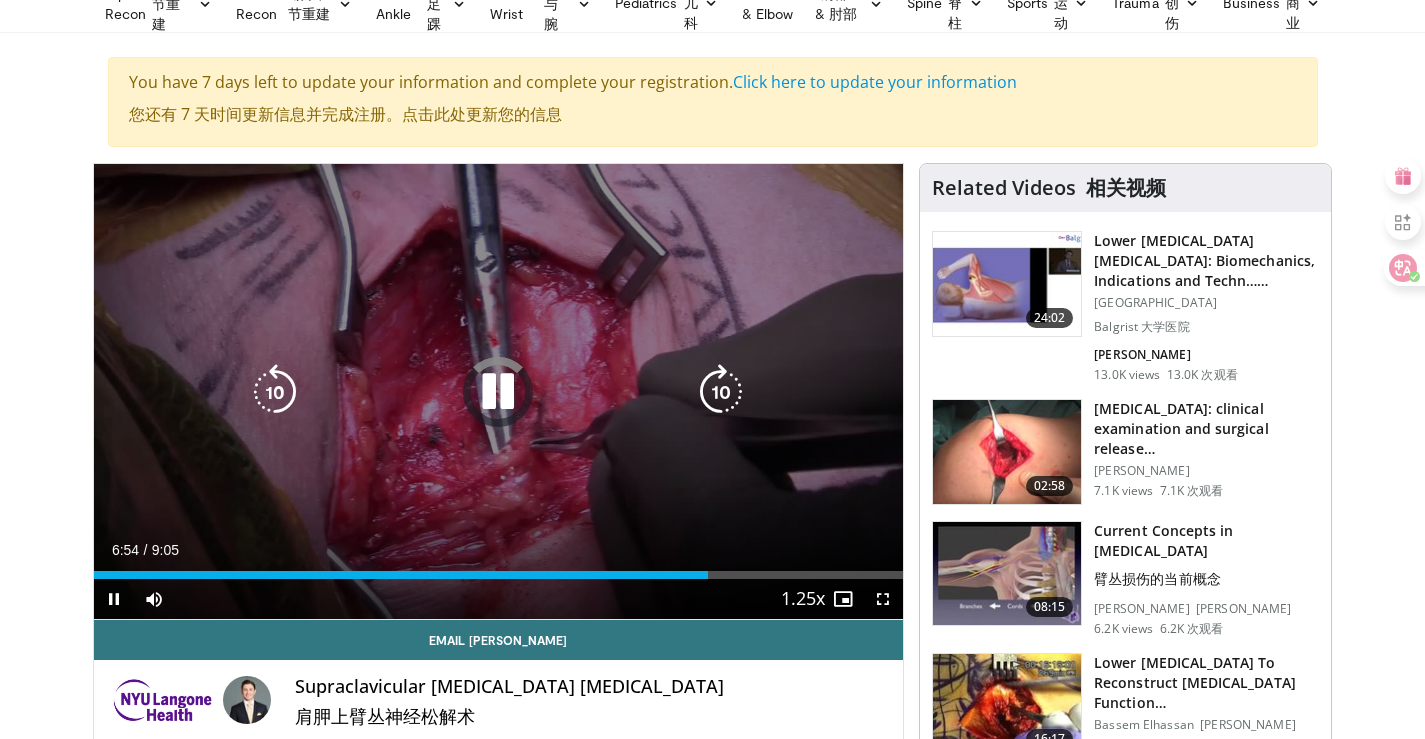 click at bounding box center (498, 392) 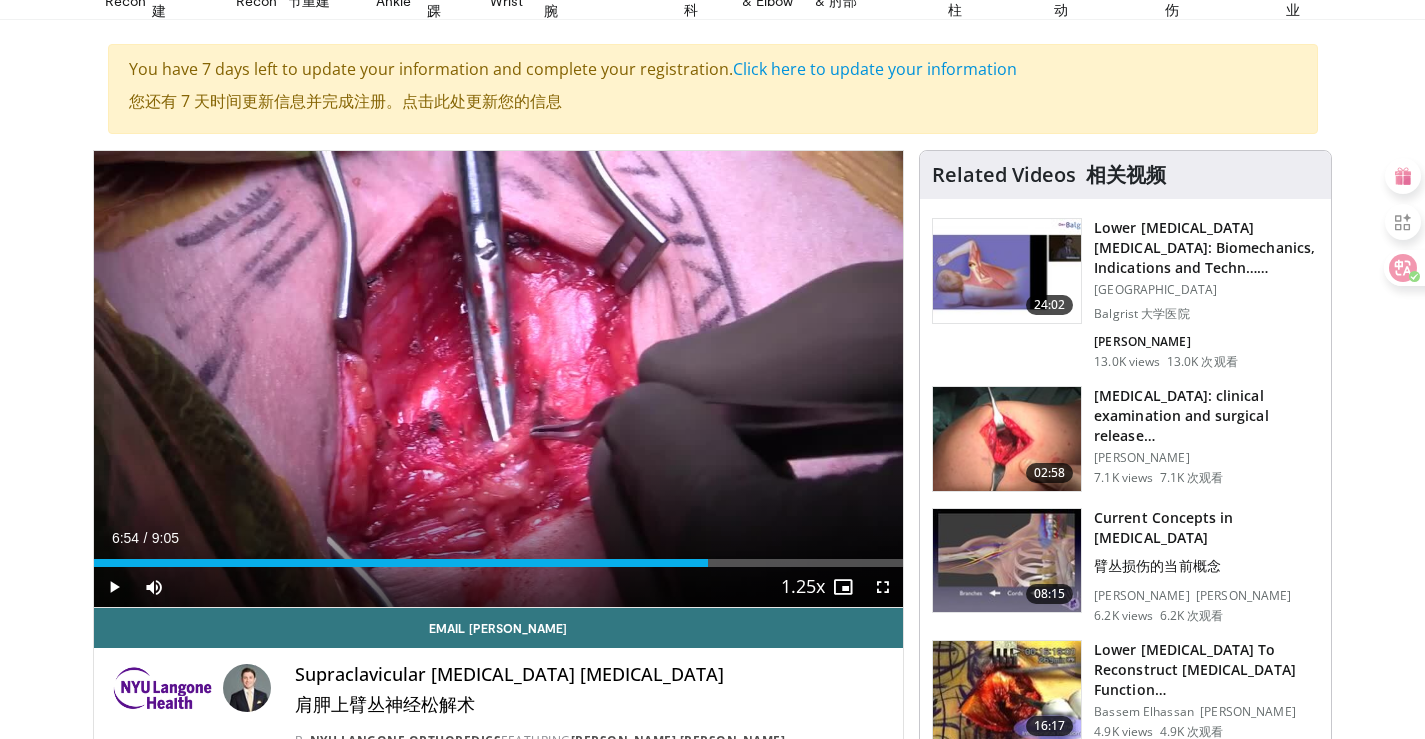 scroll, scrollTop: 200, scrollLeft: 0, axis: vertical 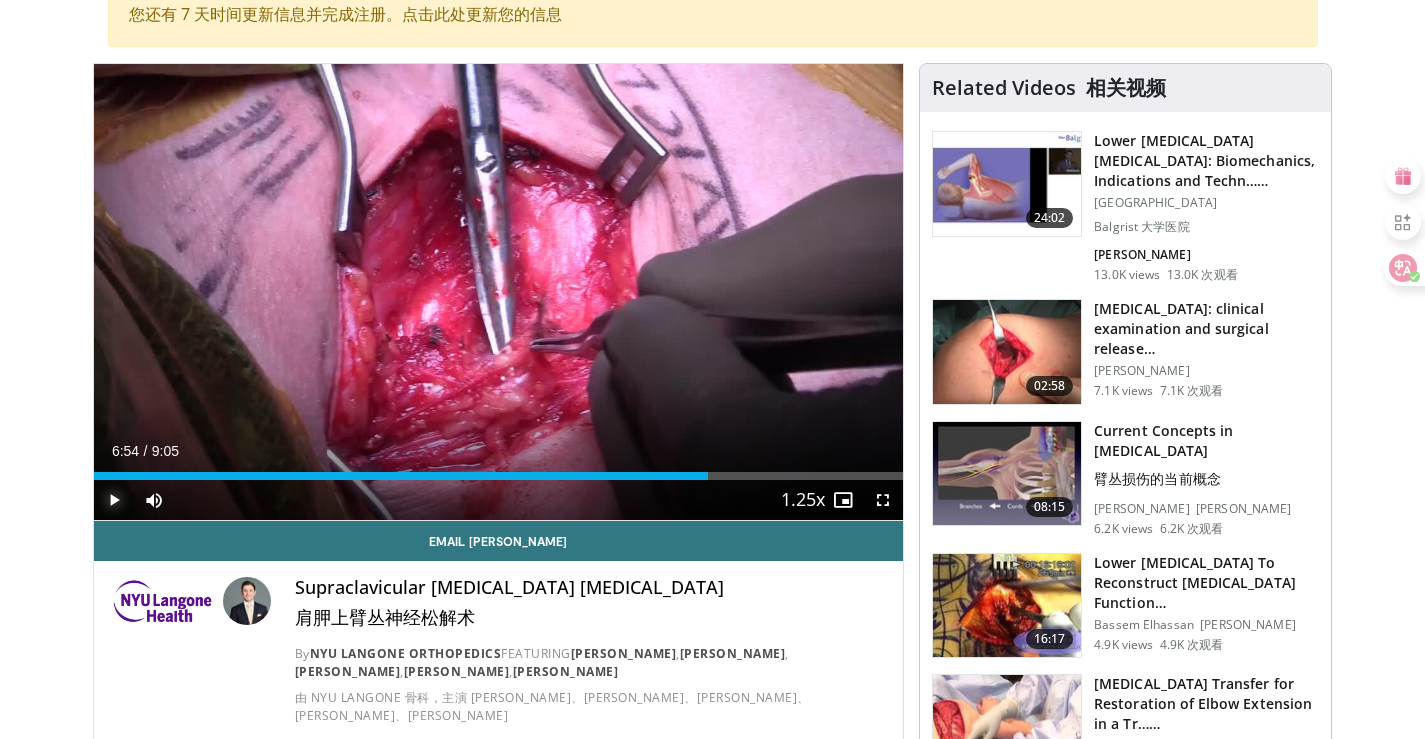 click at bounding box center [114, 500] 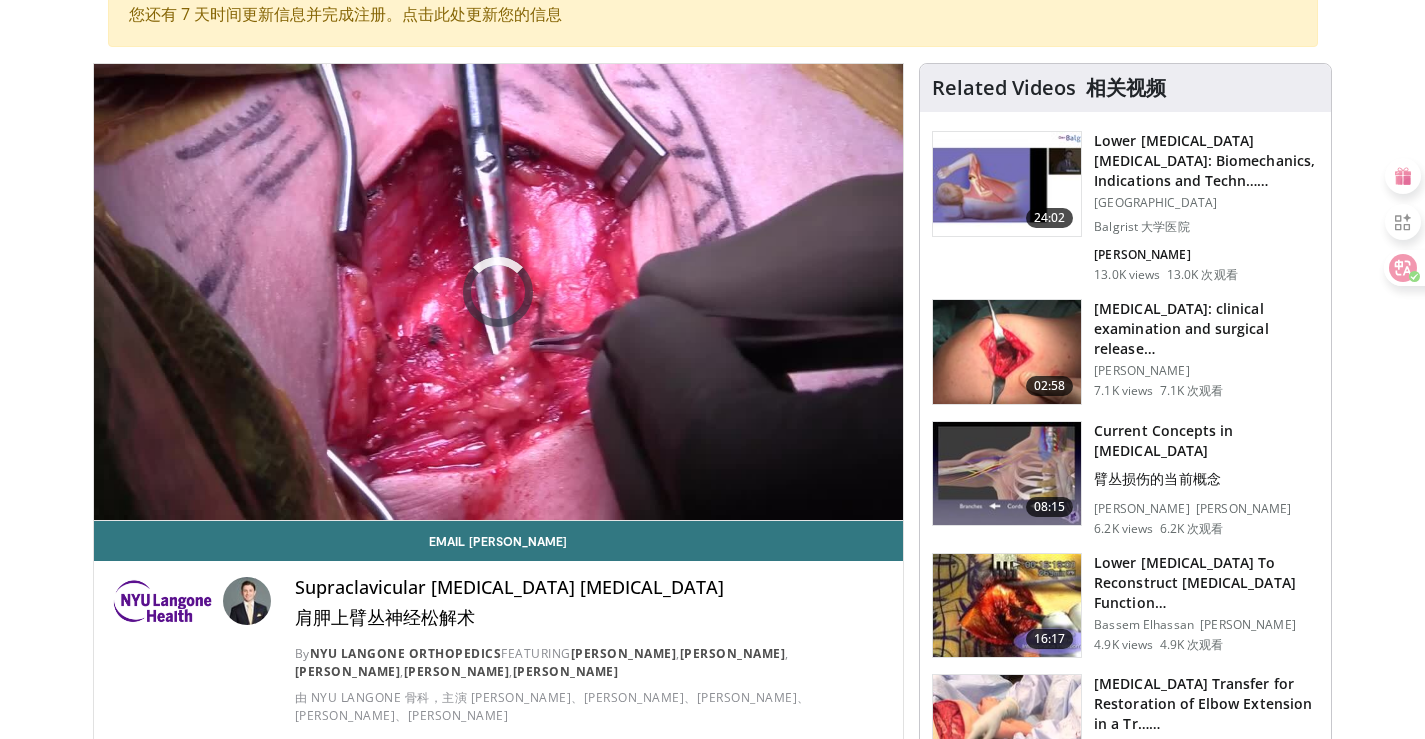 click on "**********" at bounding box center (499, 292) 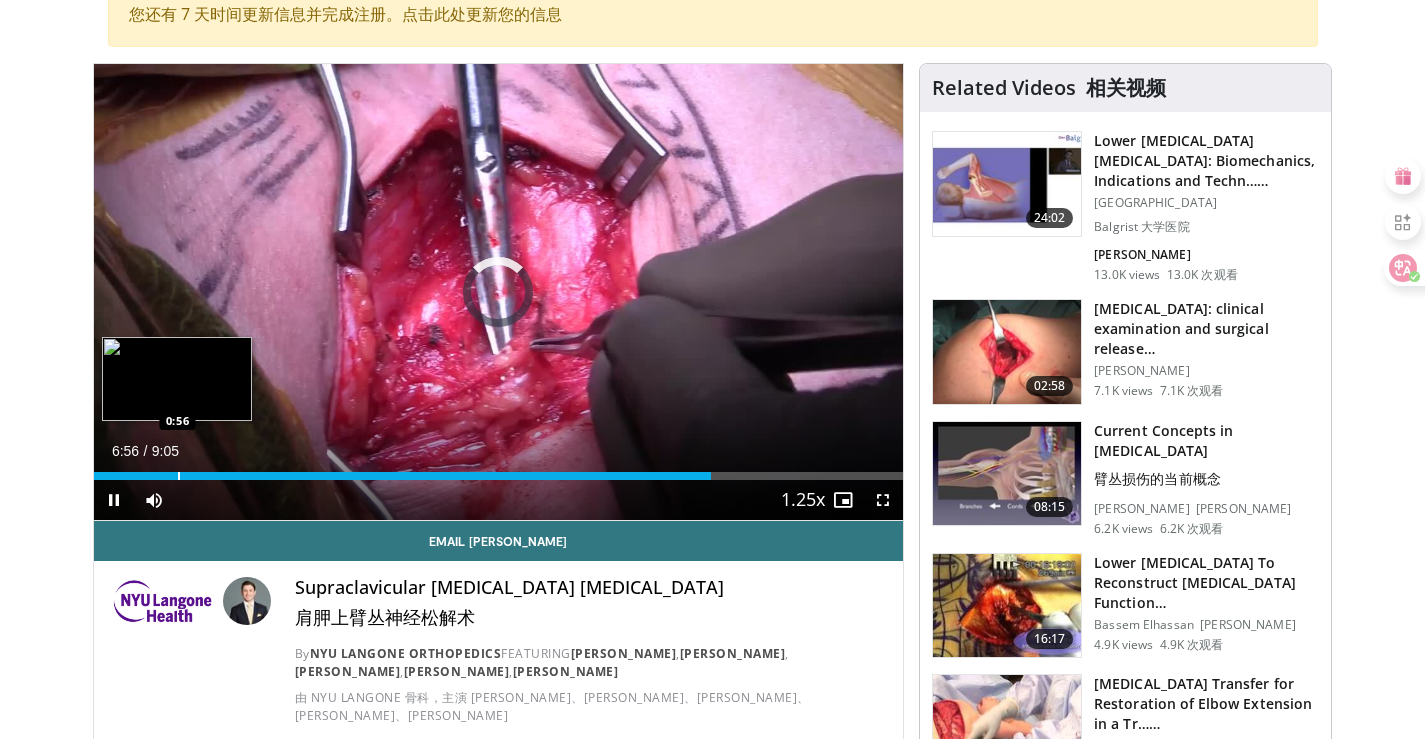 click on "Loaded :  76.30% 6:56 0:56" at bounding box center (499, 470) 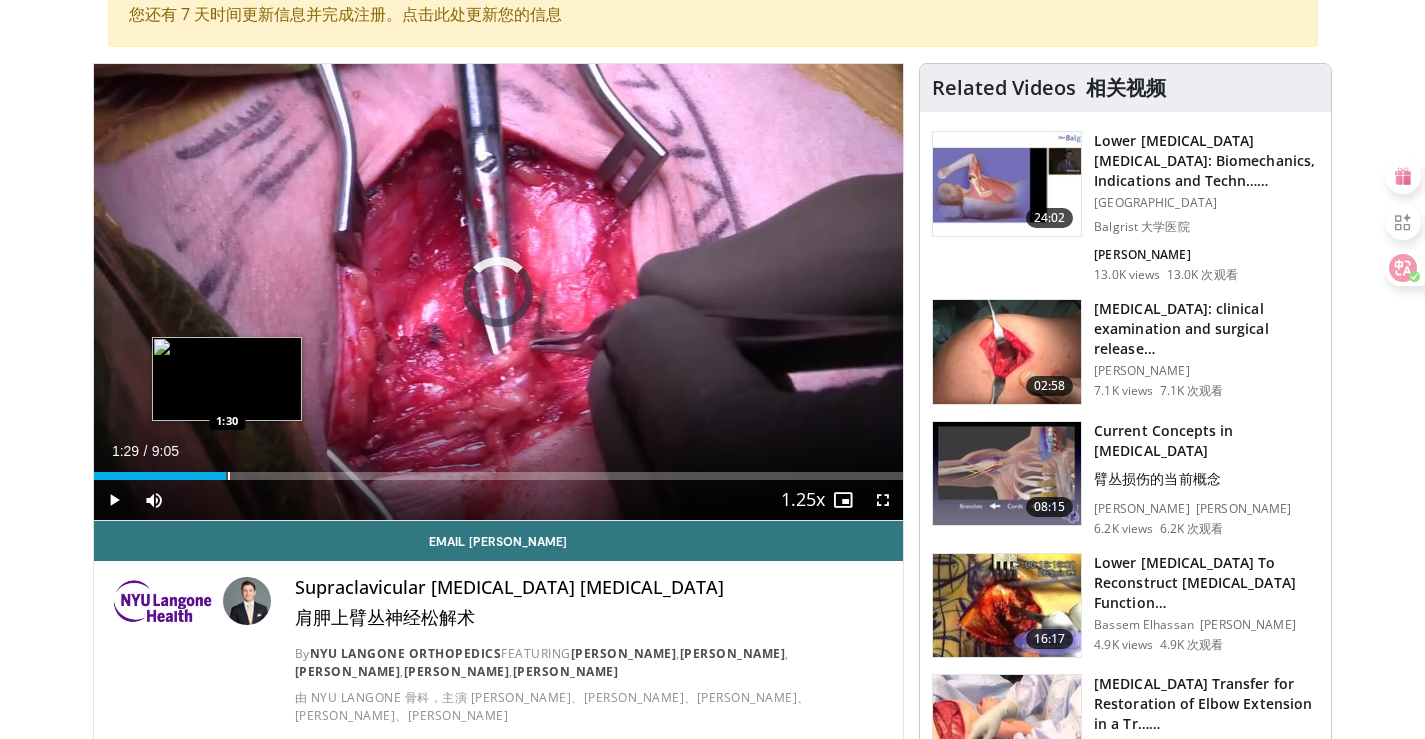 click at bounding box center (229, 476) 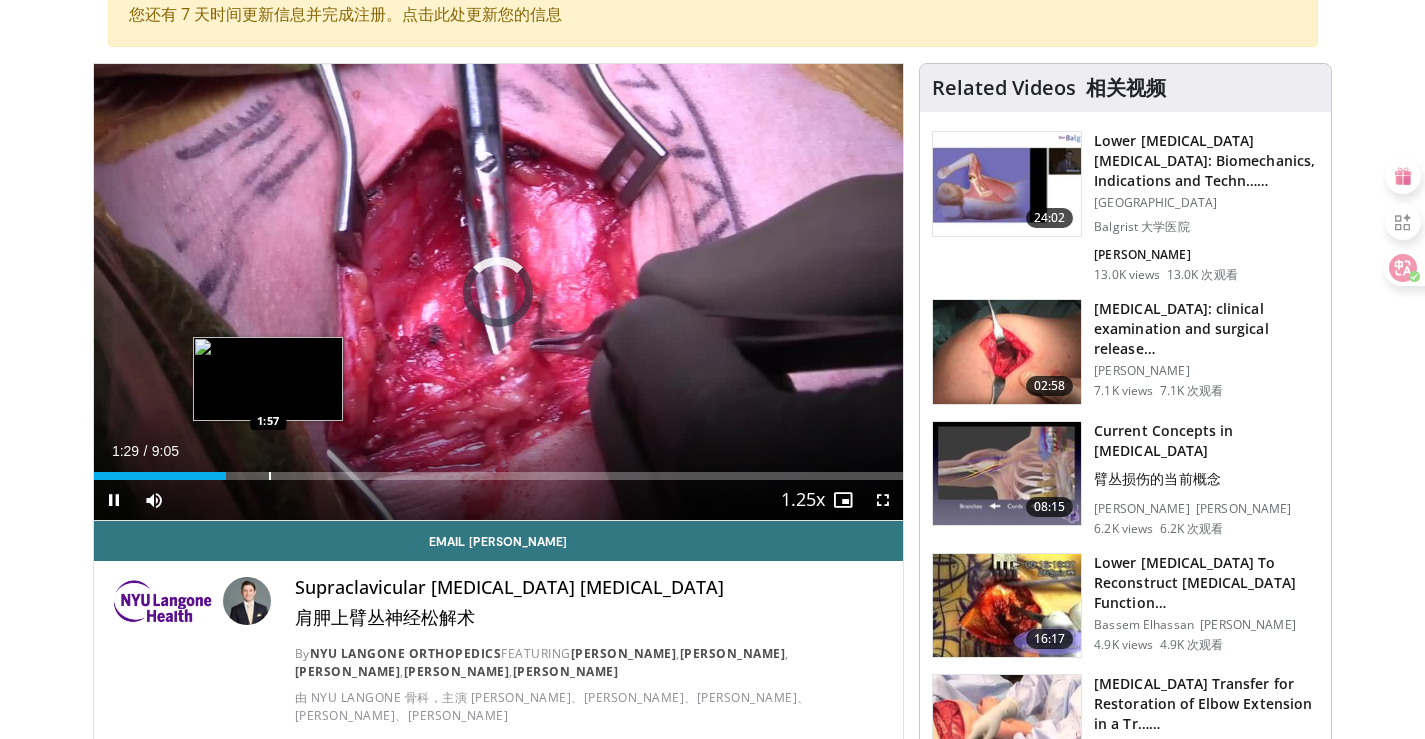 click at bounding box center [270, 476] 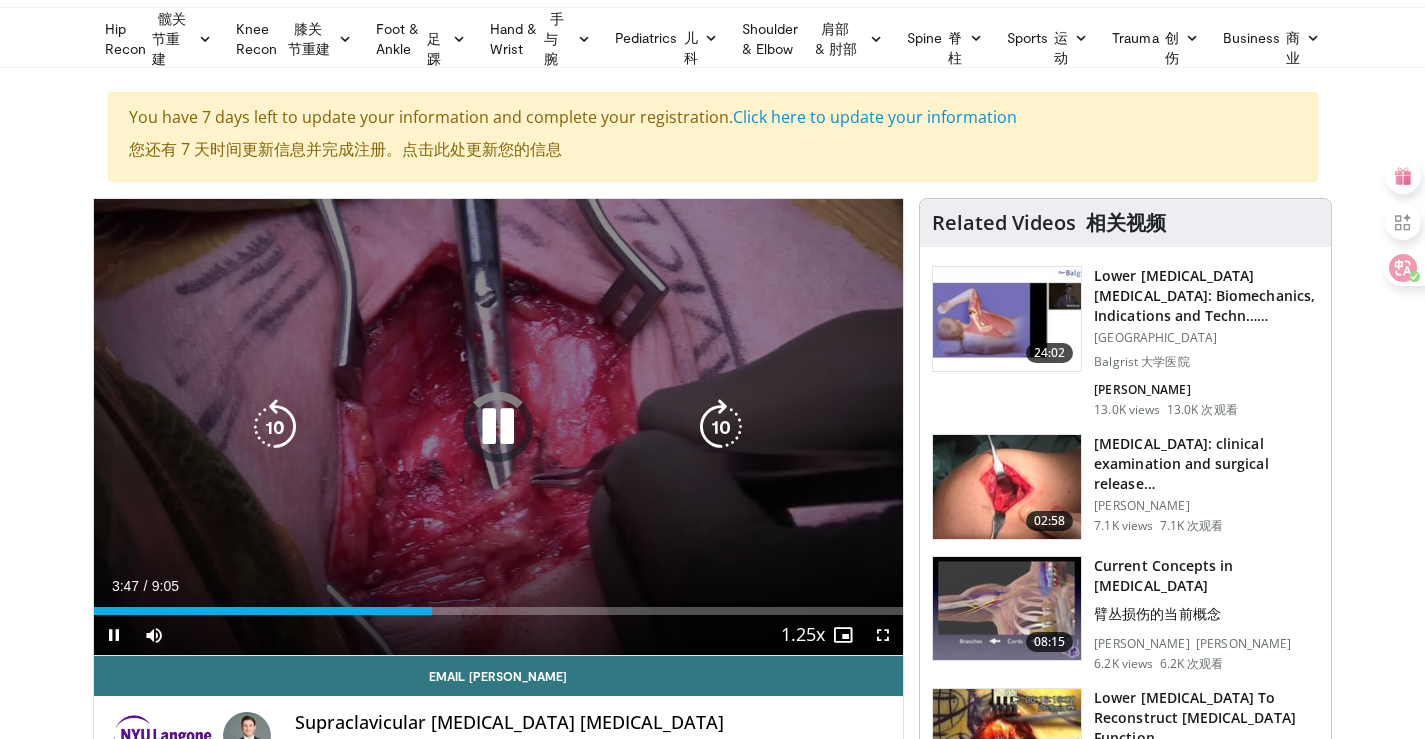 scroll, scrollTop: 100, scrollLeft: 0, axis: vertical 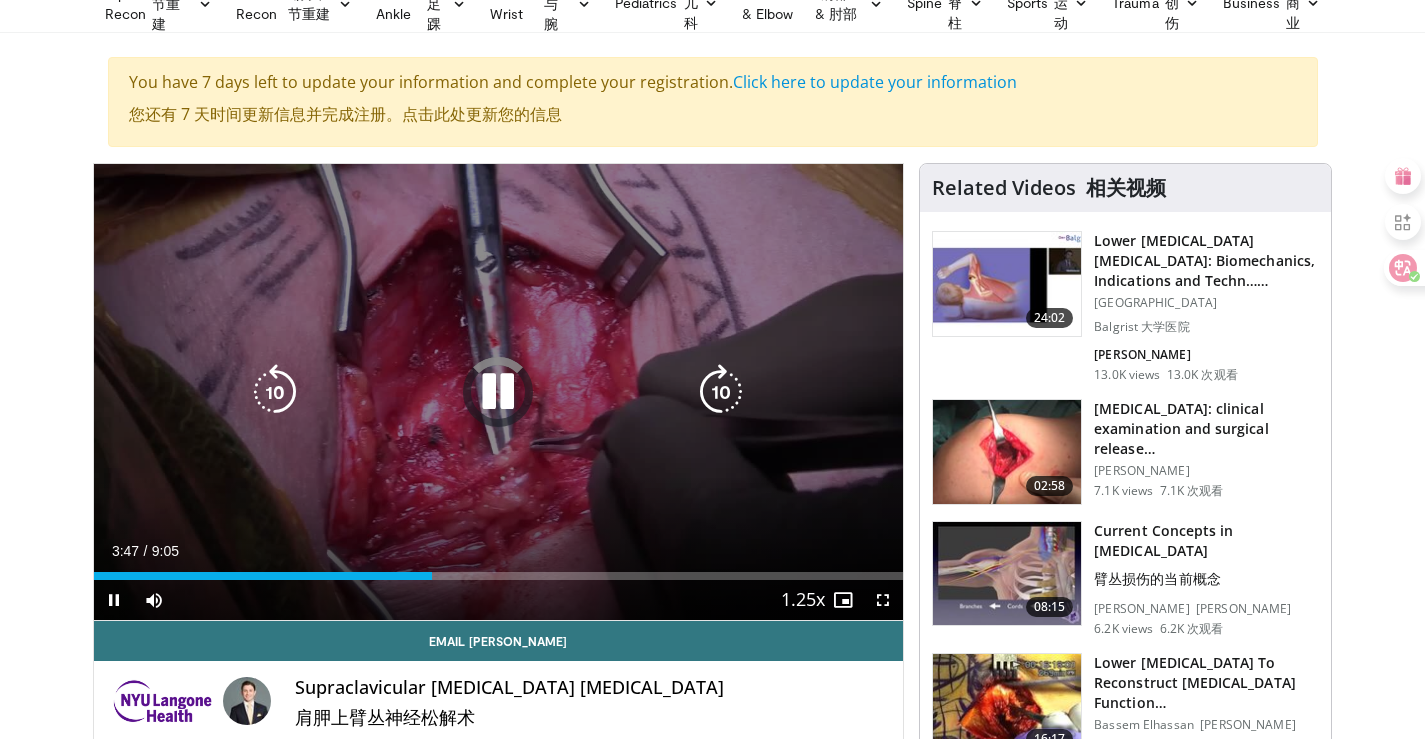 click at bounding box center [498, 392] 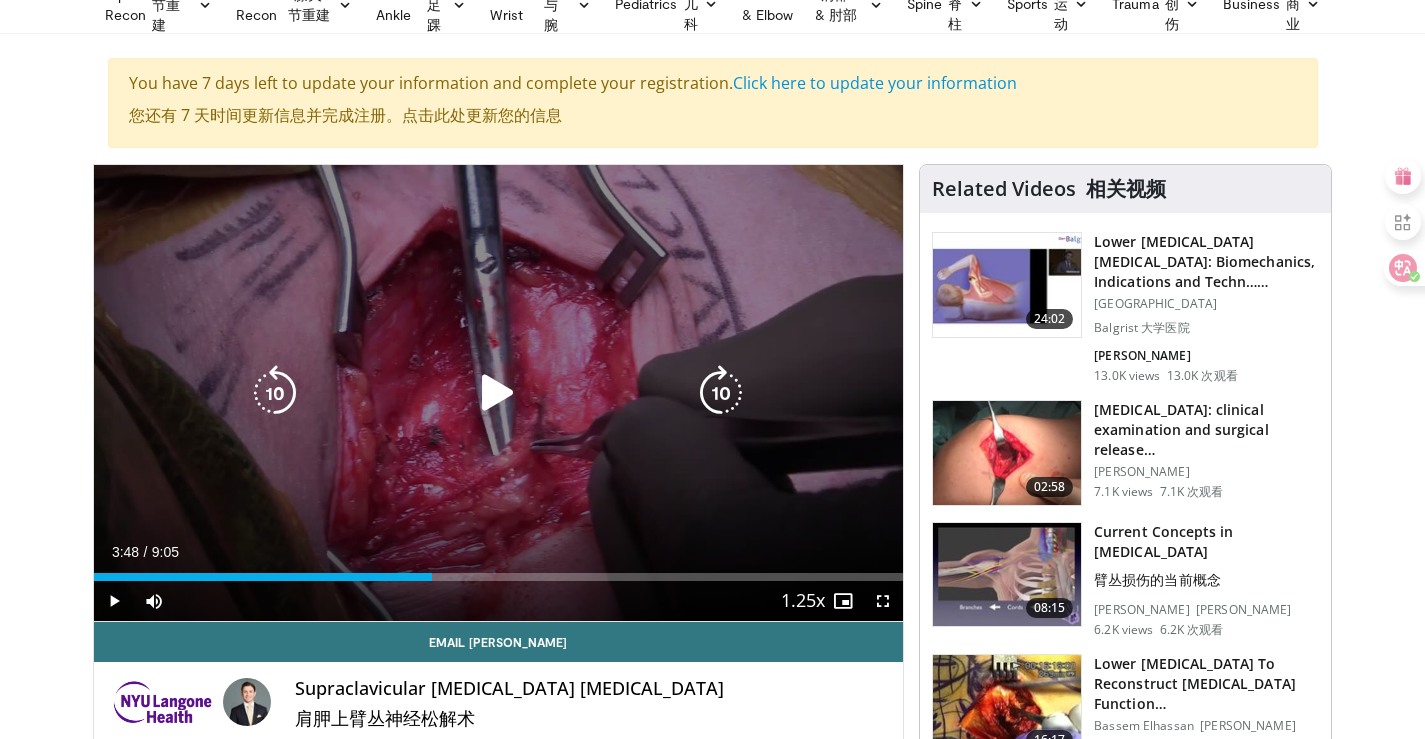 scroll, scrollTop: 100, scrollLeft: 0, axis: vertical 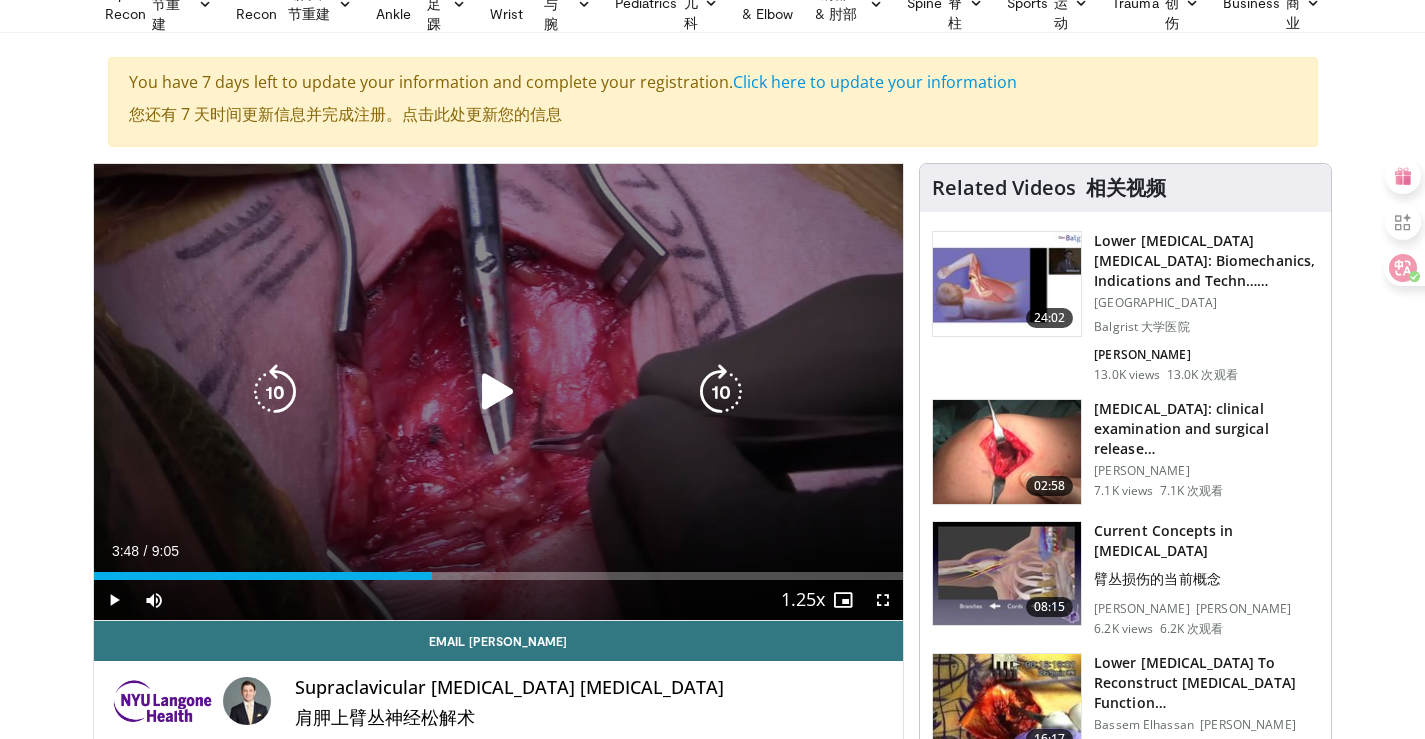 click at bounding box center (498, 392) 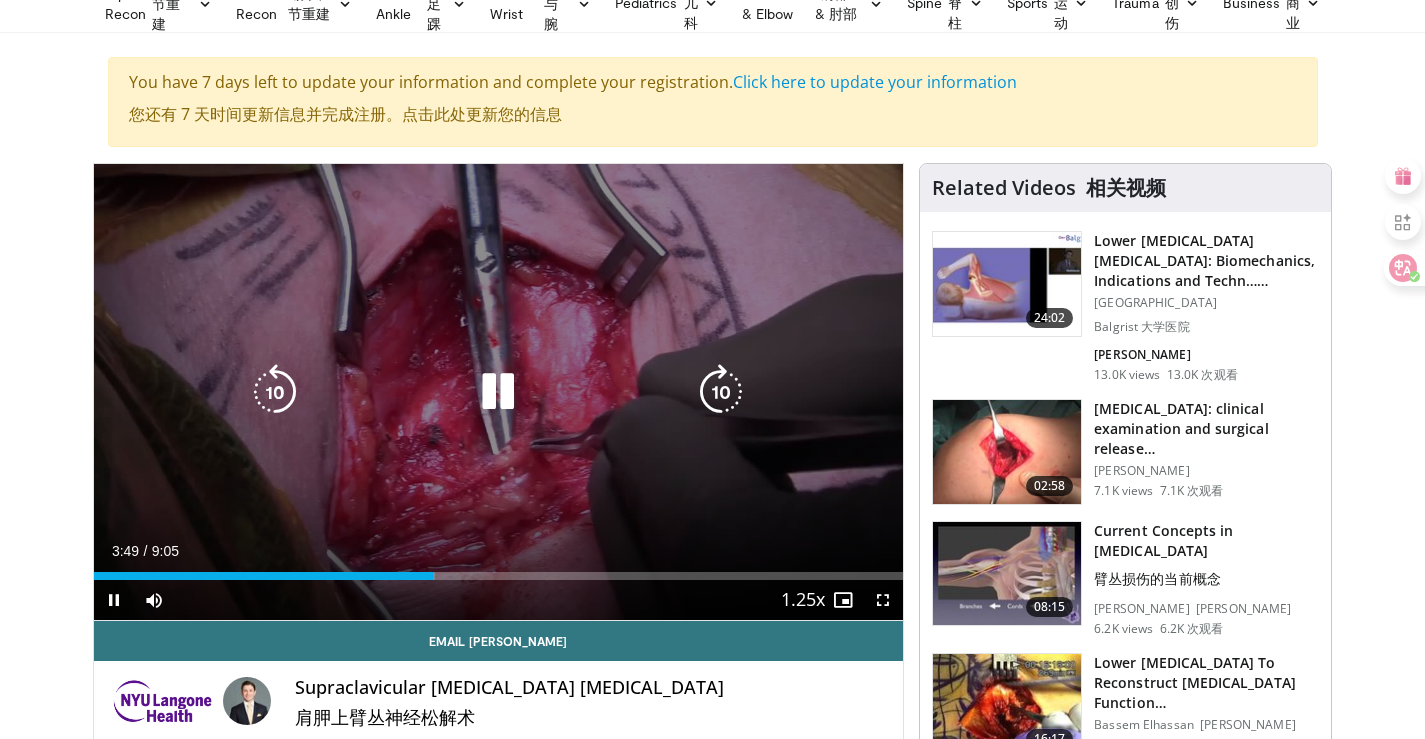 click at bounding box center (498, 392) 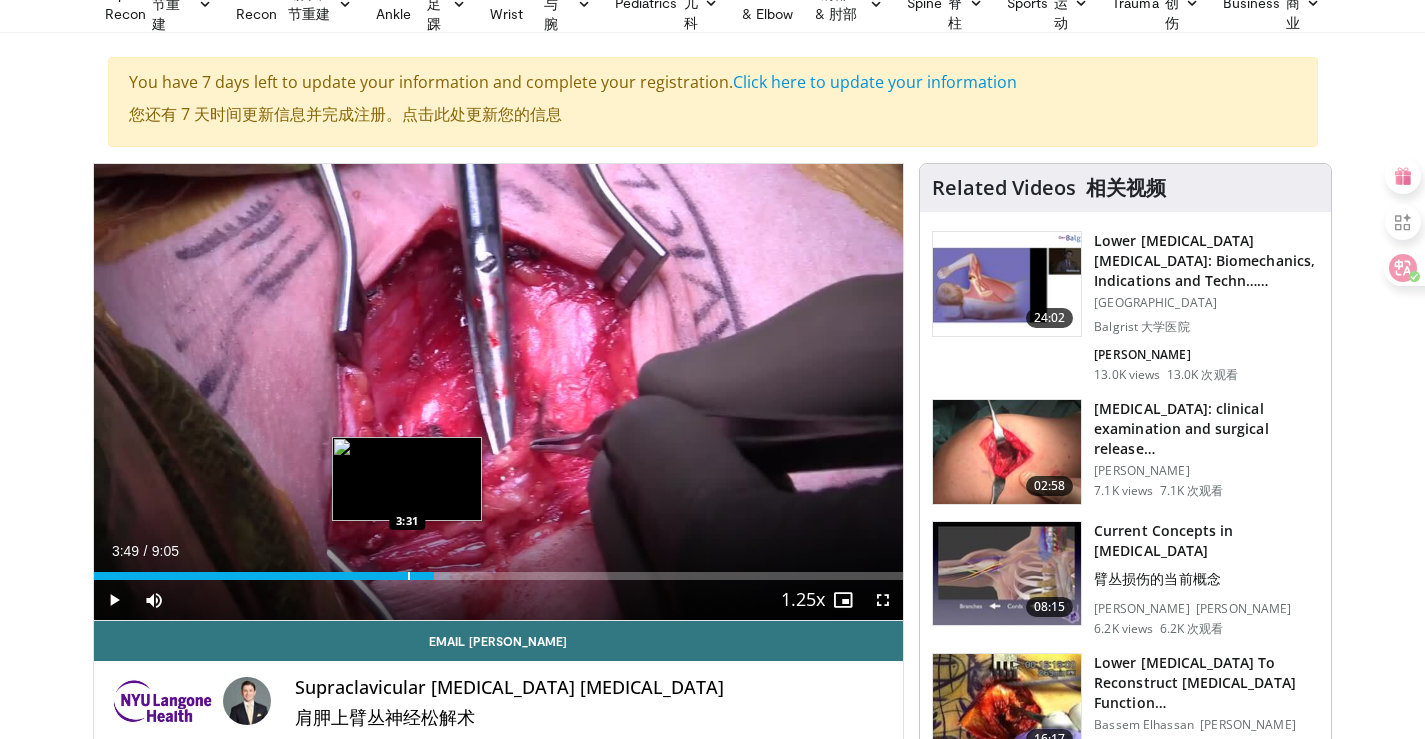click at bounding box center [409, 576] 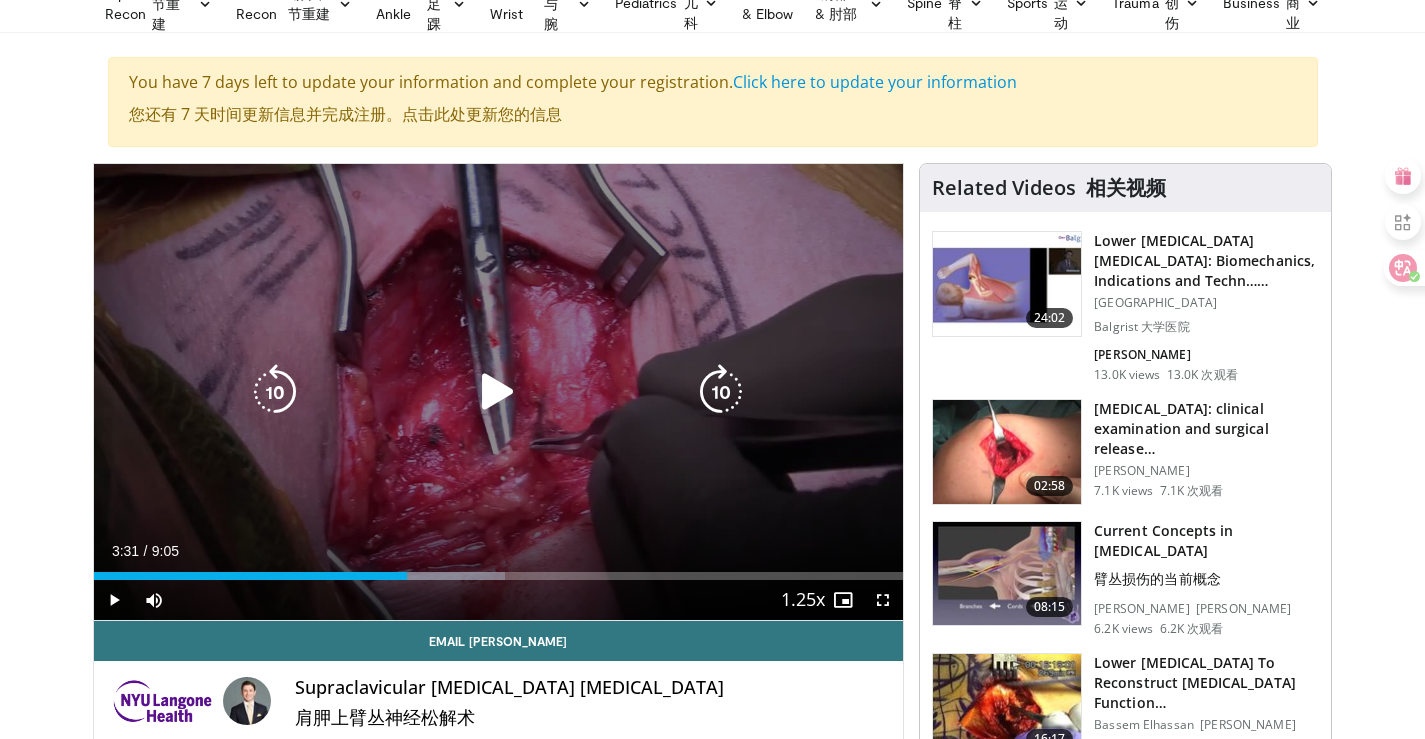 click at bounding box center (498, 392) 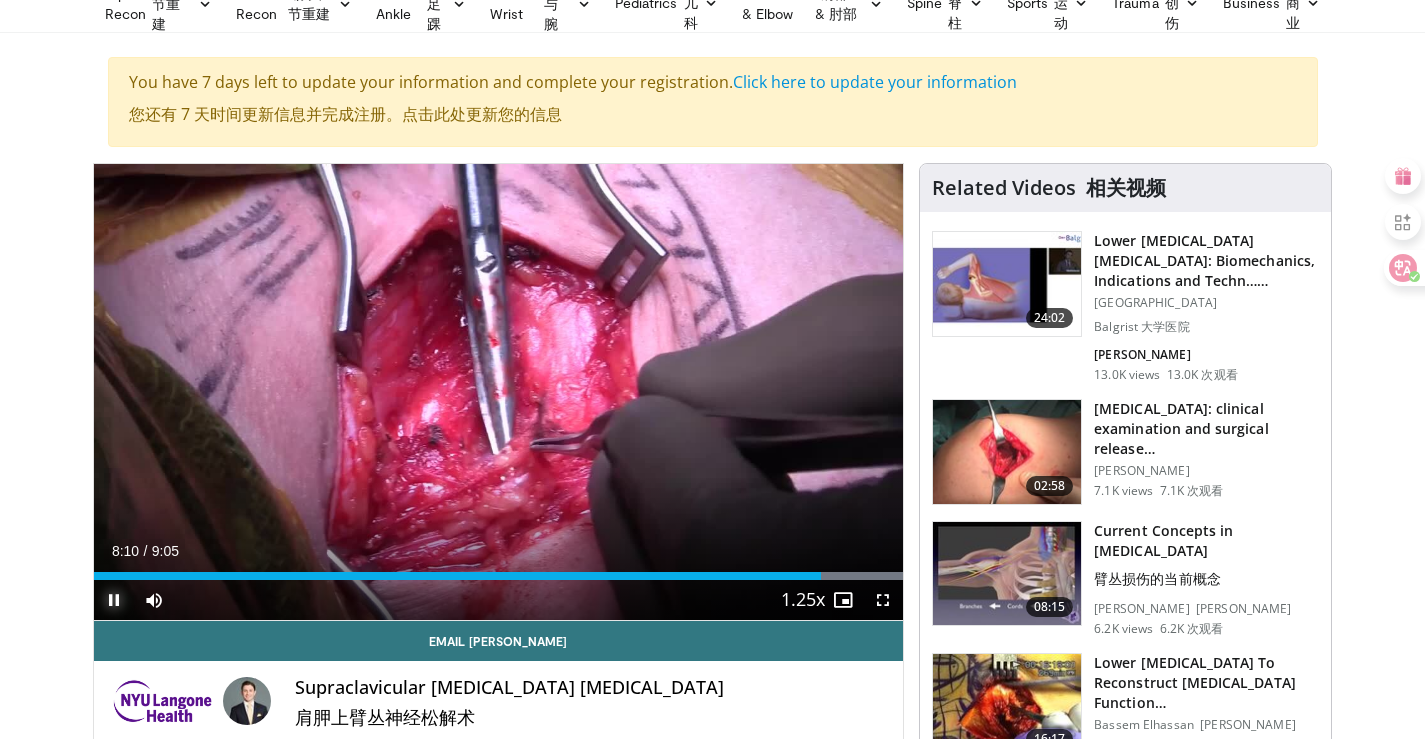 click at bounding box center [114, 600] 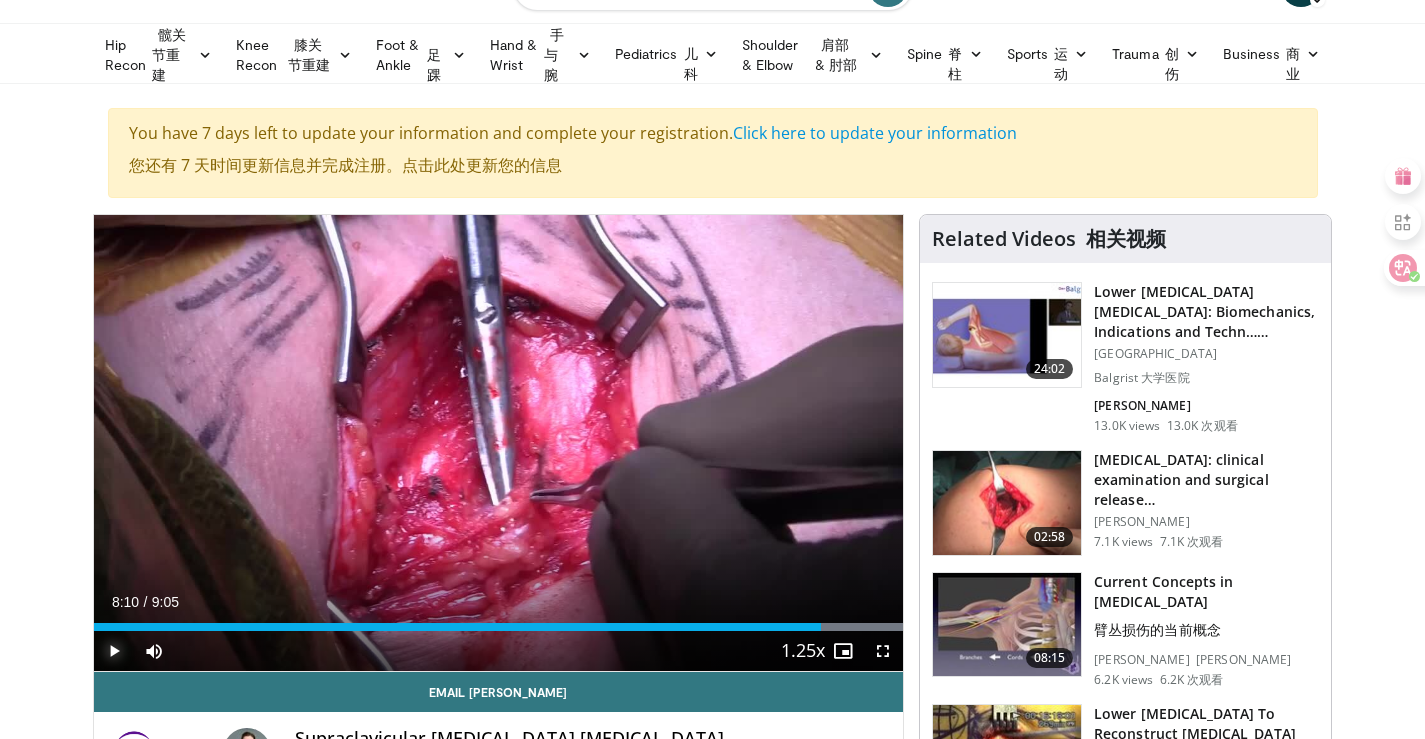 scroll, scrollTop: 0, scrollLeft: 0, axis: both 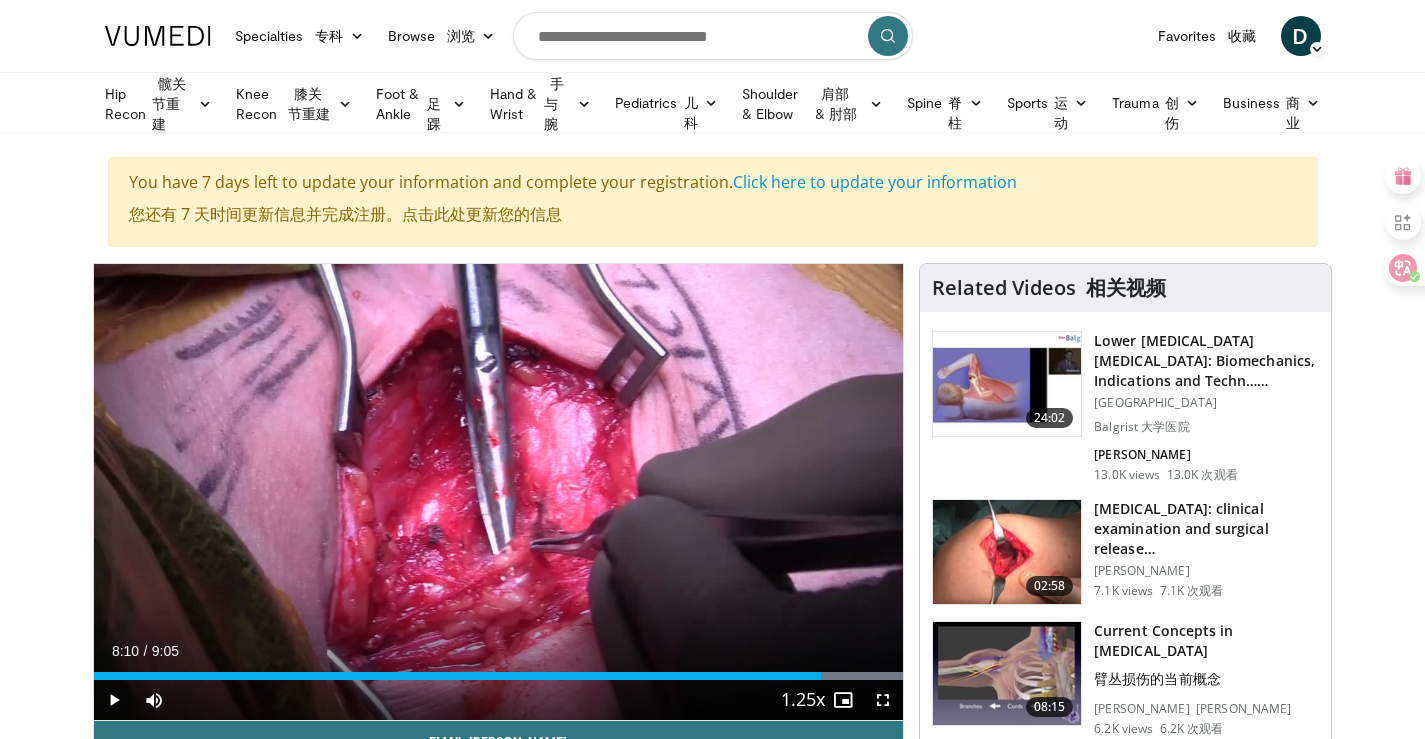 click at bounding box center (713, 36) 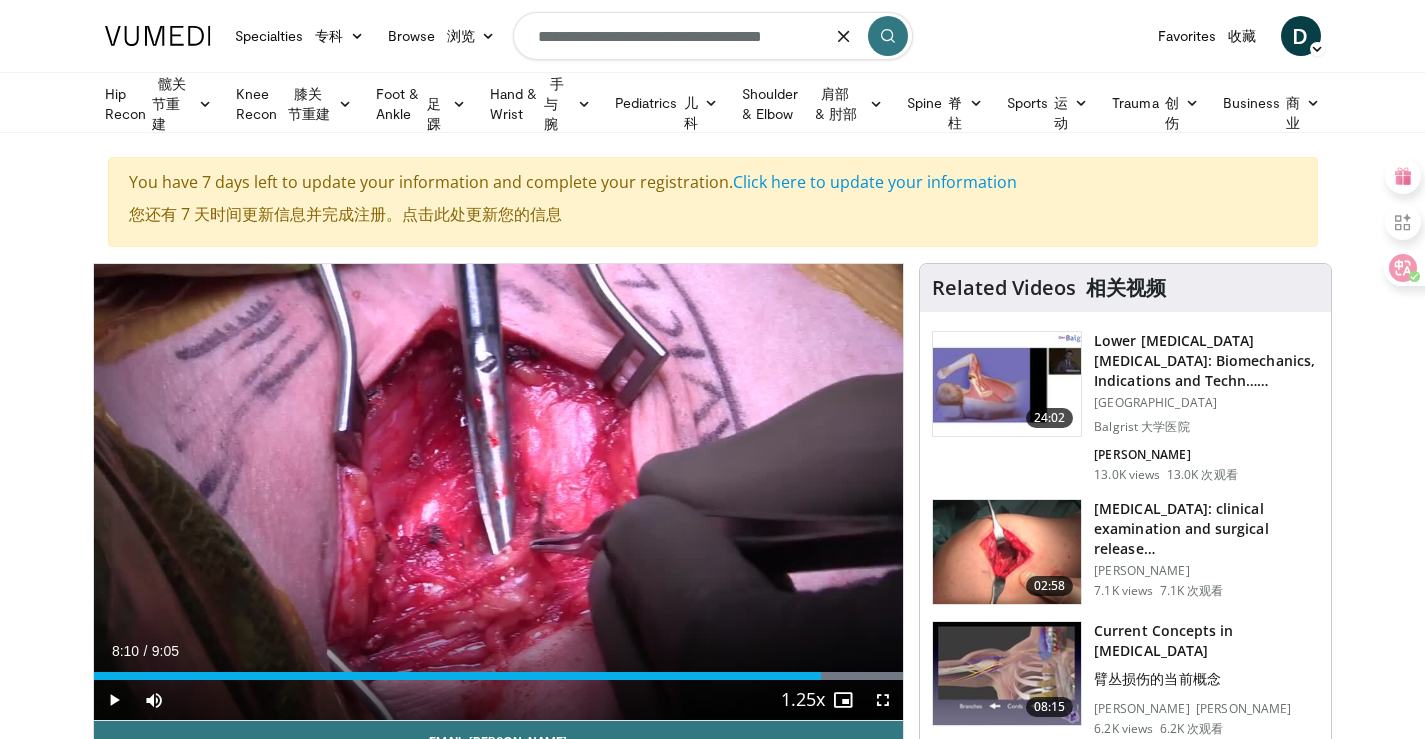 type on "**********" 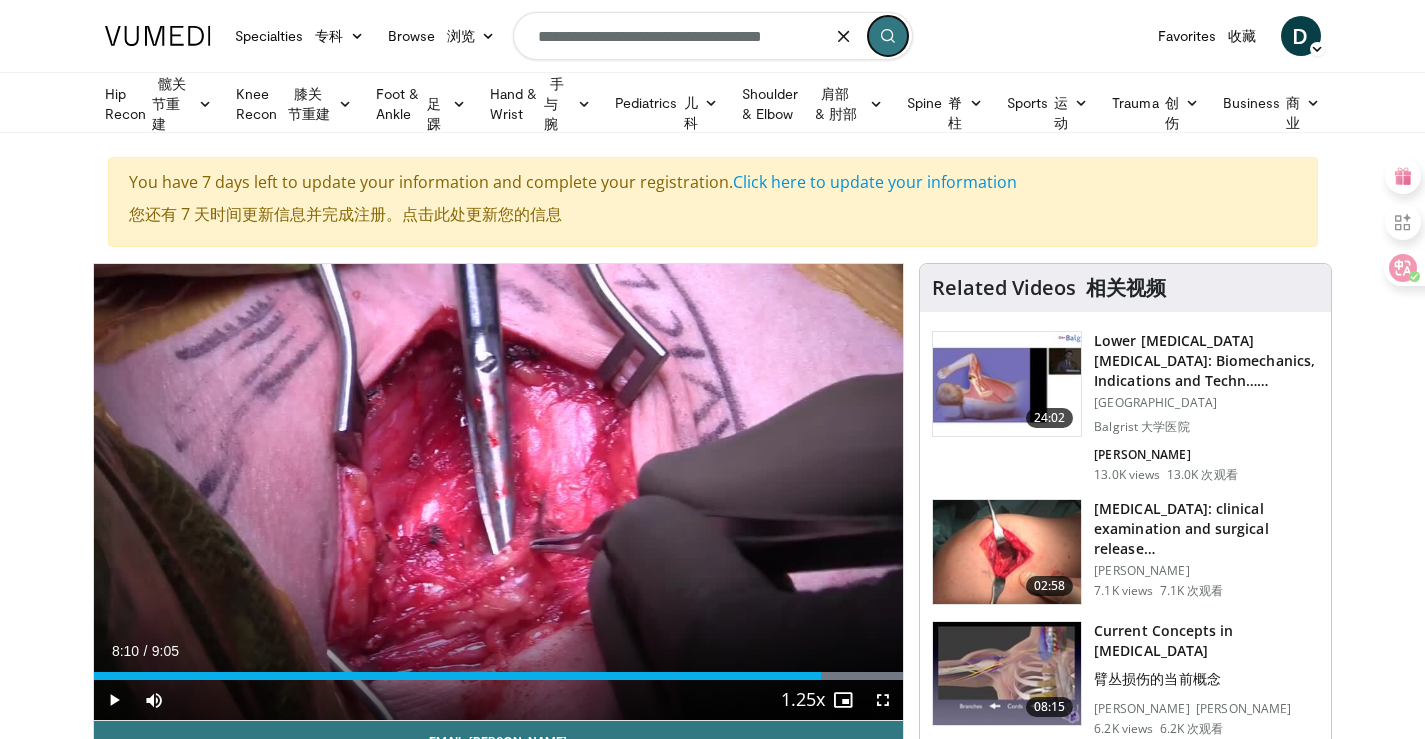 click at bounding box center (888, 36) 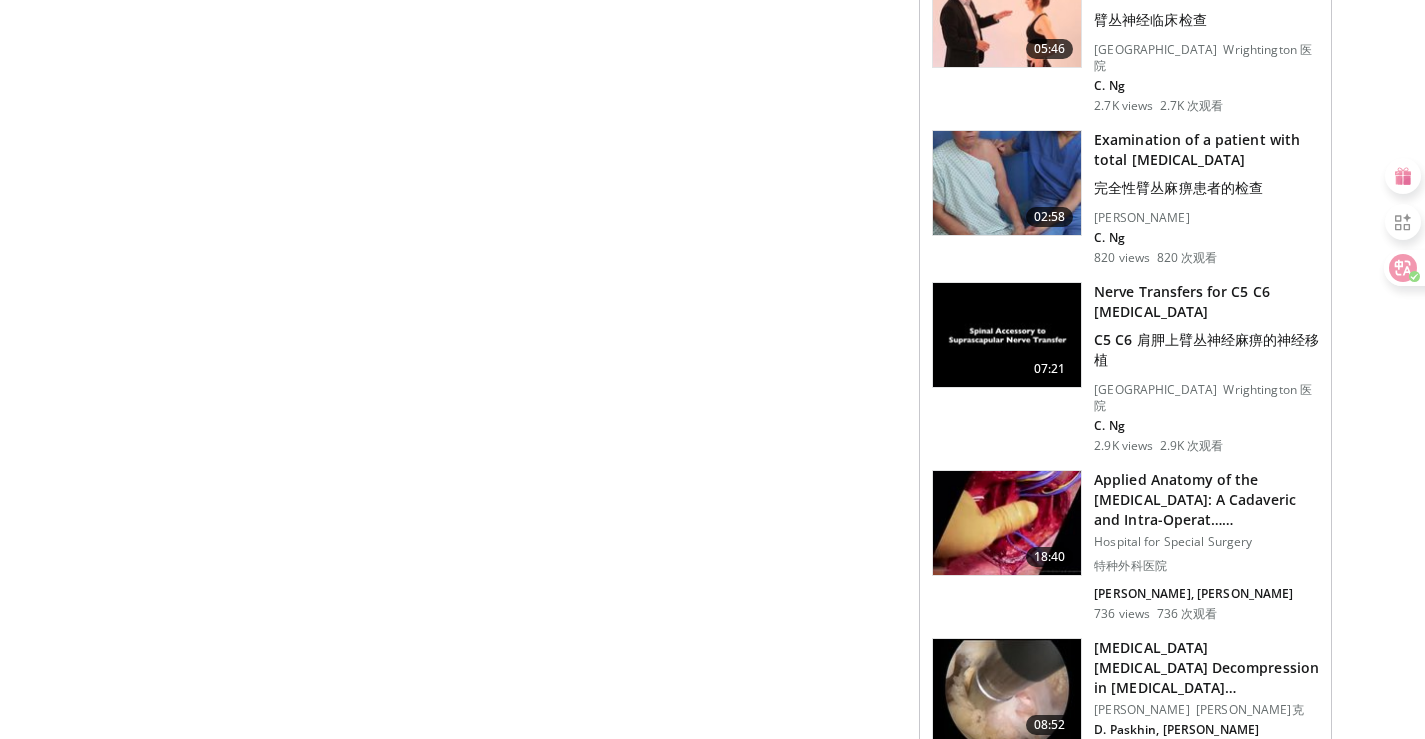 scroll, scrollTop: 1396, scrollLeft: 0, axis: vertical 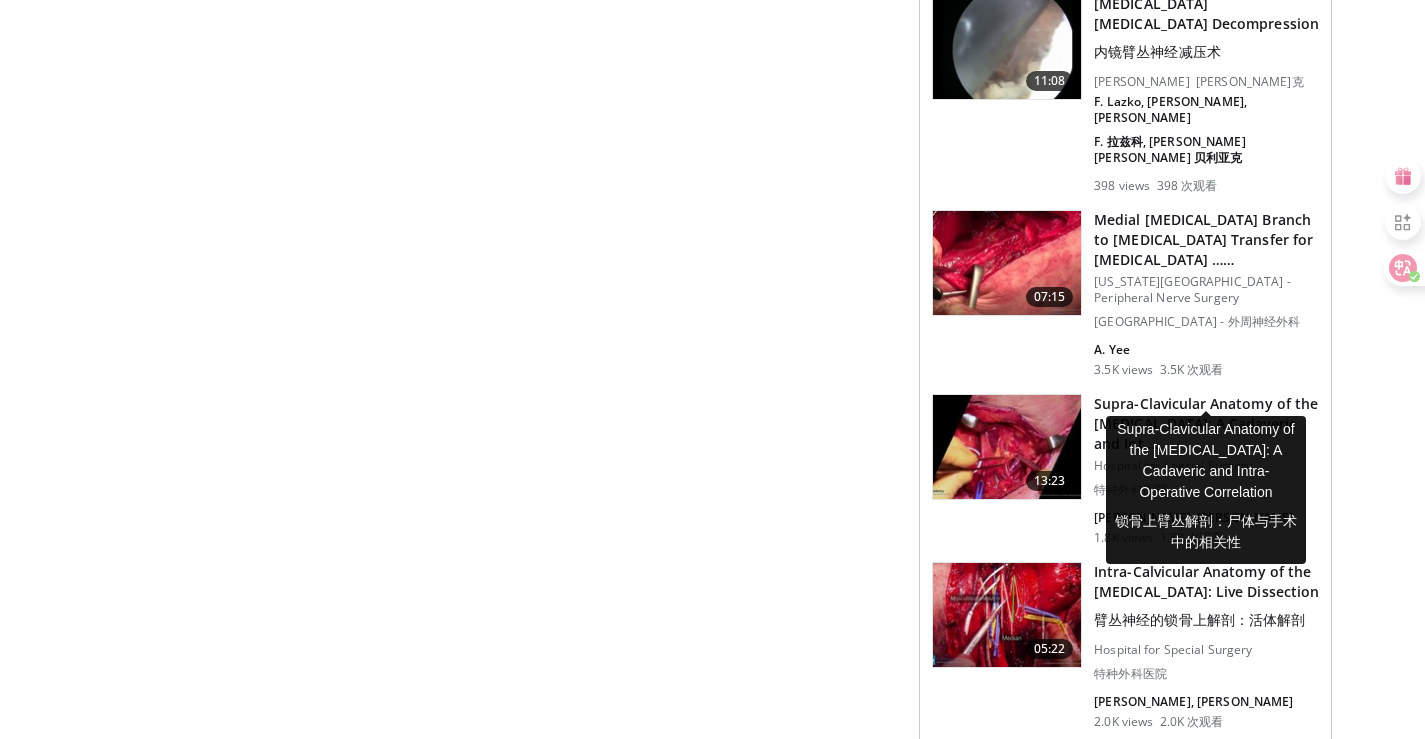 drag, startPoint x: 1224, startPoint y: 378, endPoint x: 1380, endPoint y: 343, distance: 159.87808 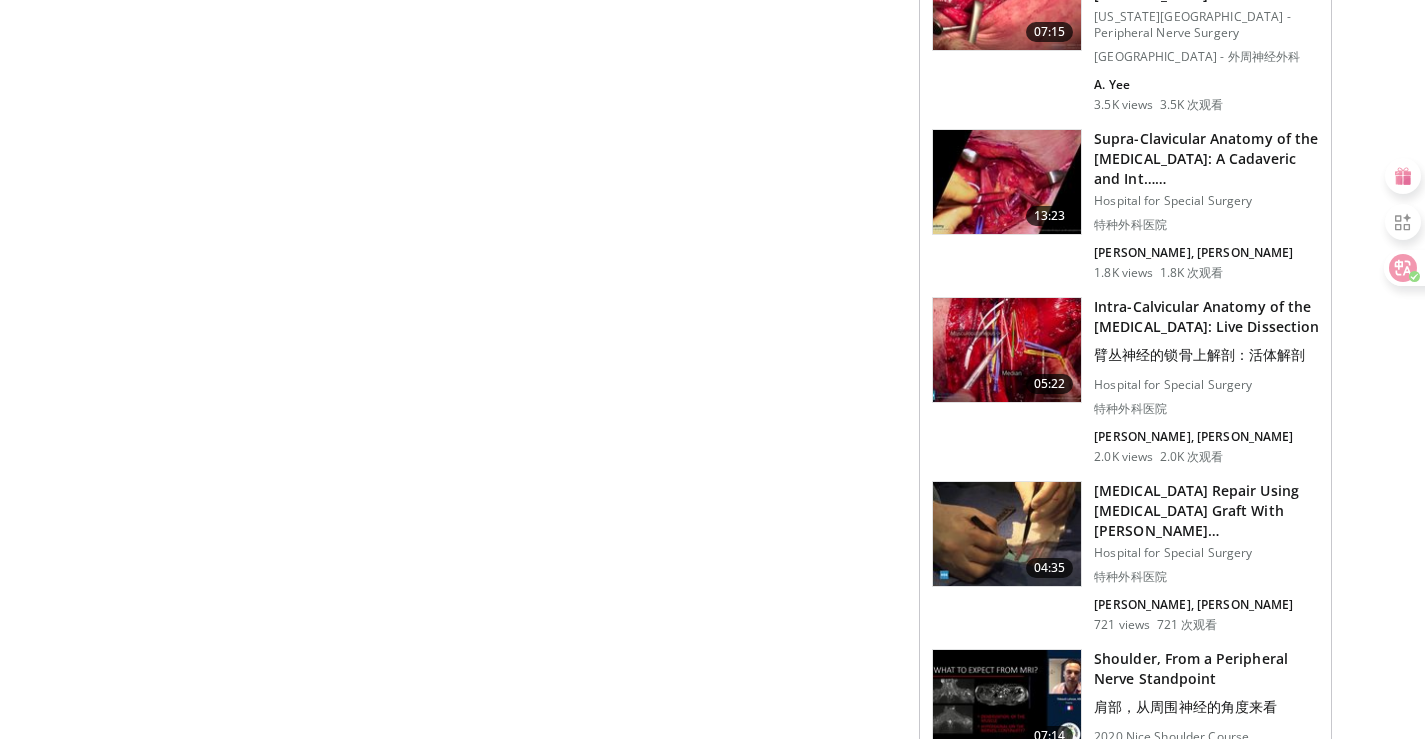 scroll, scrollTop: 2396, scrollLeft: 0, axis: vertical 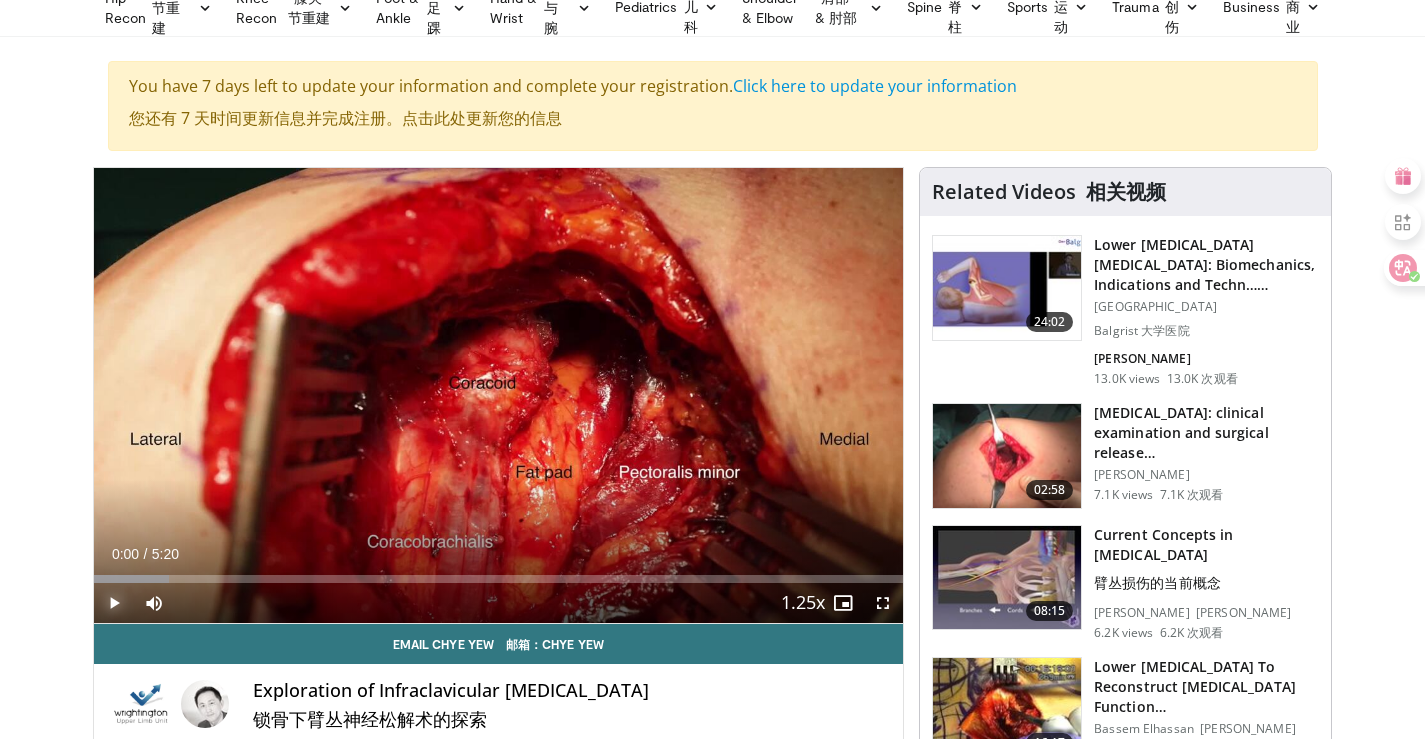 click at bounding box center [114, 603] 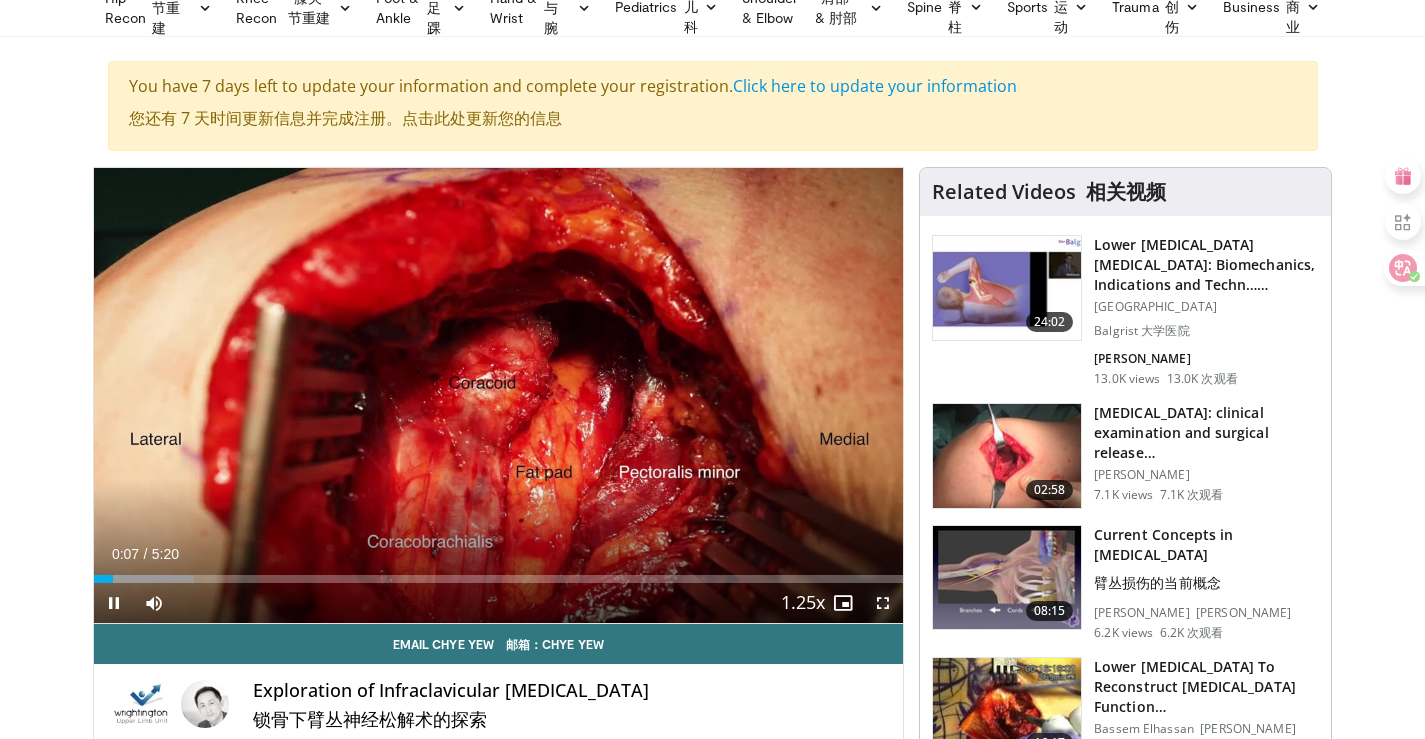 click at bounding box center (883, 603) 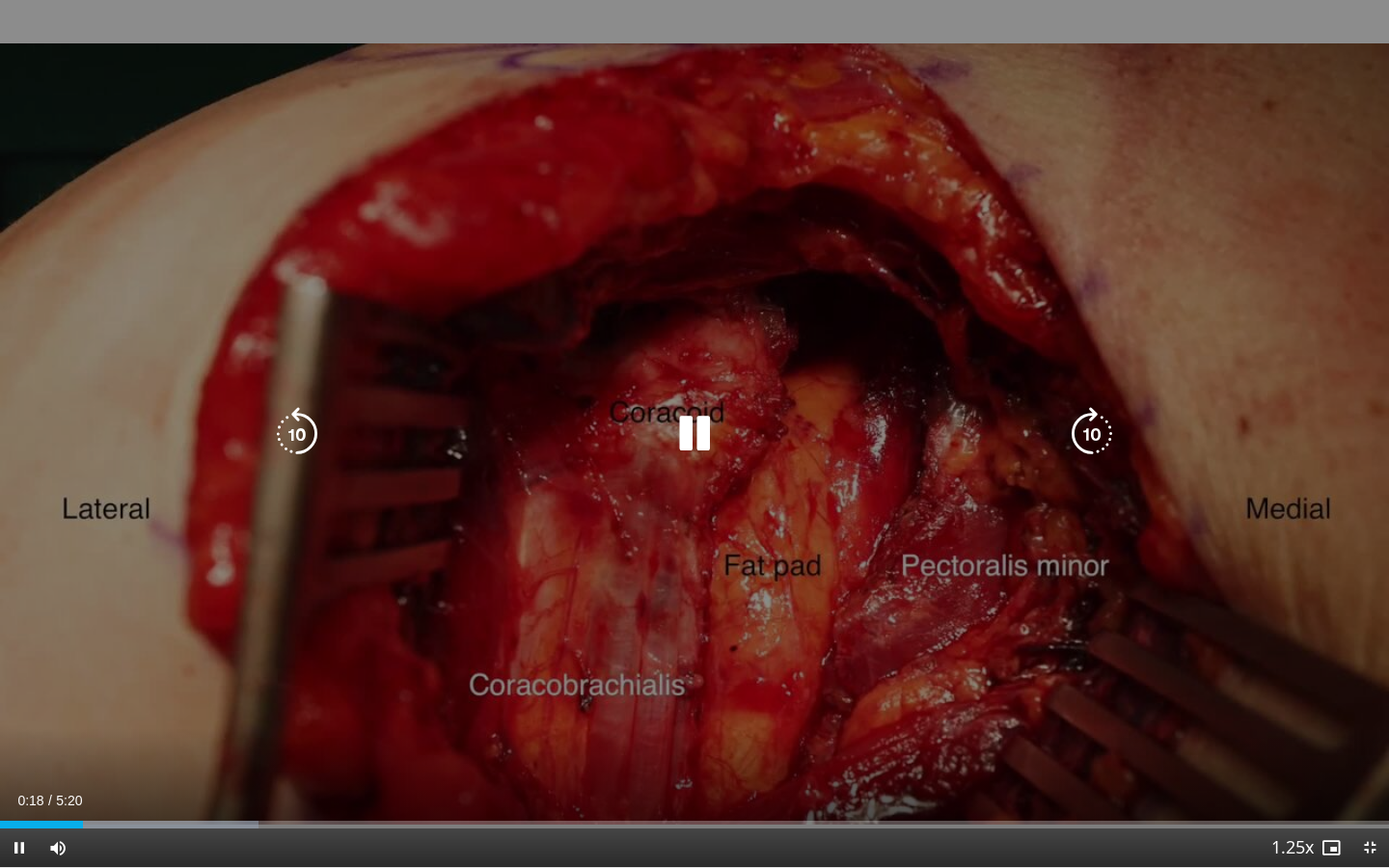 click at bounding box center (1092, 434) 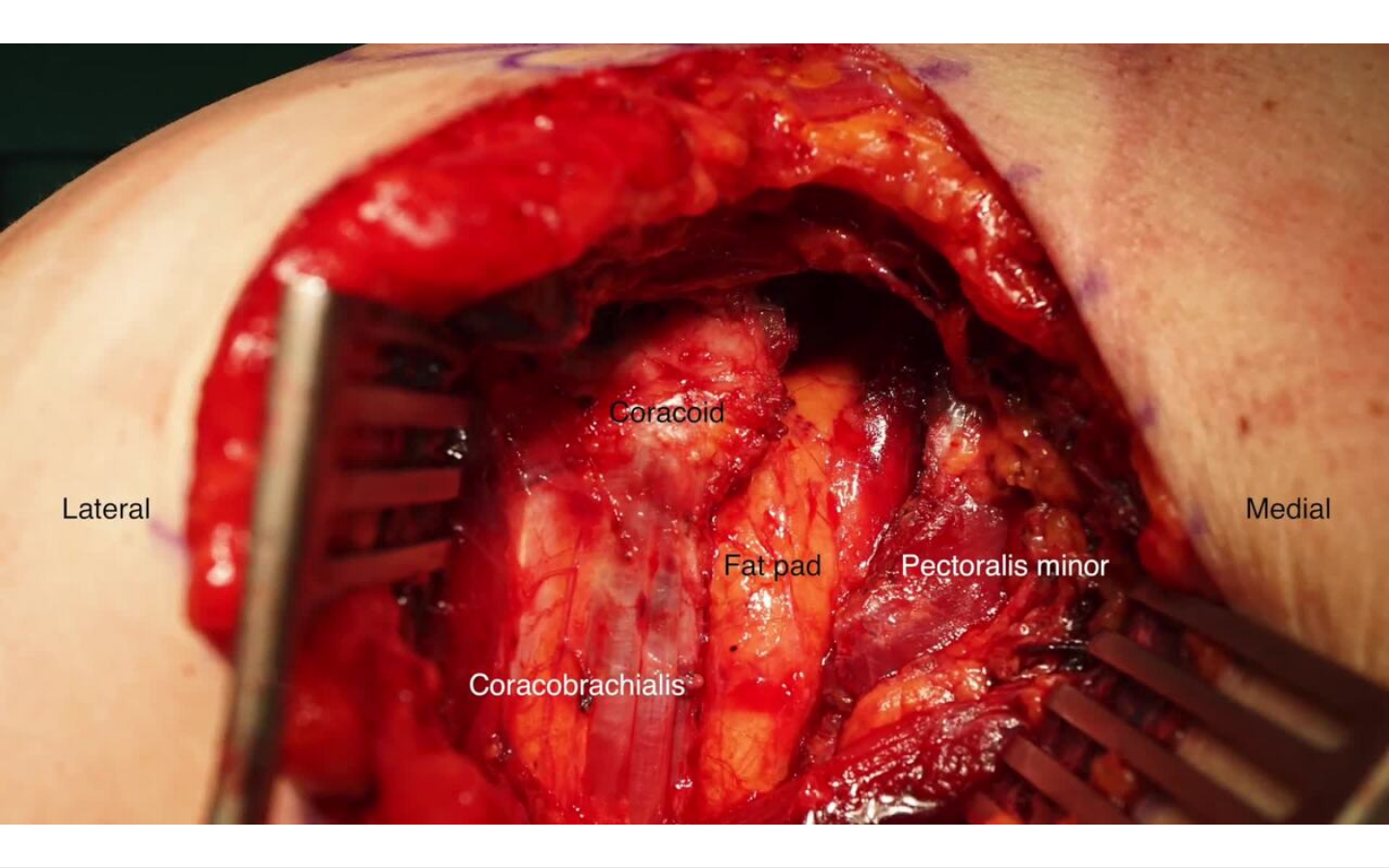 type 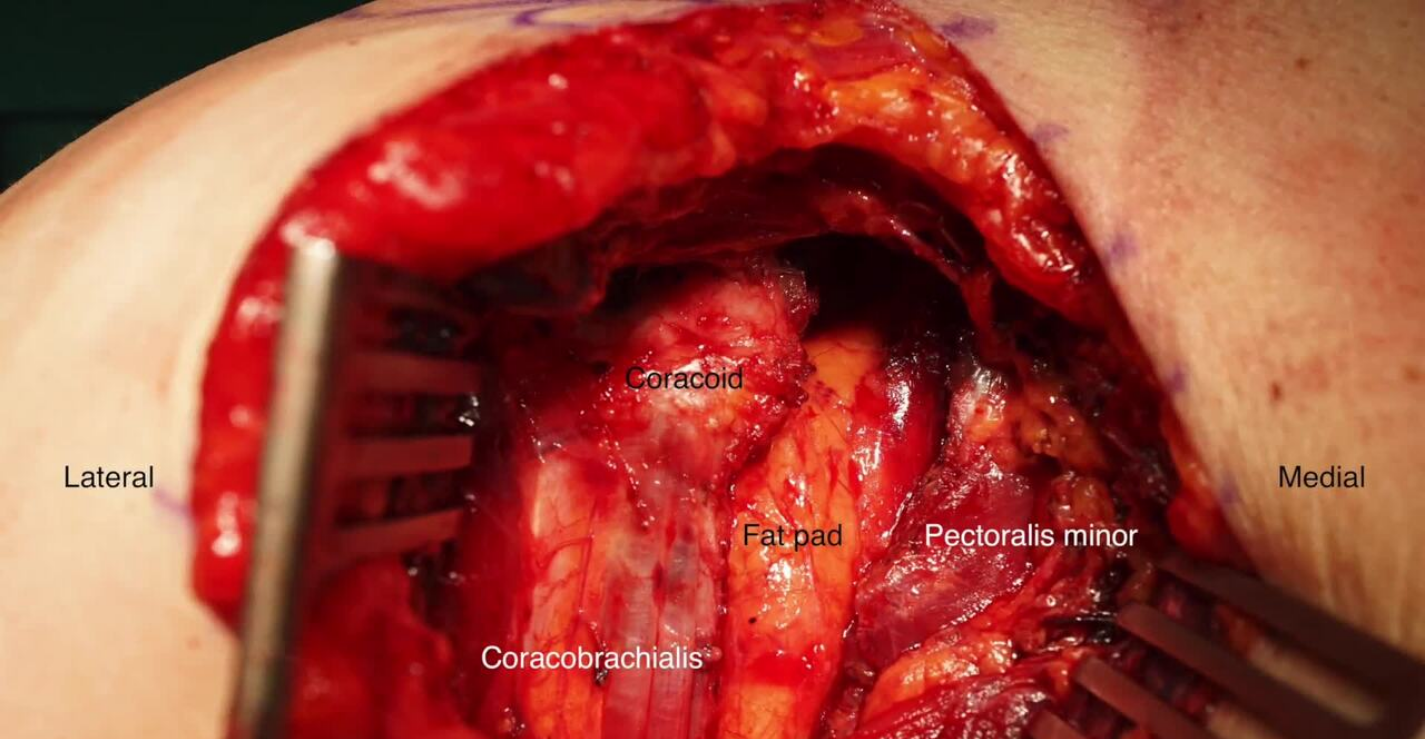 scroll, scrollTop: 196, scrollLeft: 0, axis: vertical 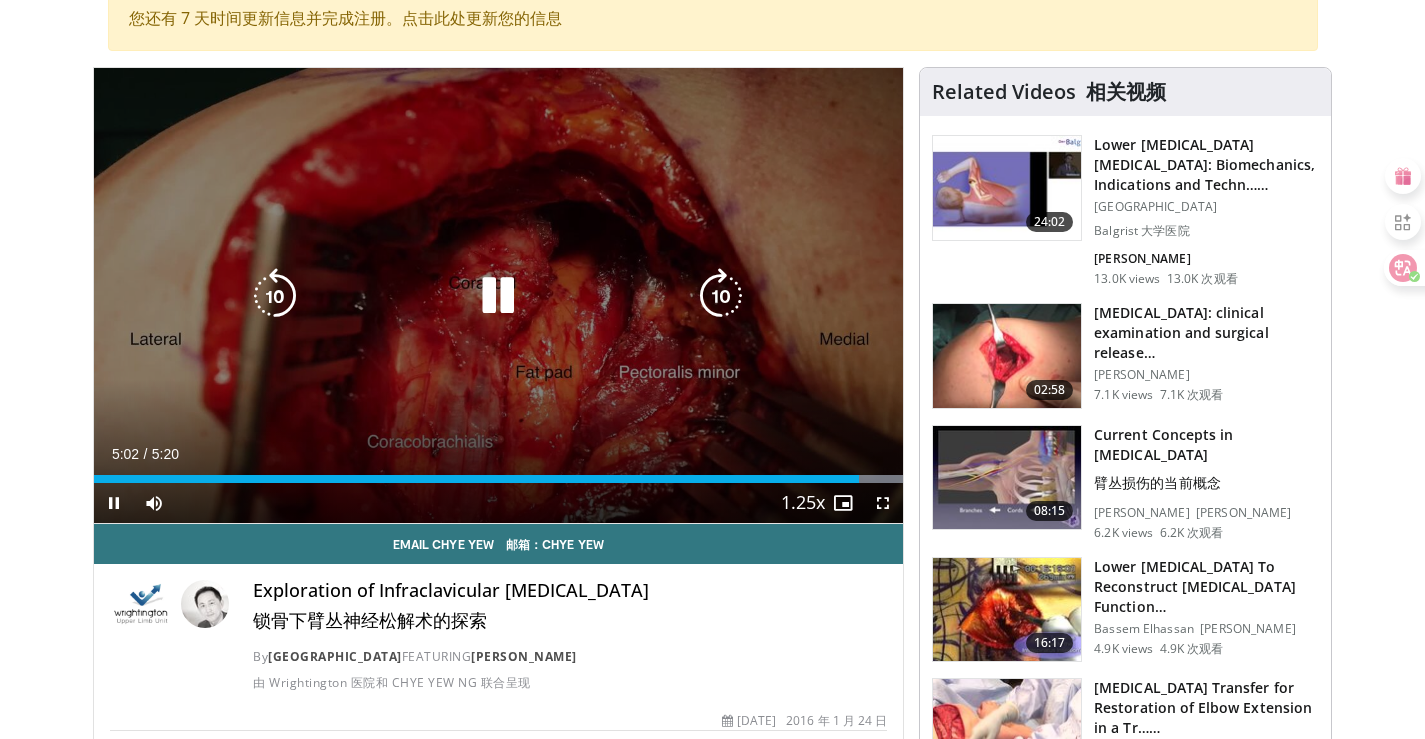 click at bounding box center (498, 296) 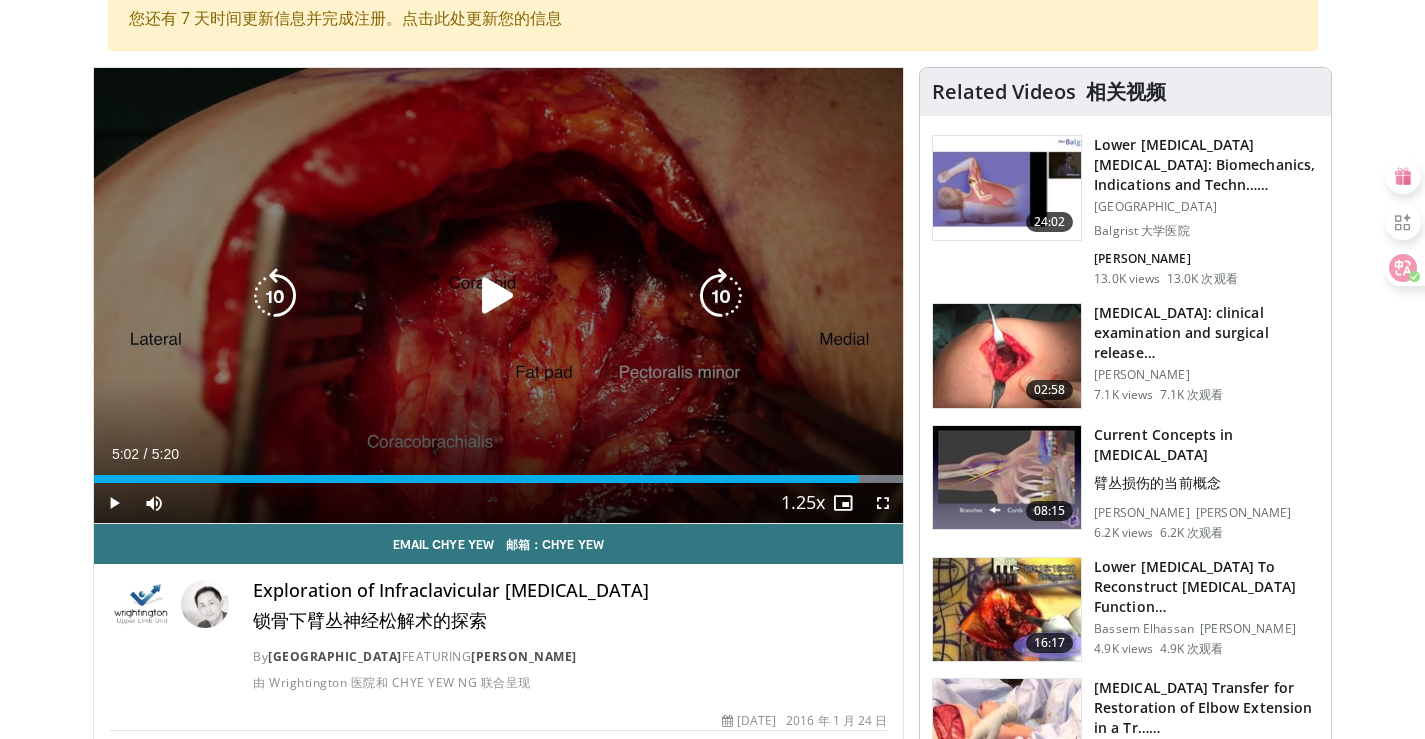 click at bounding box center [498, 296] 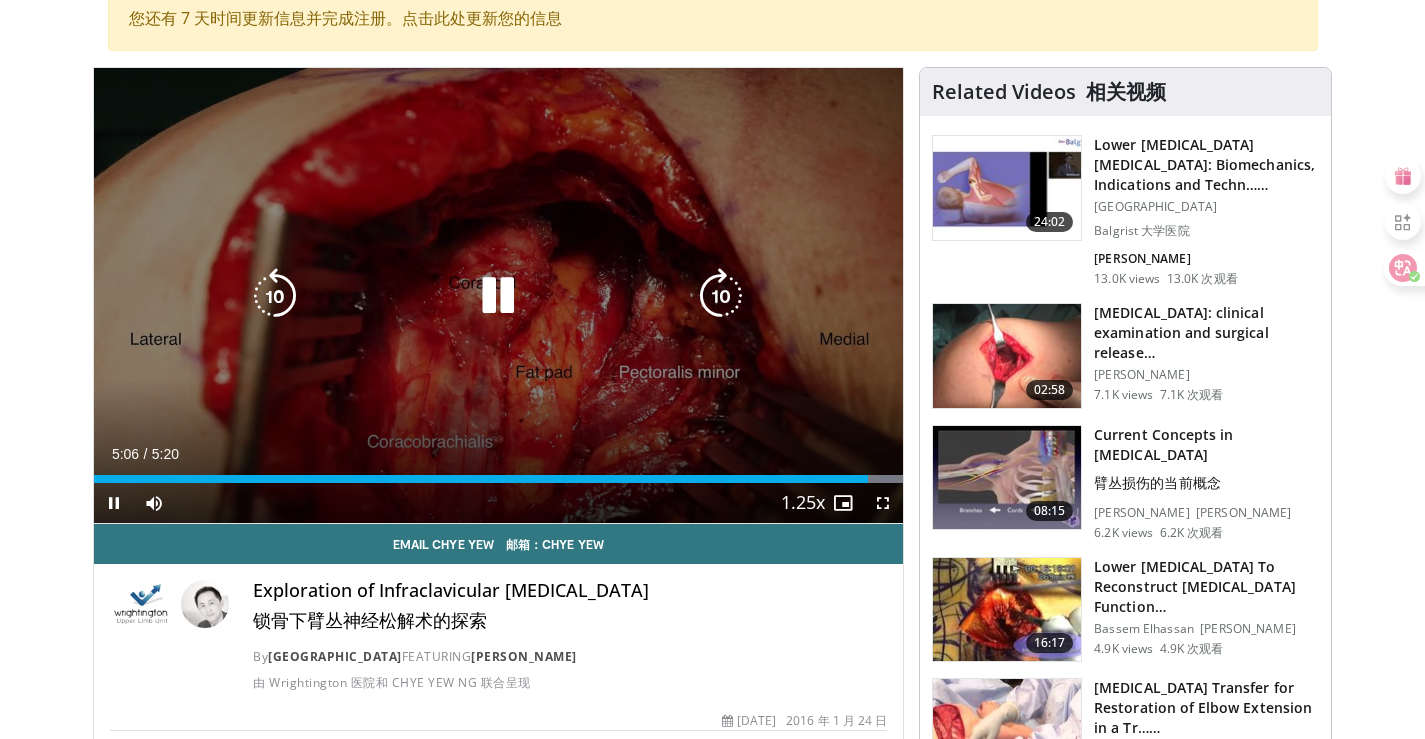 click at bounding box center (498, 296) 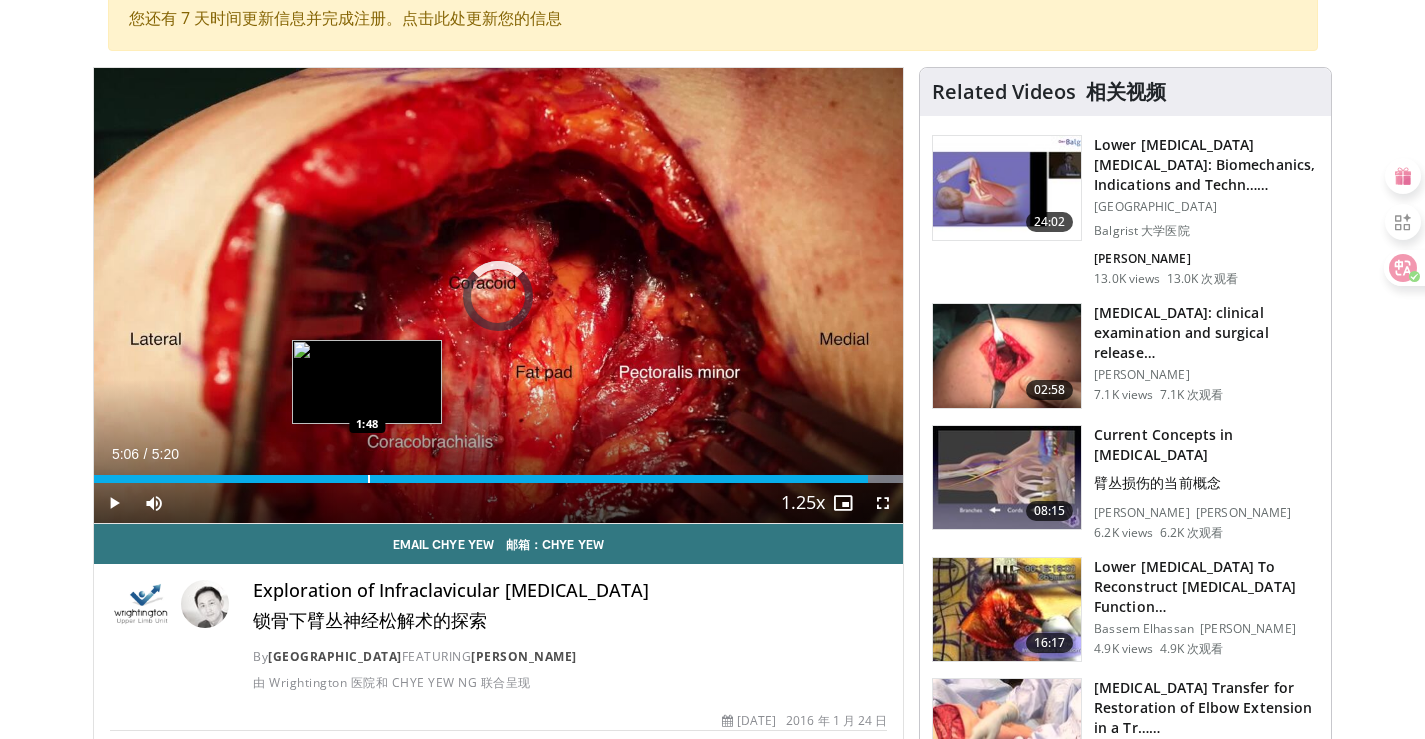 click at bounding box center (369, 479) 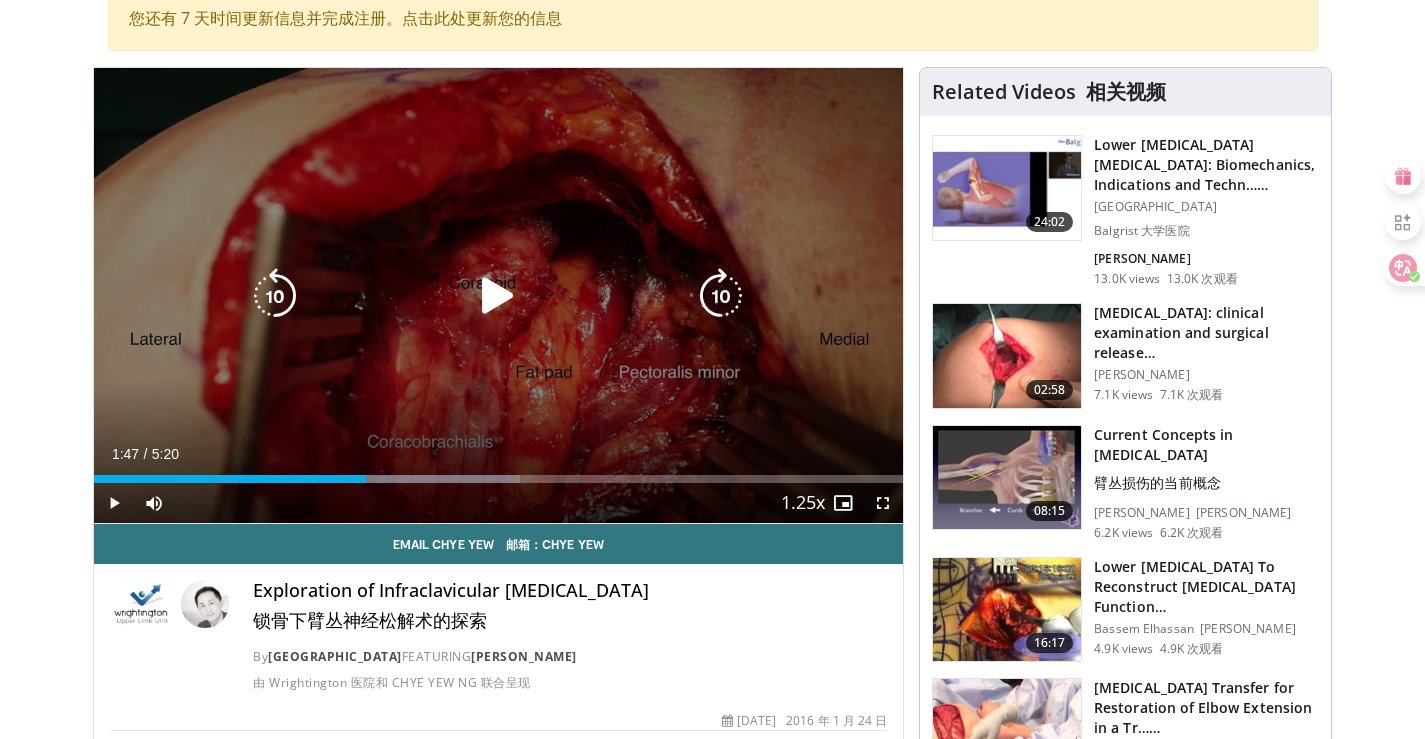 click at bounding box center (498, 296) 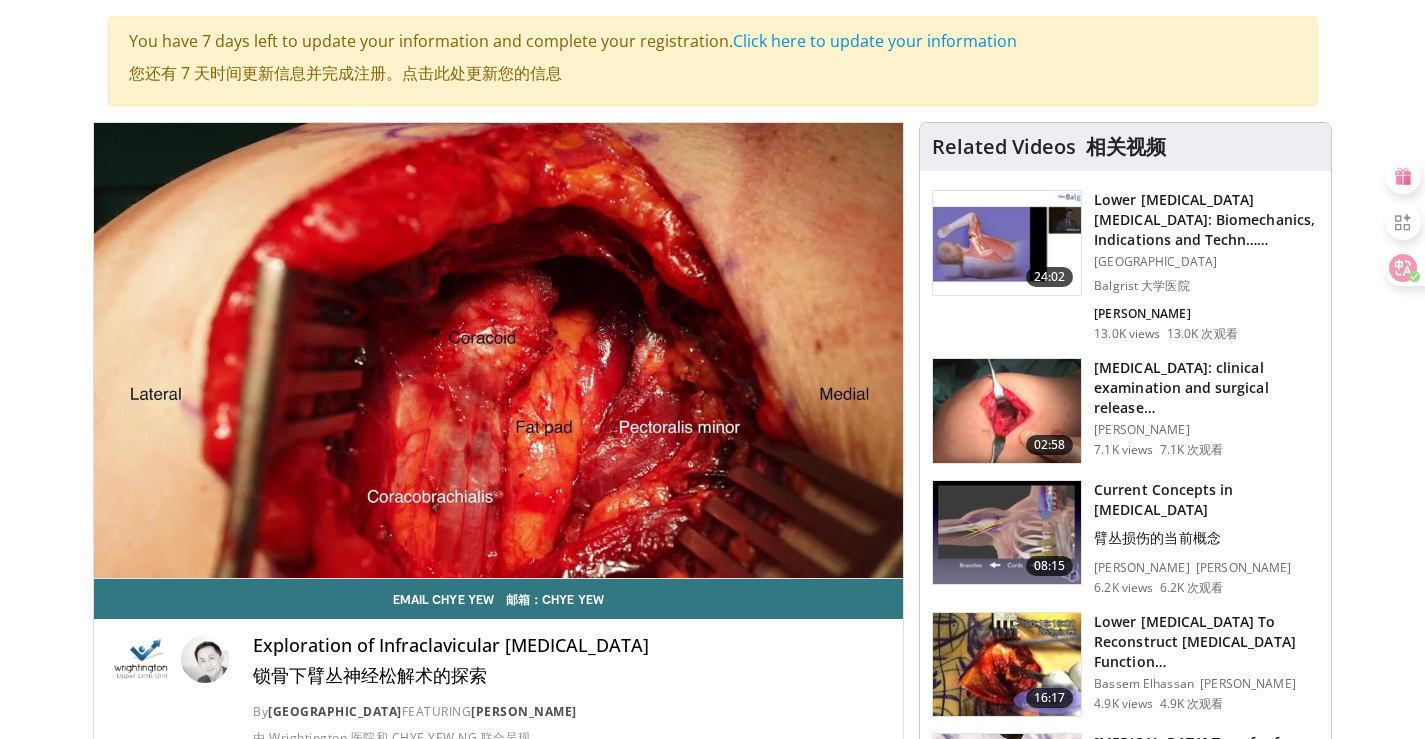 scroll, scrollTop: 96, scrollLeft: 0, axis: vertical 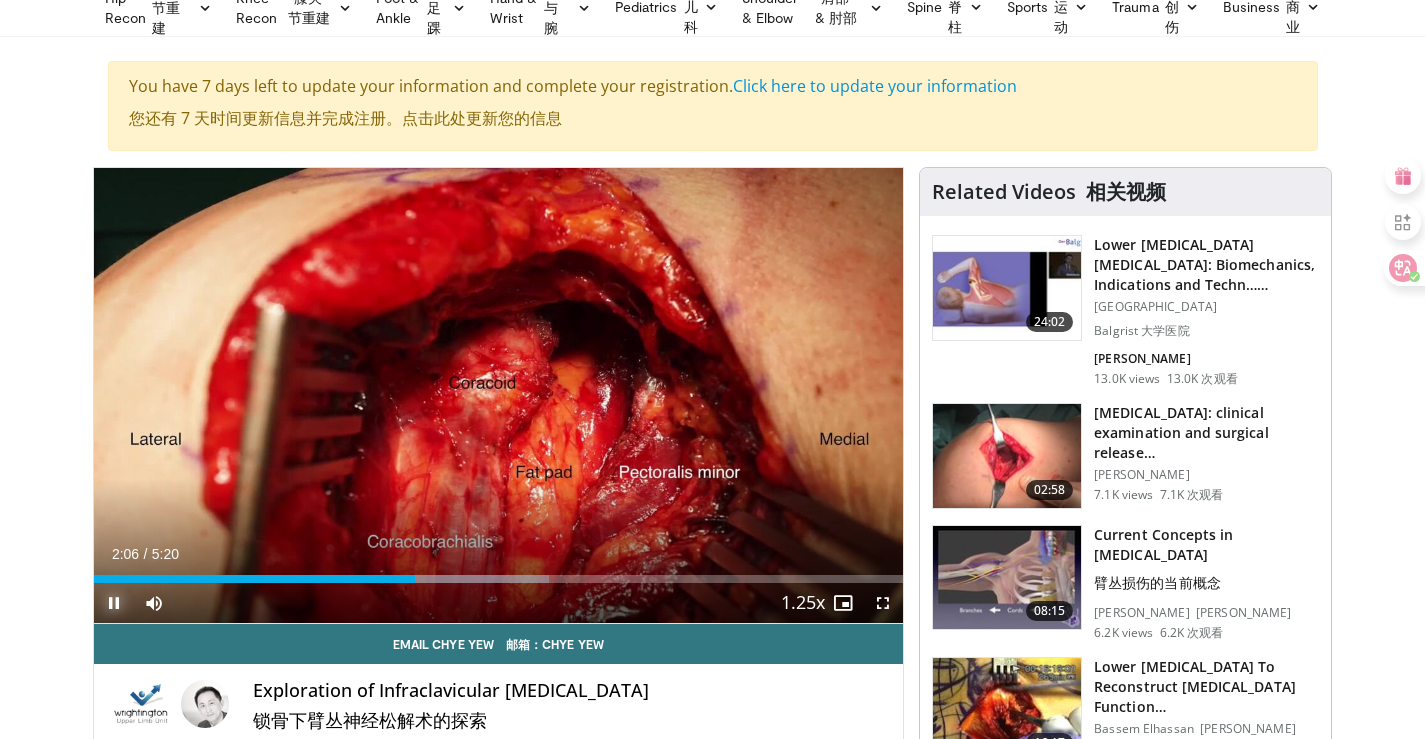 click at bounding box center (114, 603) 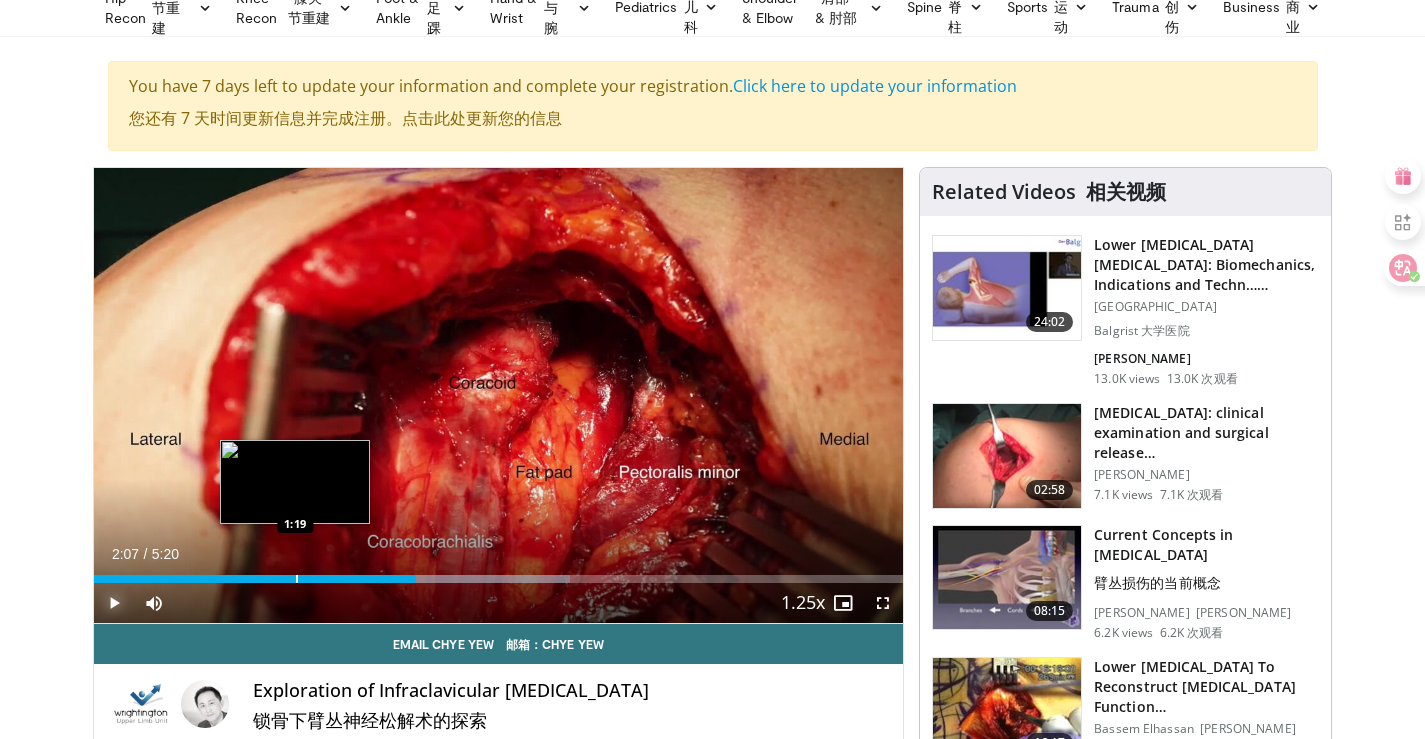 click at bounding box center [297, 579] 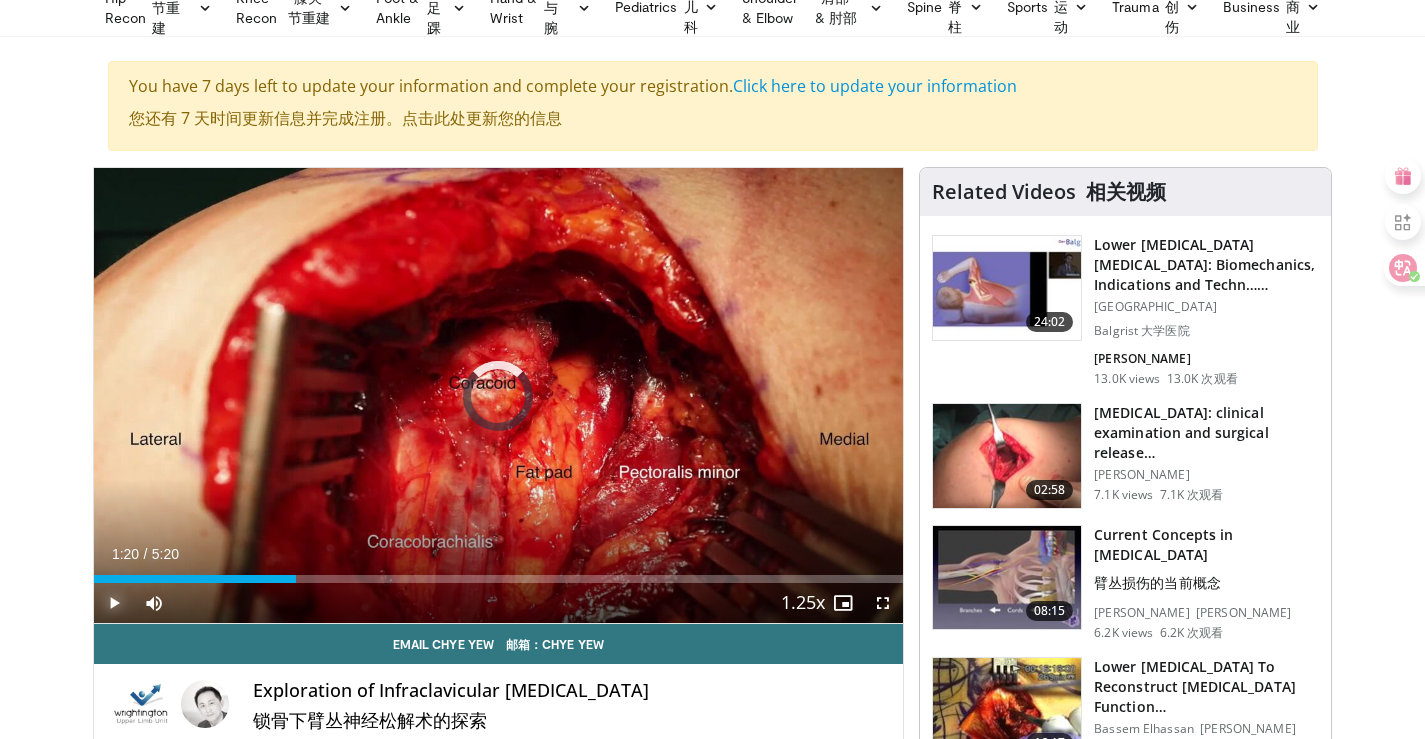 click at bounding box center (114, 603) 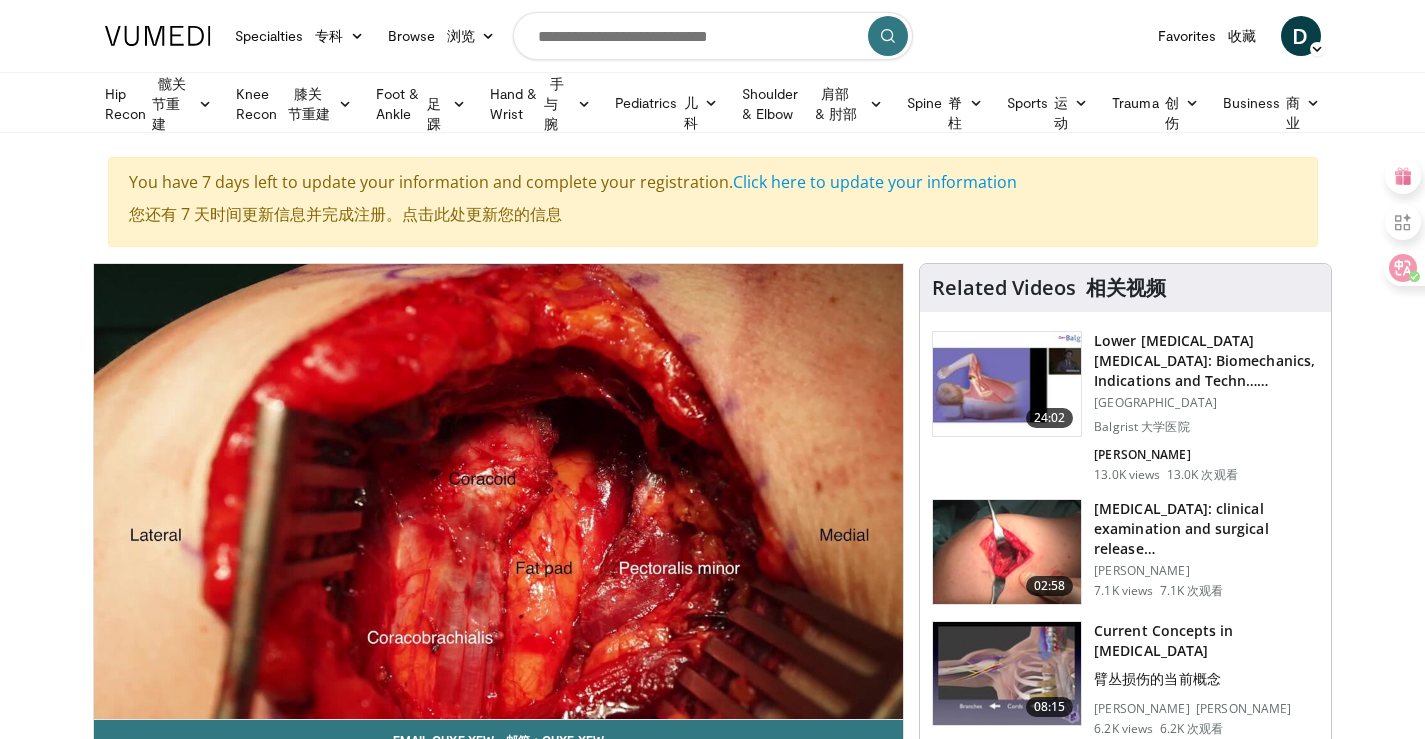 scroll, scrollTop: 100, scrollLeft: 0, axis: vertical 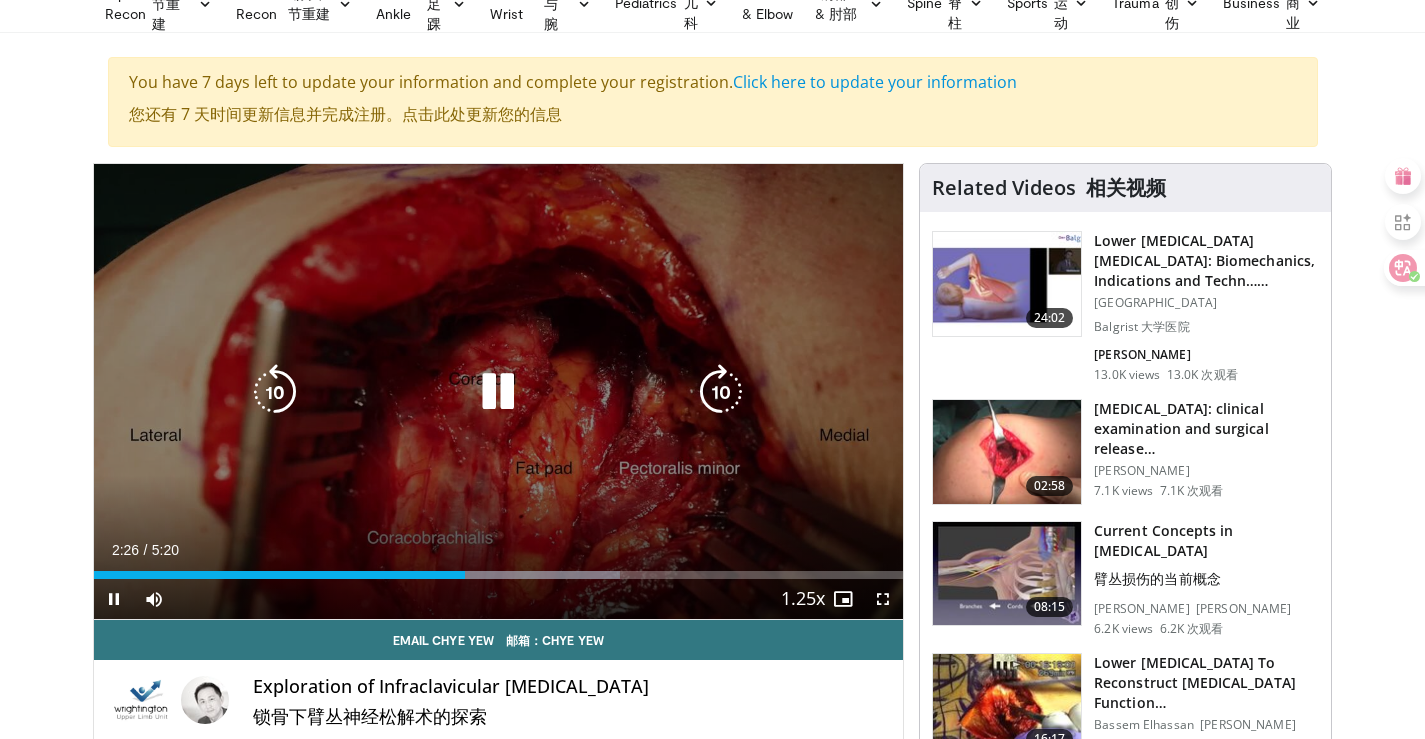 click at bounding box center (498, 392) 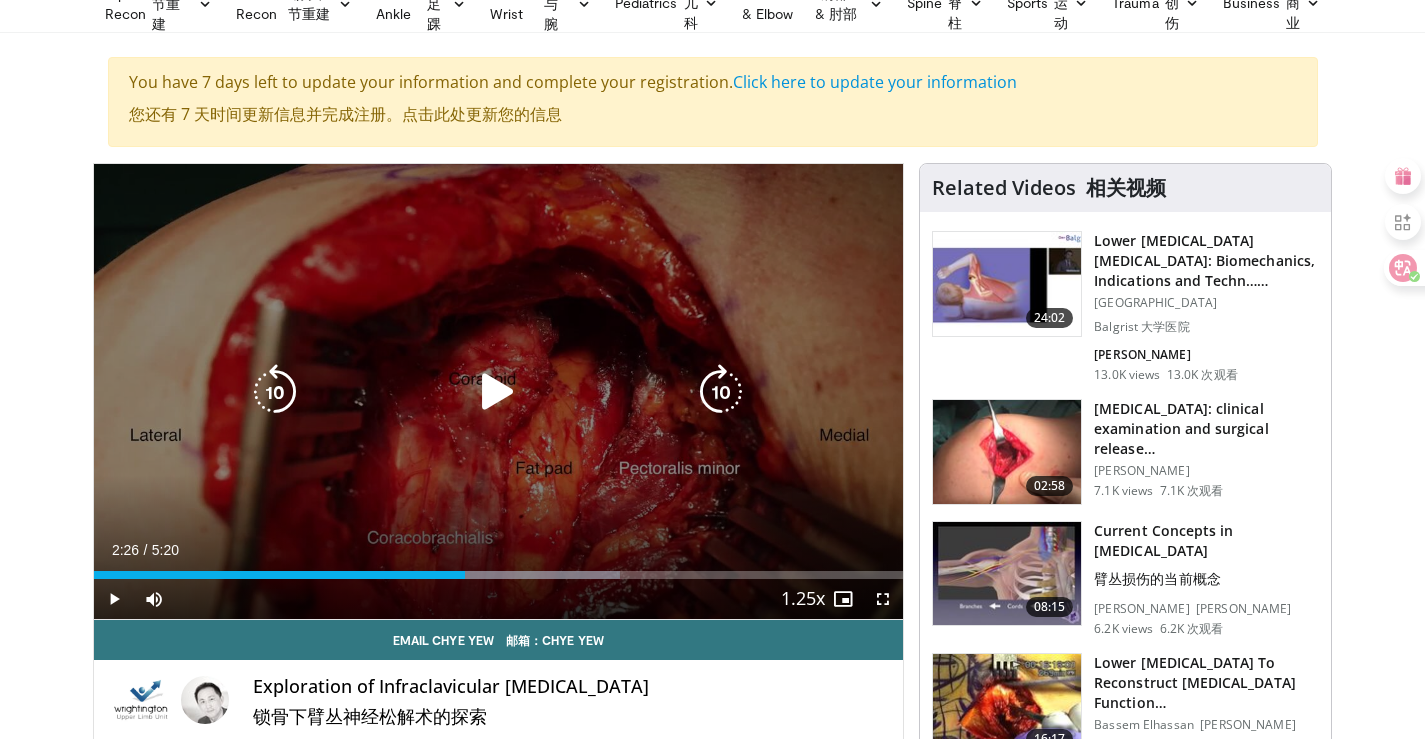 click at bounding box center (498, 392) 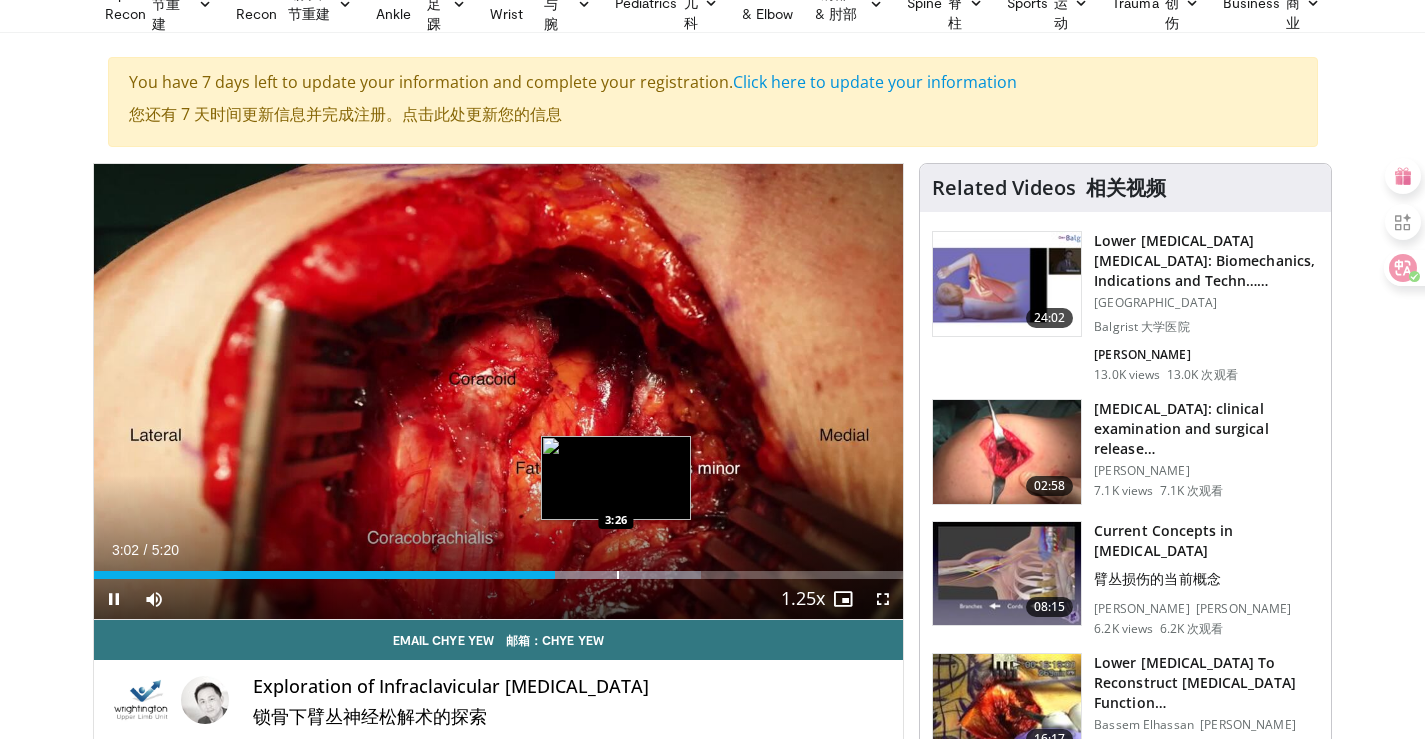 click at bounding box center (618, 575) 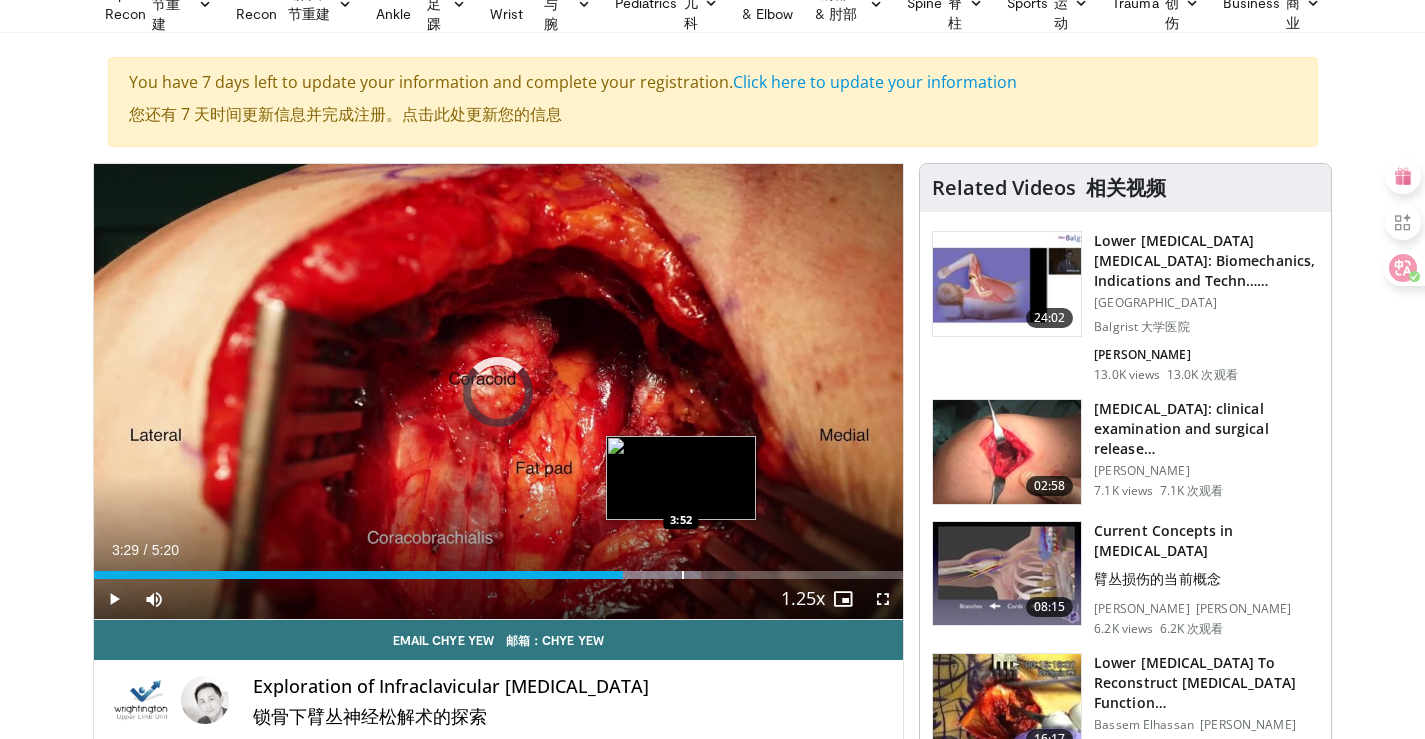 click at bounding box center (683, 575) 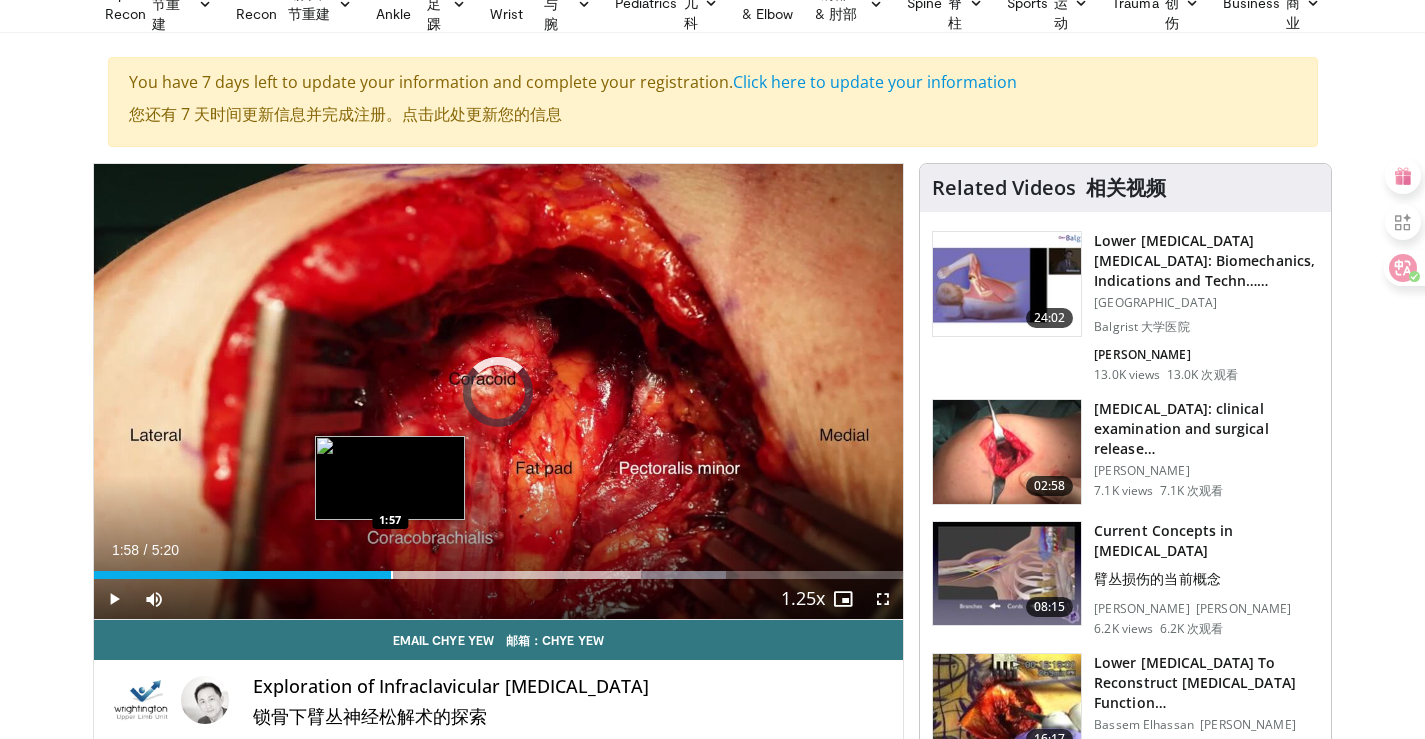 click at bounding box center (392, 575) 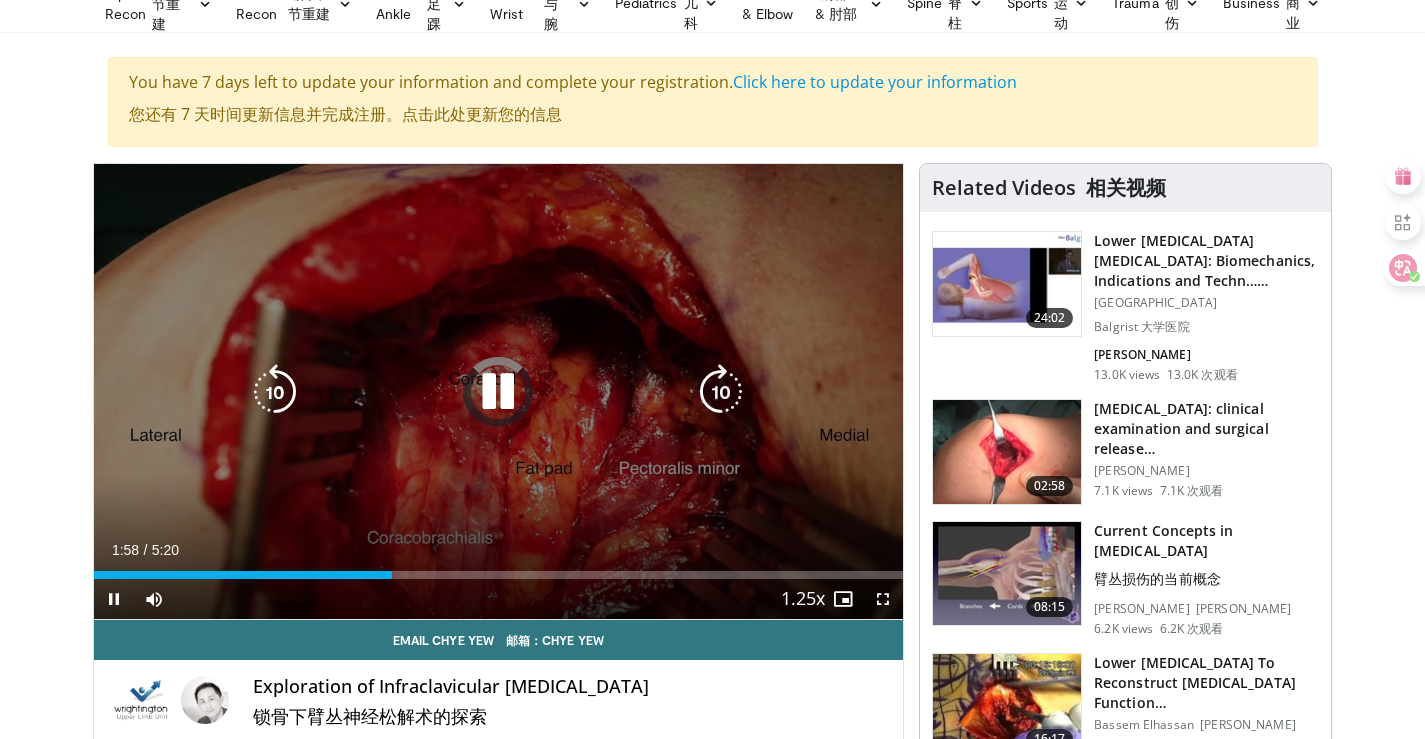 click at bounding box center [498, 392] 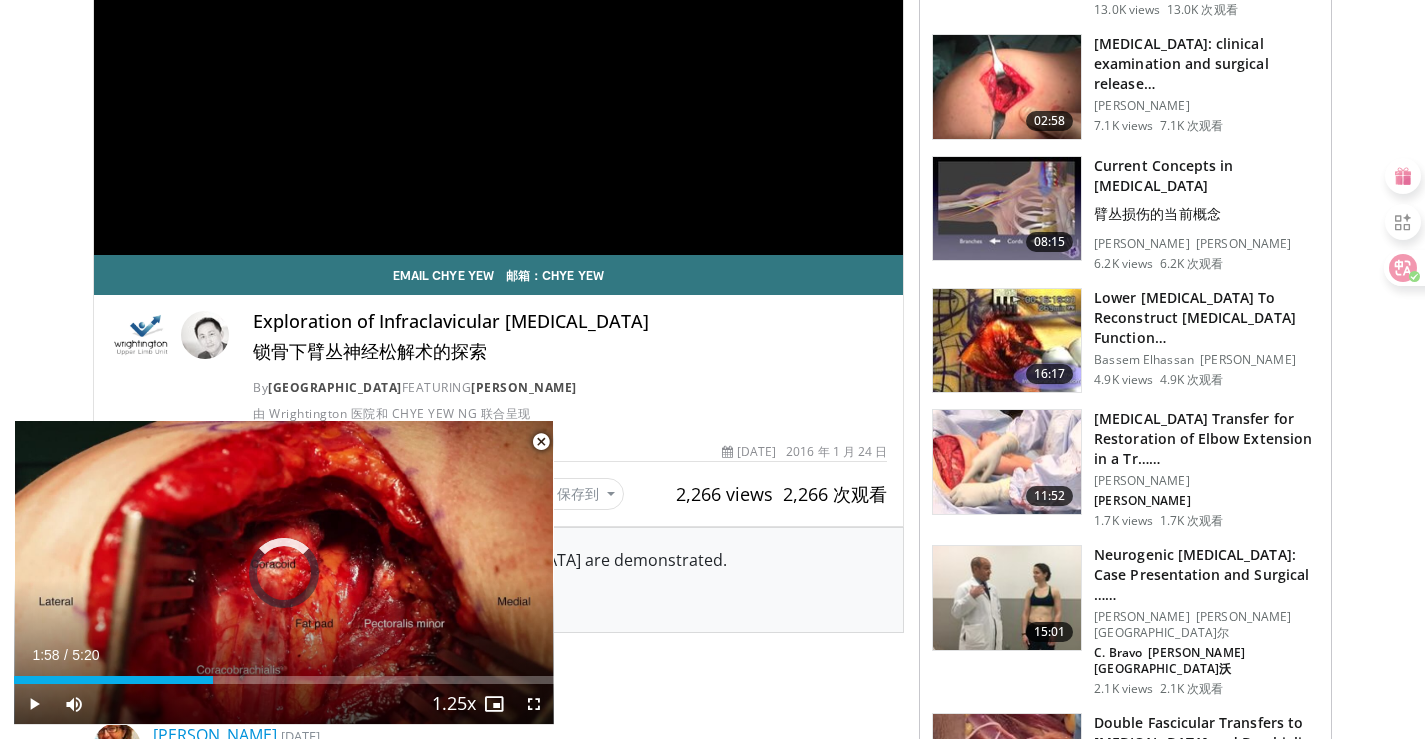 scroll, scrollTop: 500, scrollLeft: 0, axis: vertical 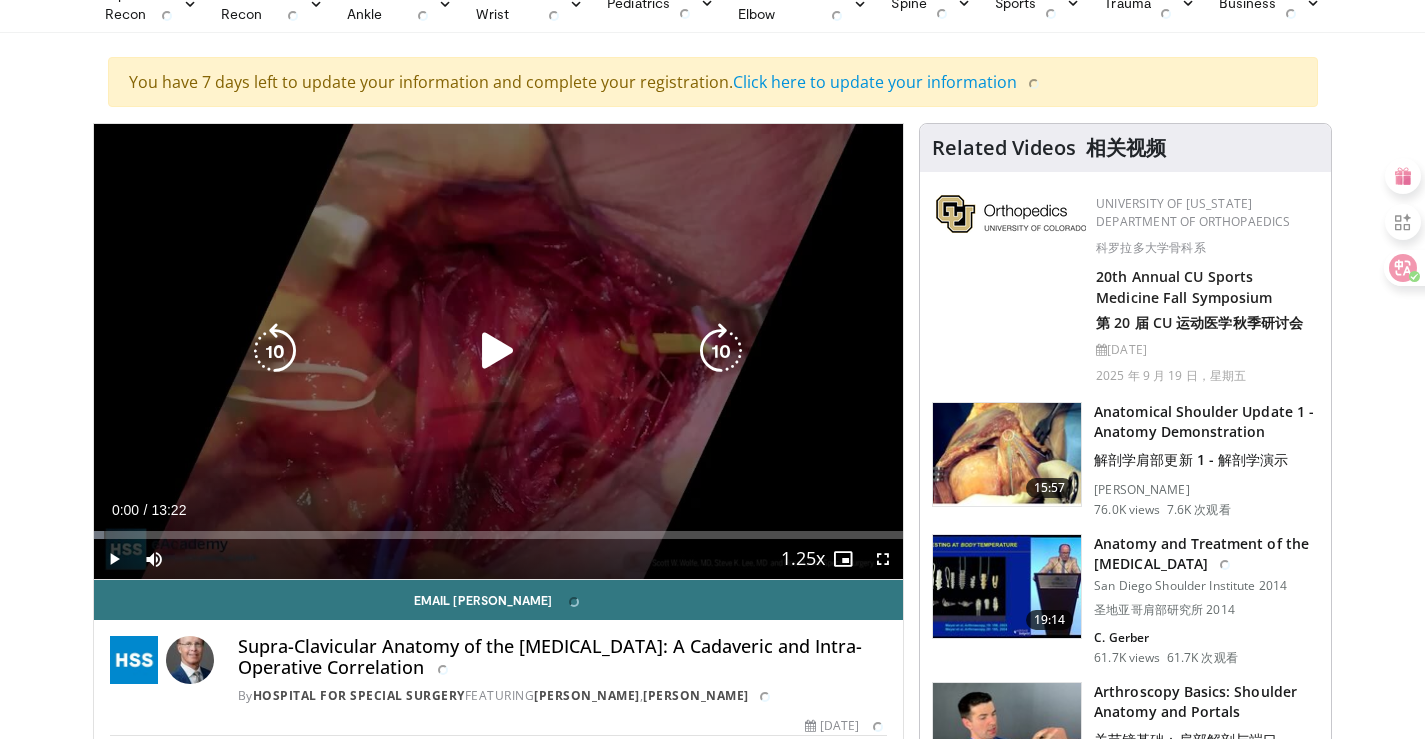 click on "10 seconds
Tap to unmute" at bounding box center (499, 351) 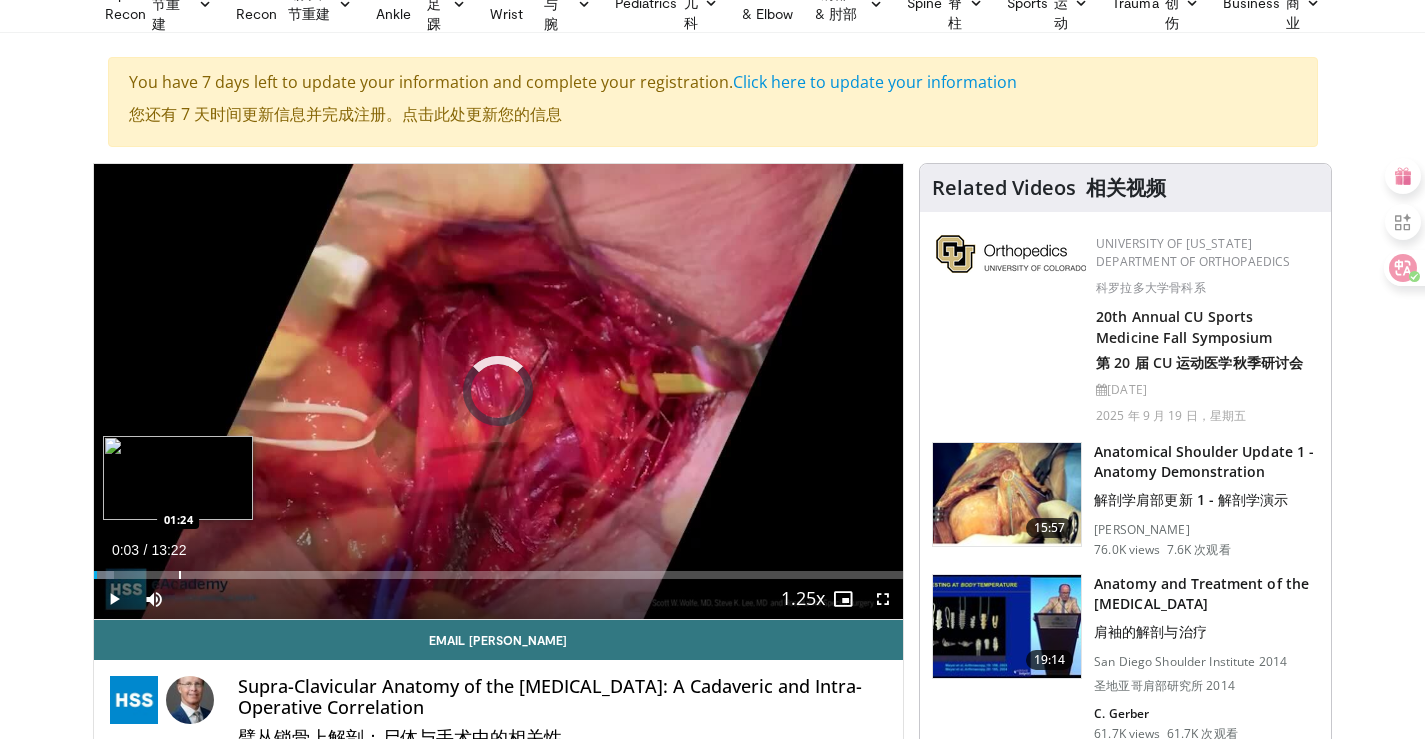 click at bounding box center (180, 575) 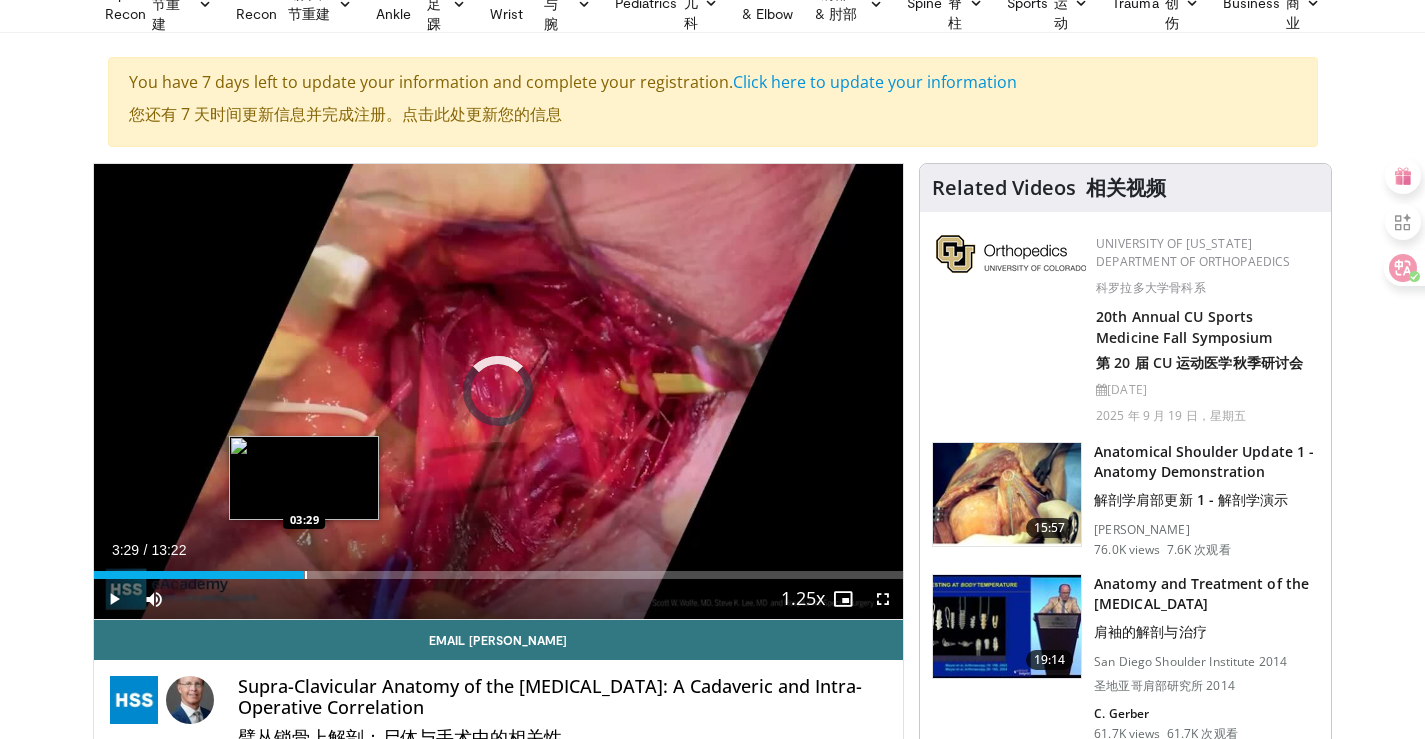 click on "Loaded :  12.44% 03:29 03:29" at bounding box center [499, 575] 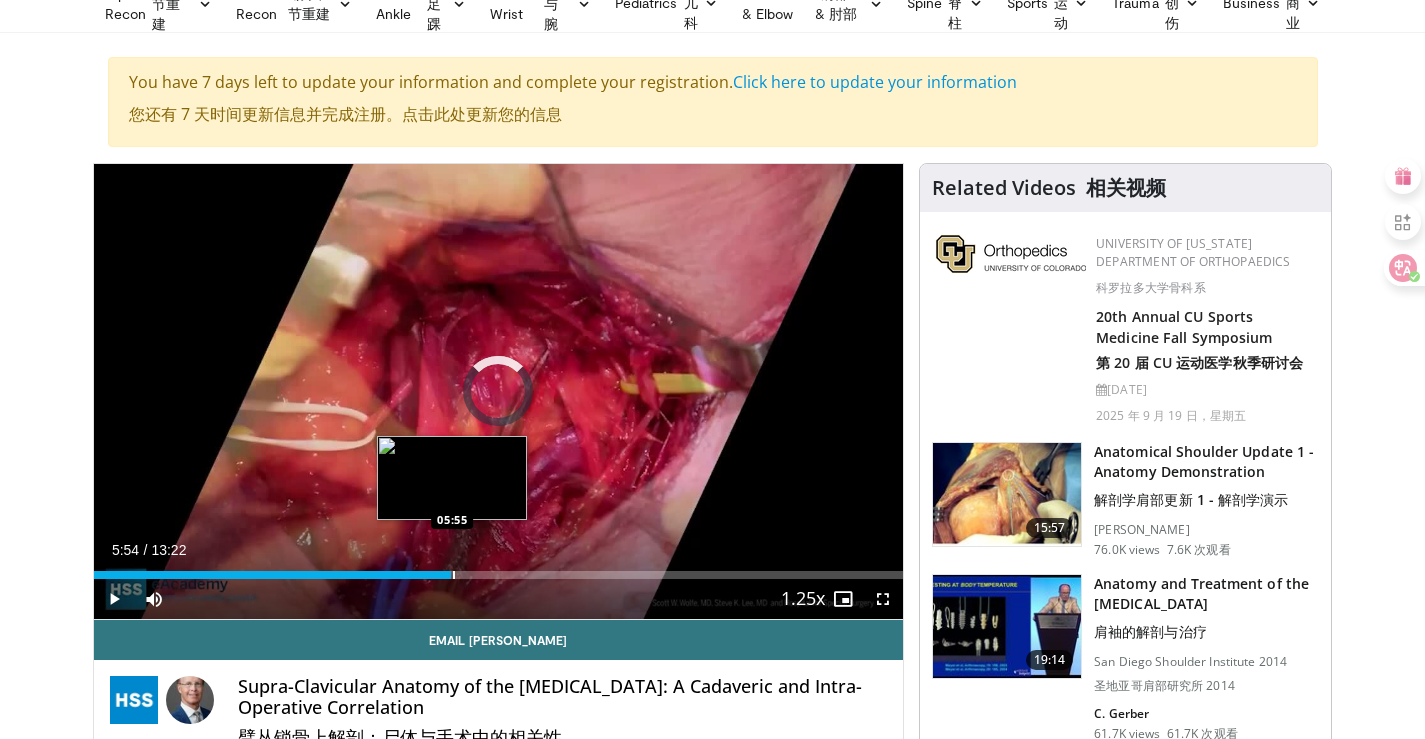 click at bounding box center (454, 575) 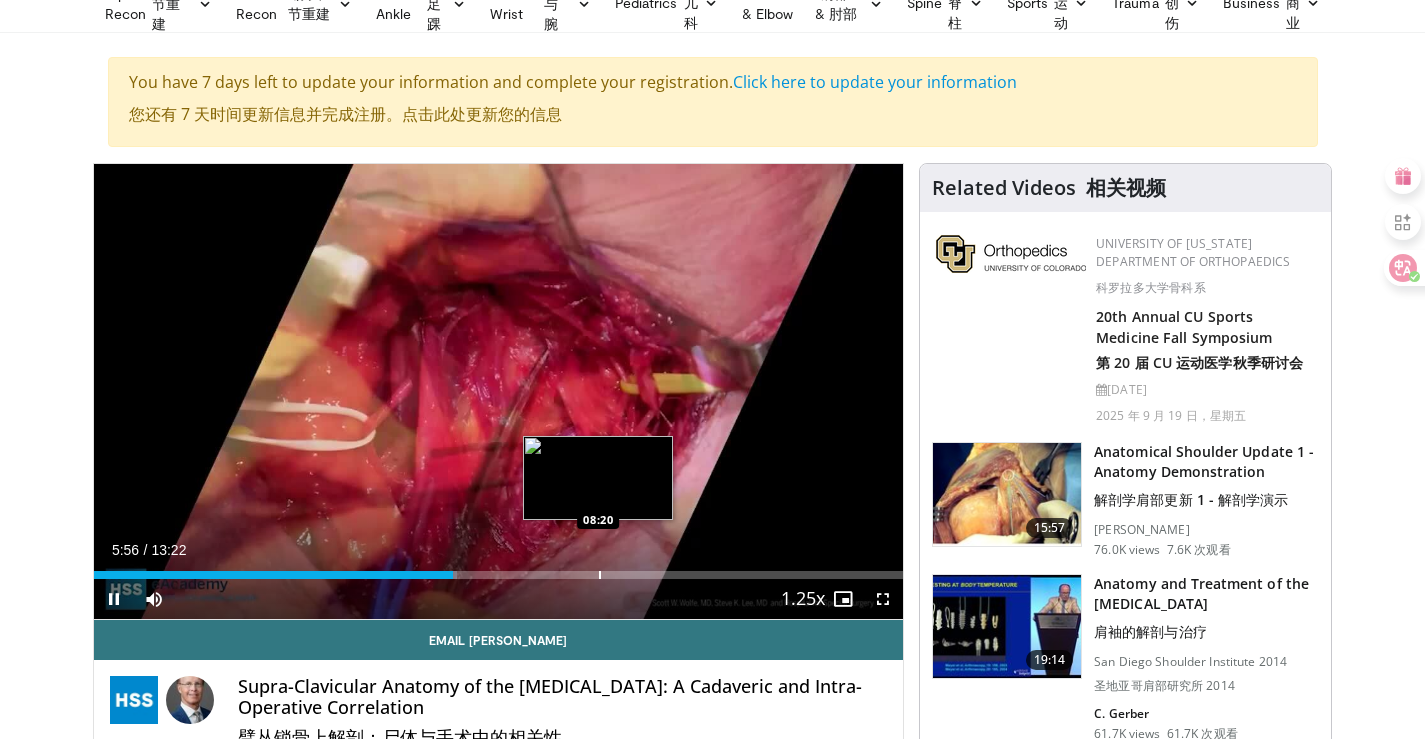 click on "Loaded :  44.91% 05:56 08:20" at bounding box center (499, 575) 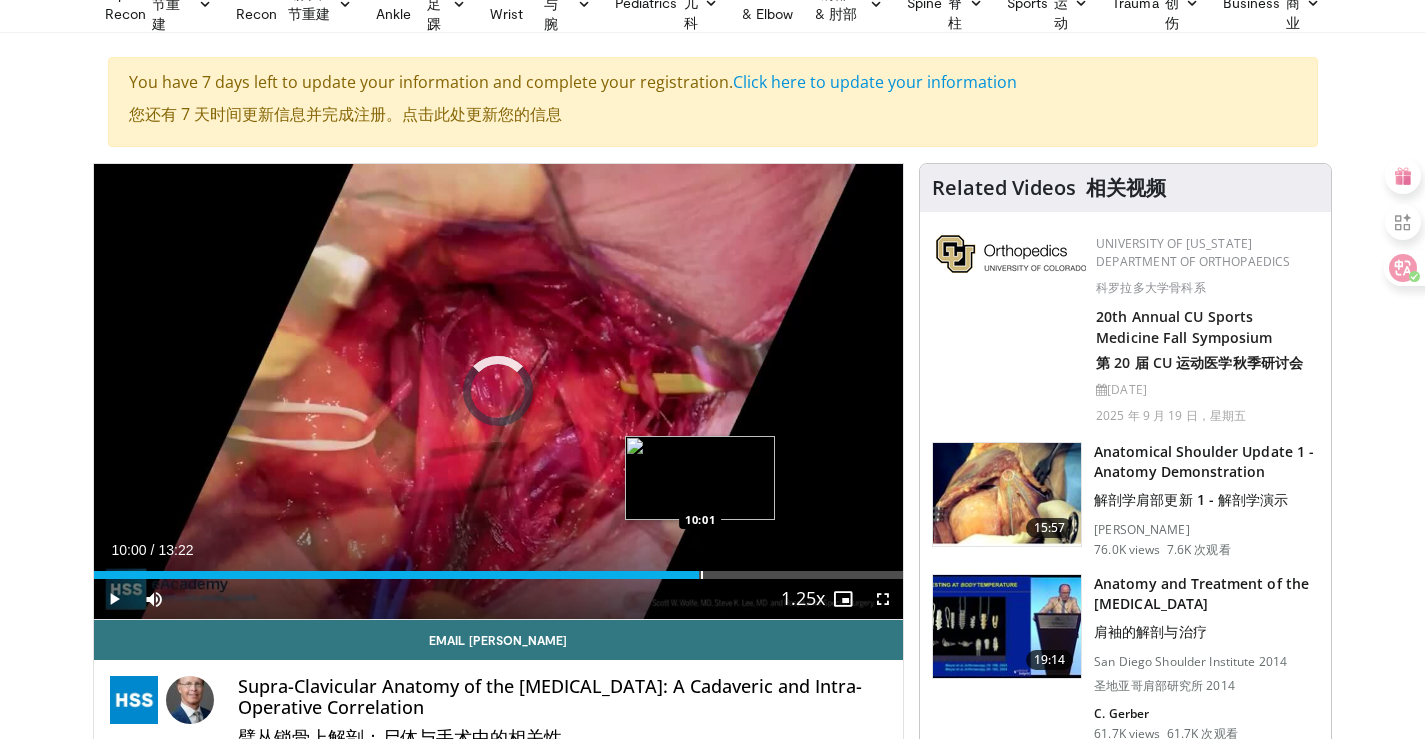 click at bounding box center (702, 575) 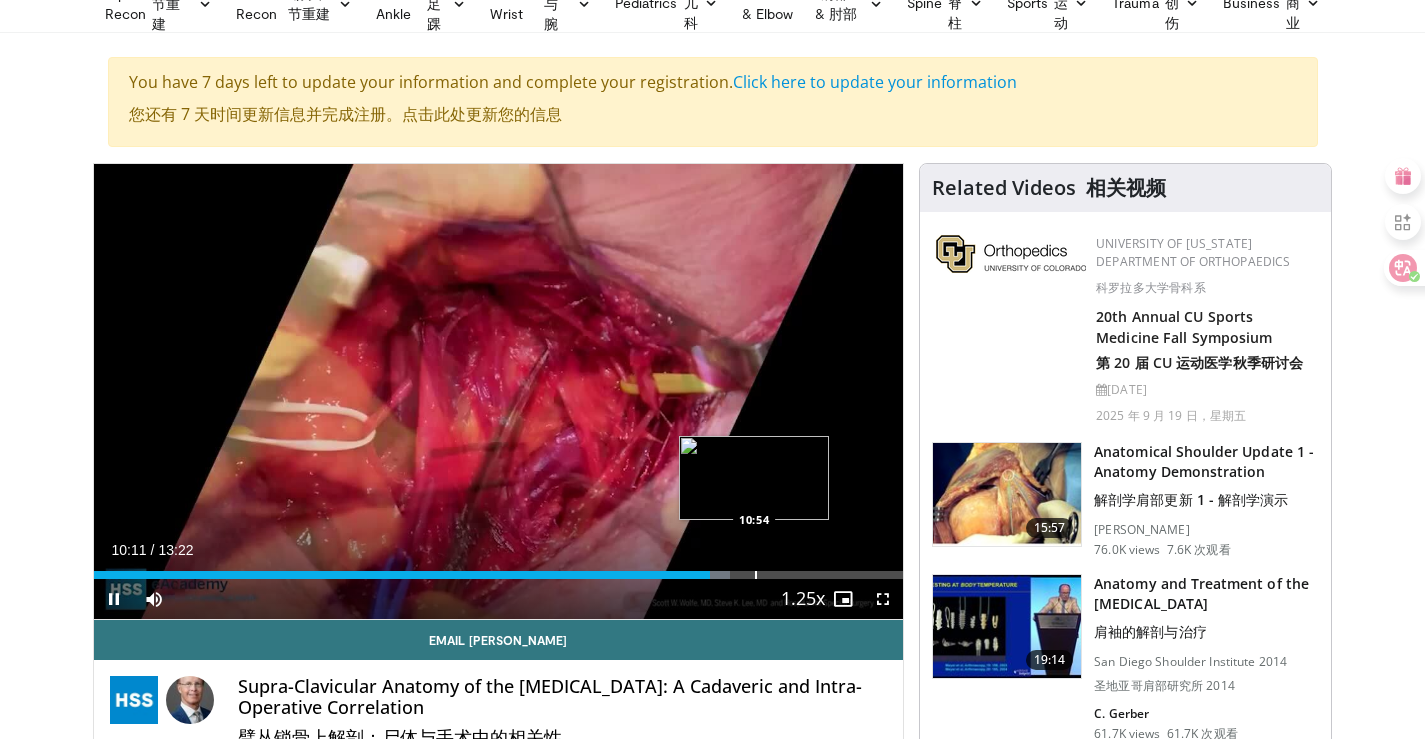 click at bounding box center (756, 575) 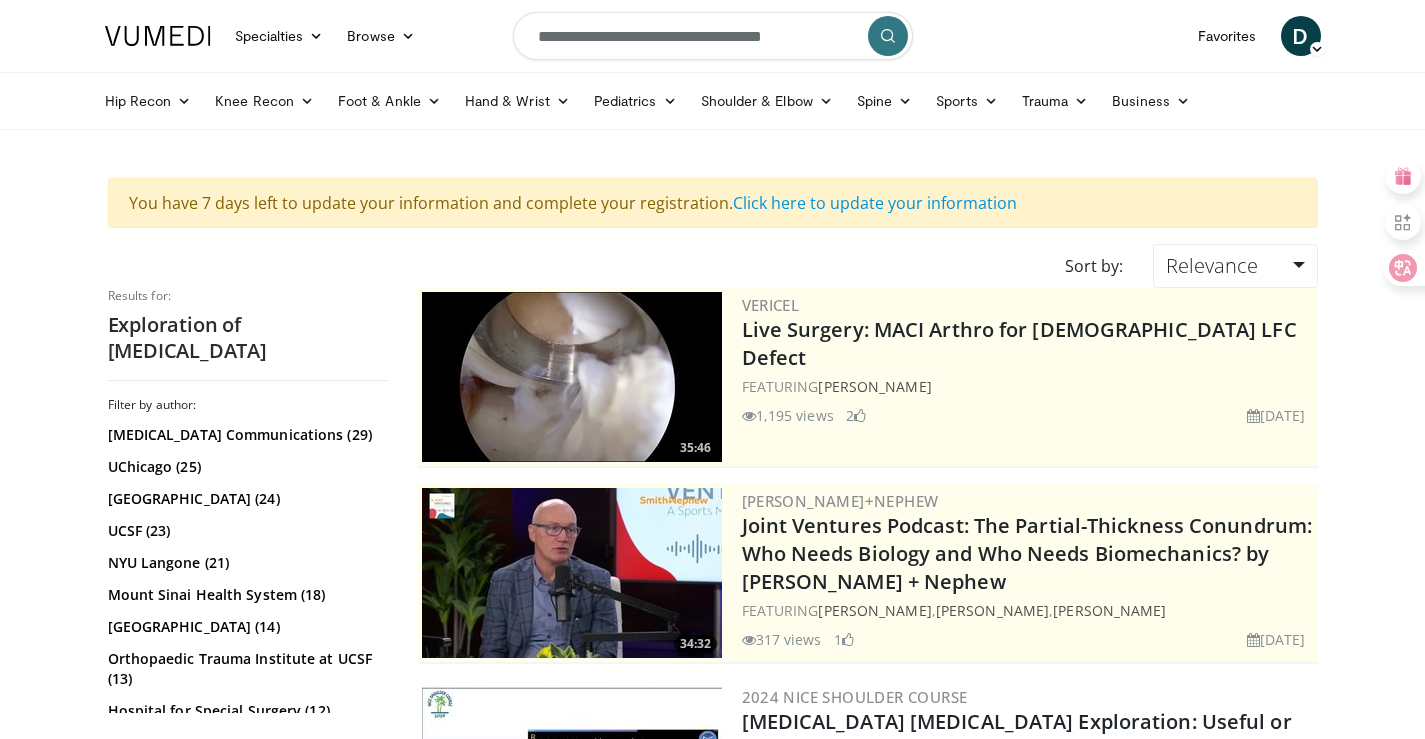 scroll, scrollTop: 0, scrollLeft: 0, axis: both 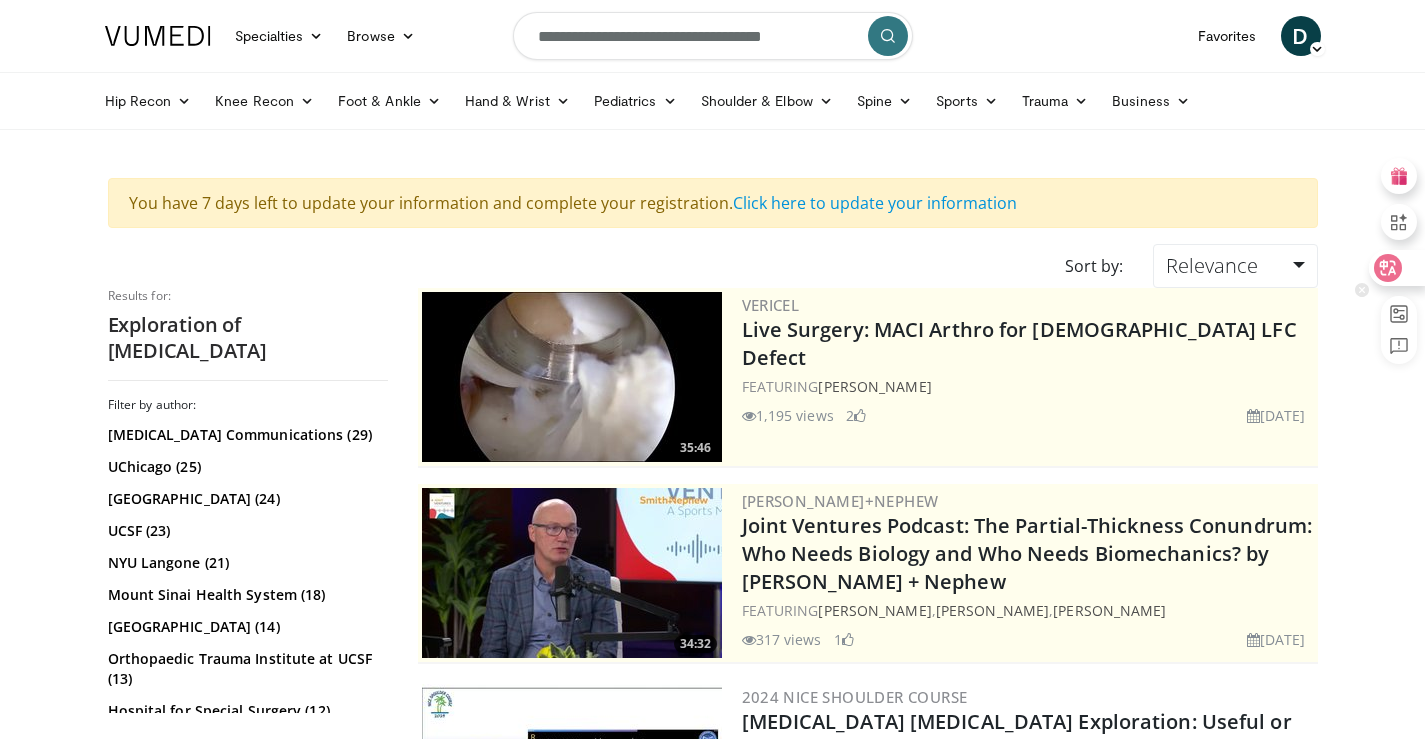click at bounding box center (1396, 268) 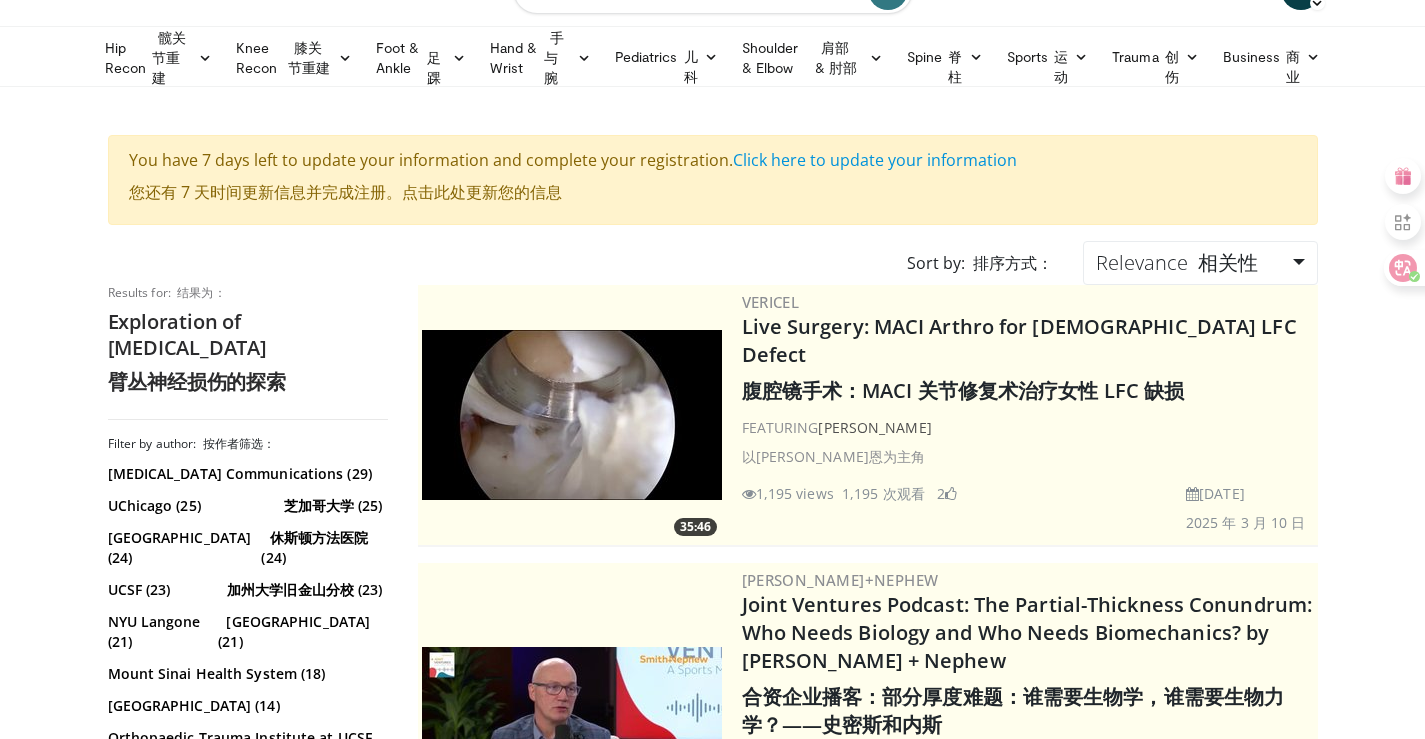 scroll, scrollTop: 0, scrollLeft: 0, axis: both 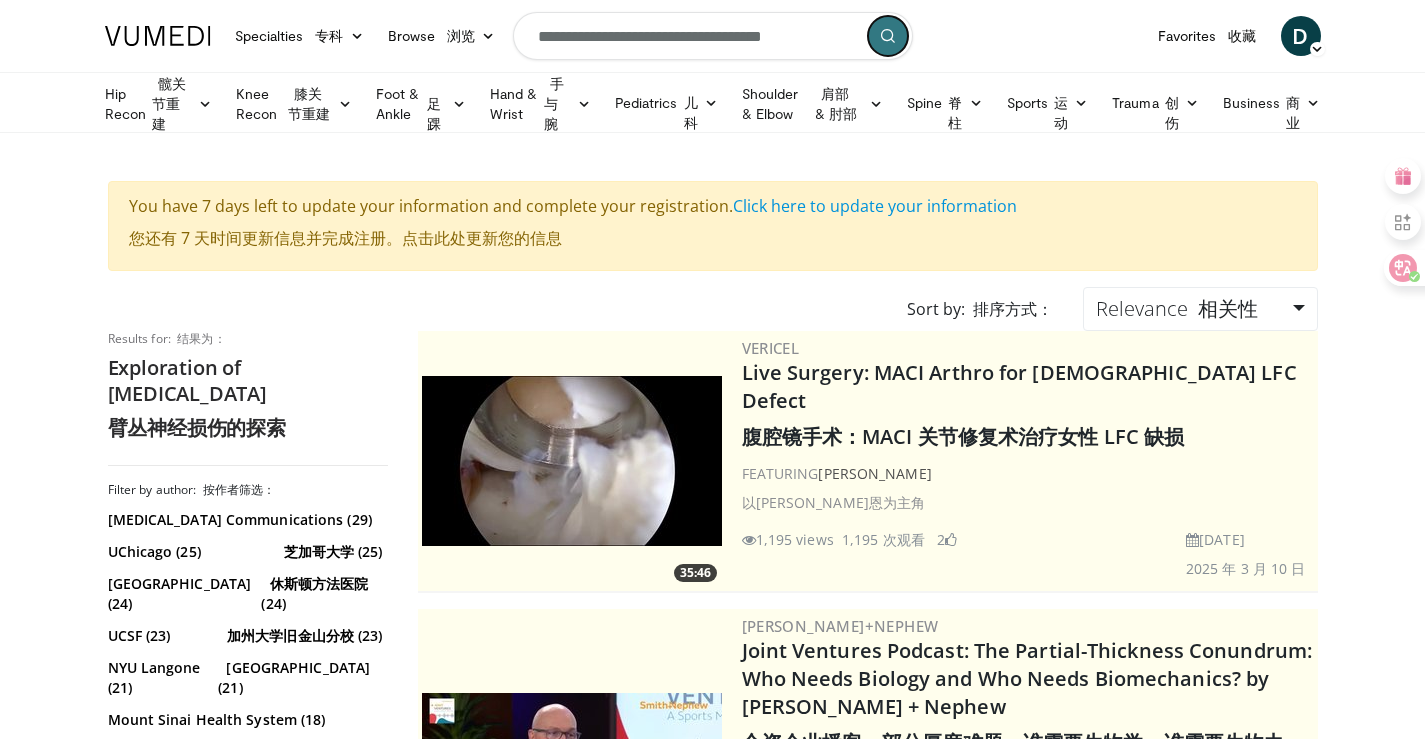 click at bounding box center (888, 36) 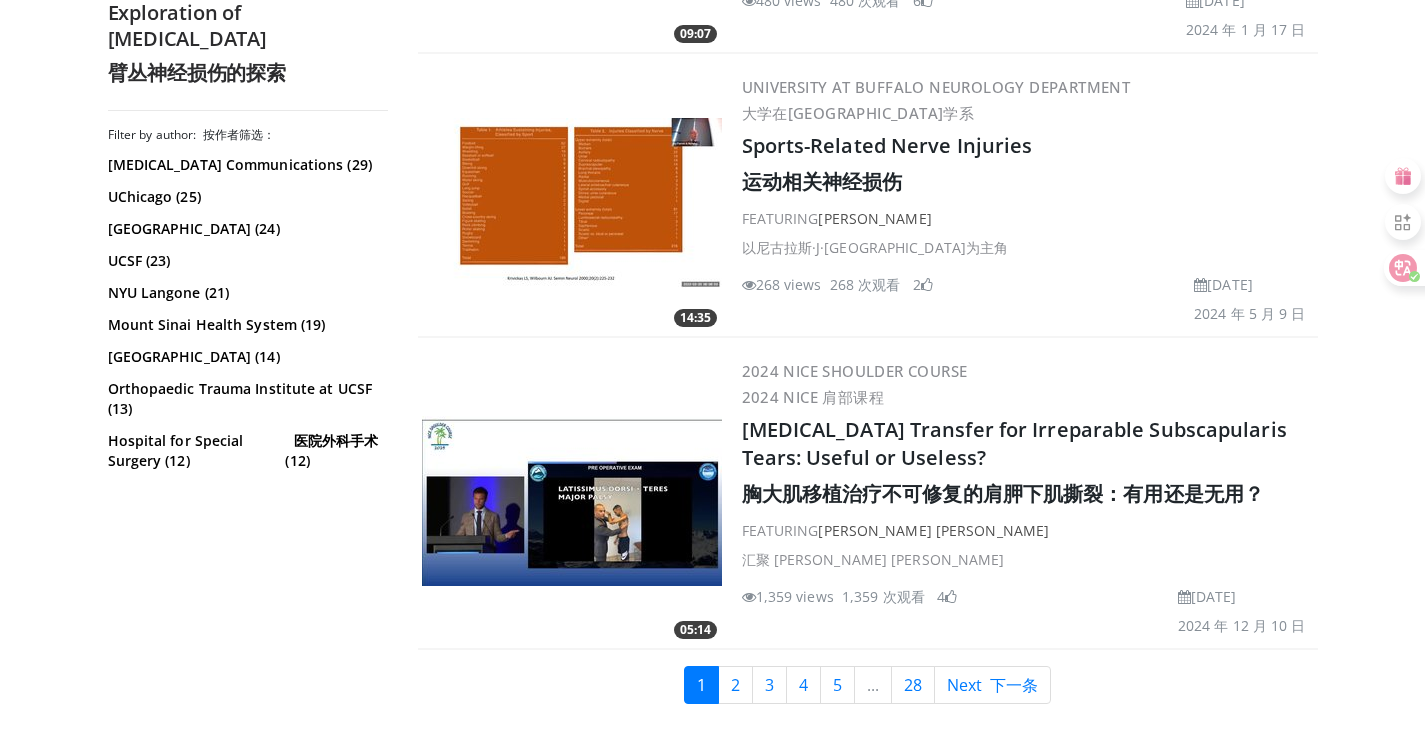scroll, scrollTop: 6392, scrollLeft: 0, axis: vertical 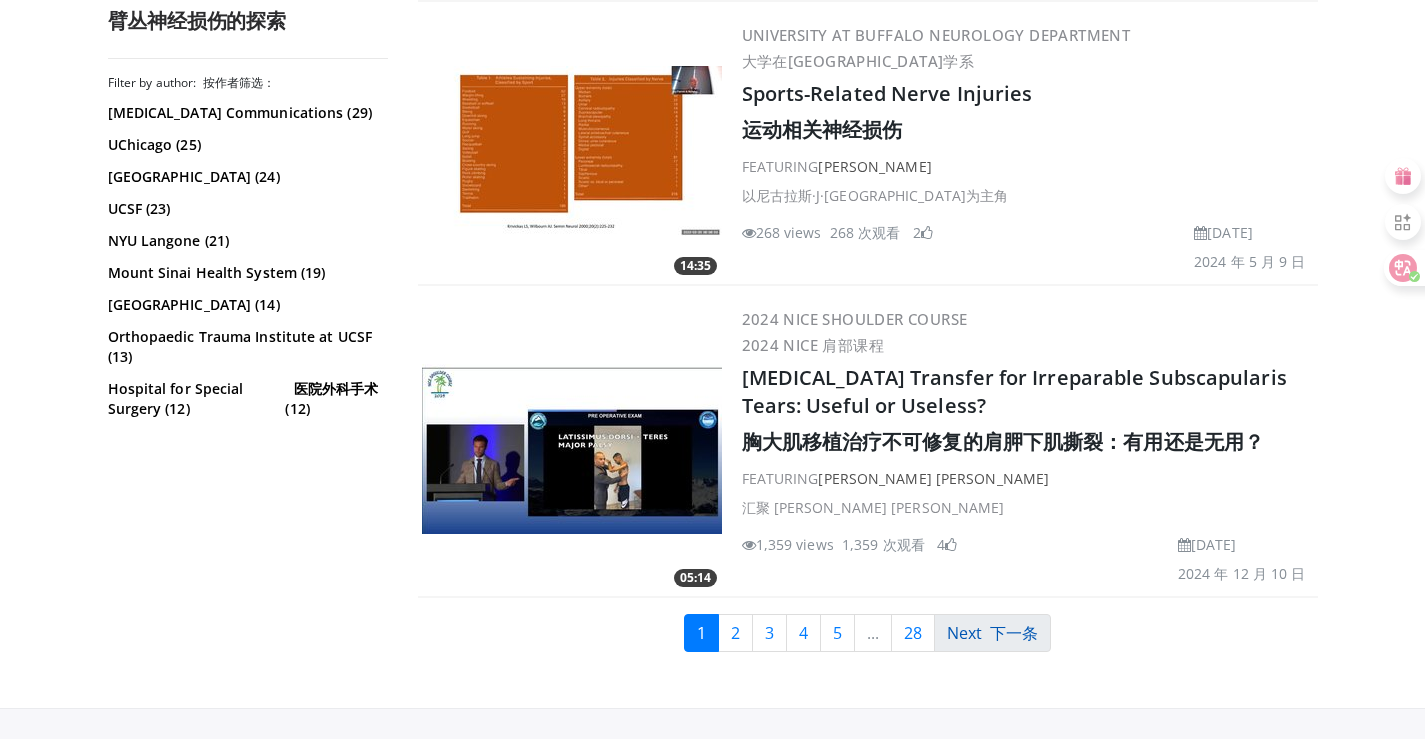 click on "下一条" at bounding box center (1014, 633) 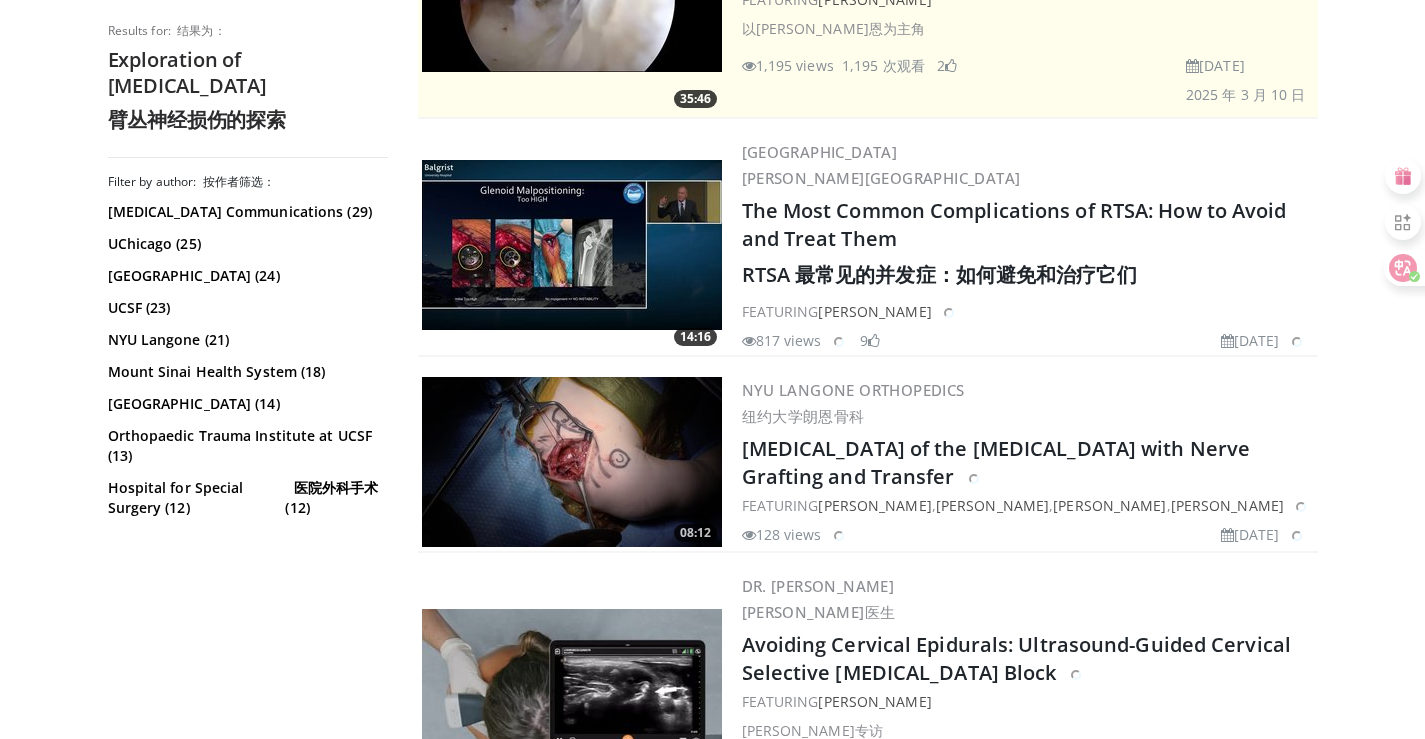 scroll, scrollTop: 864, scrollLeft: 0, axis: vertical 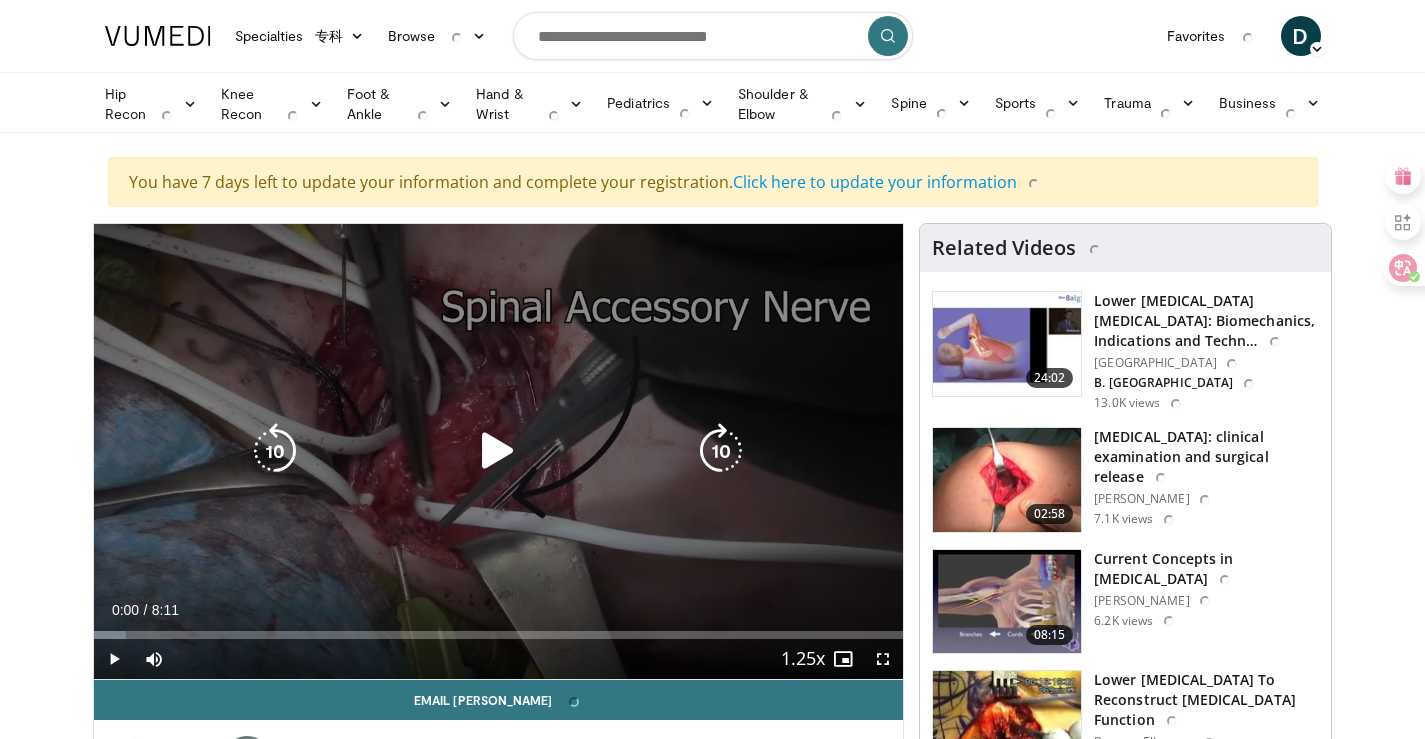 click at bounding box center (498, 451) 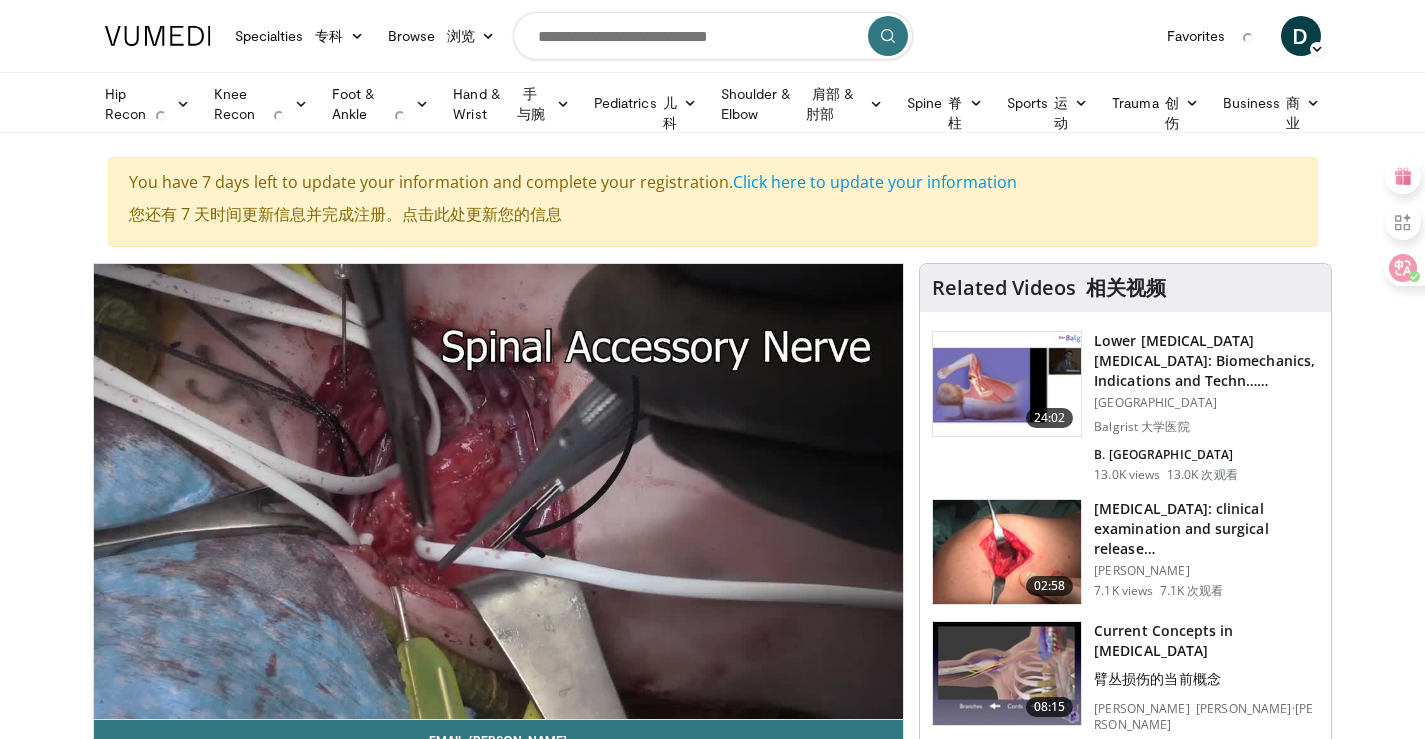 scroll, scrollTop: 100, scrollLeft: 0, axis: vertical 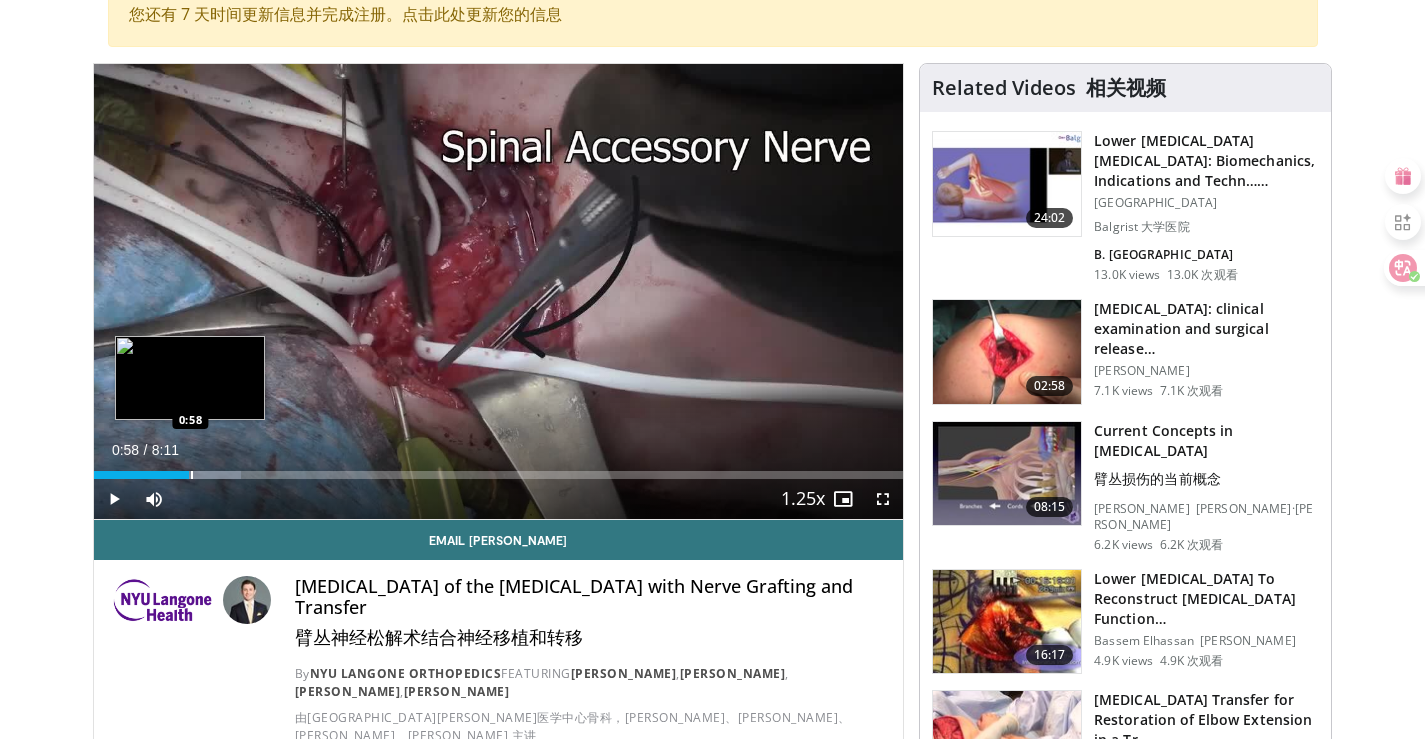click on "Loaded :  18.16% 0:29 0:58" at bounding box center (499, 475) 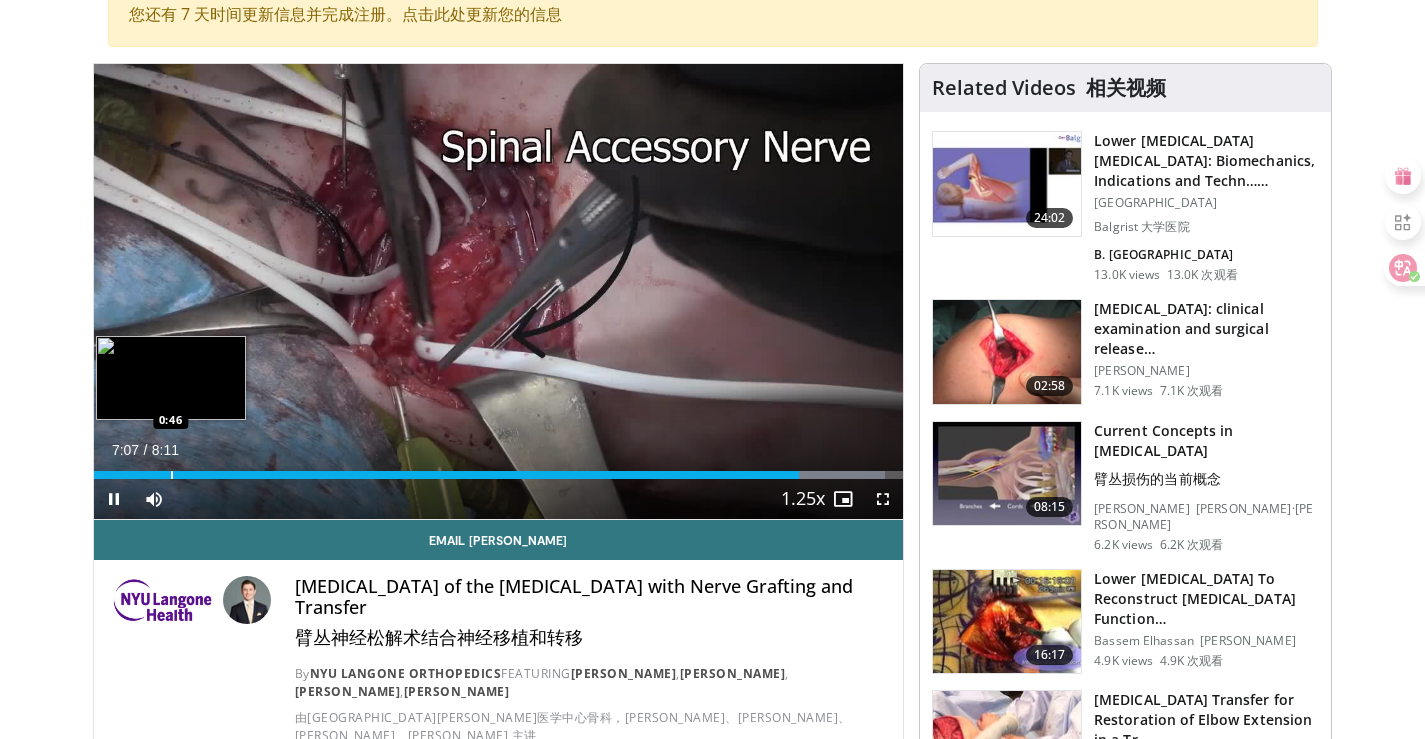 click at bounding box center [172, 475] 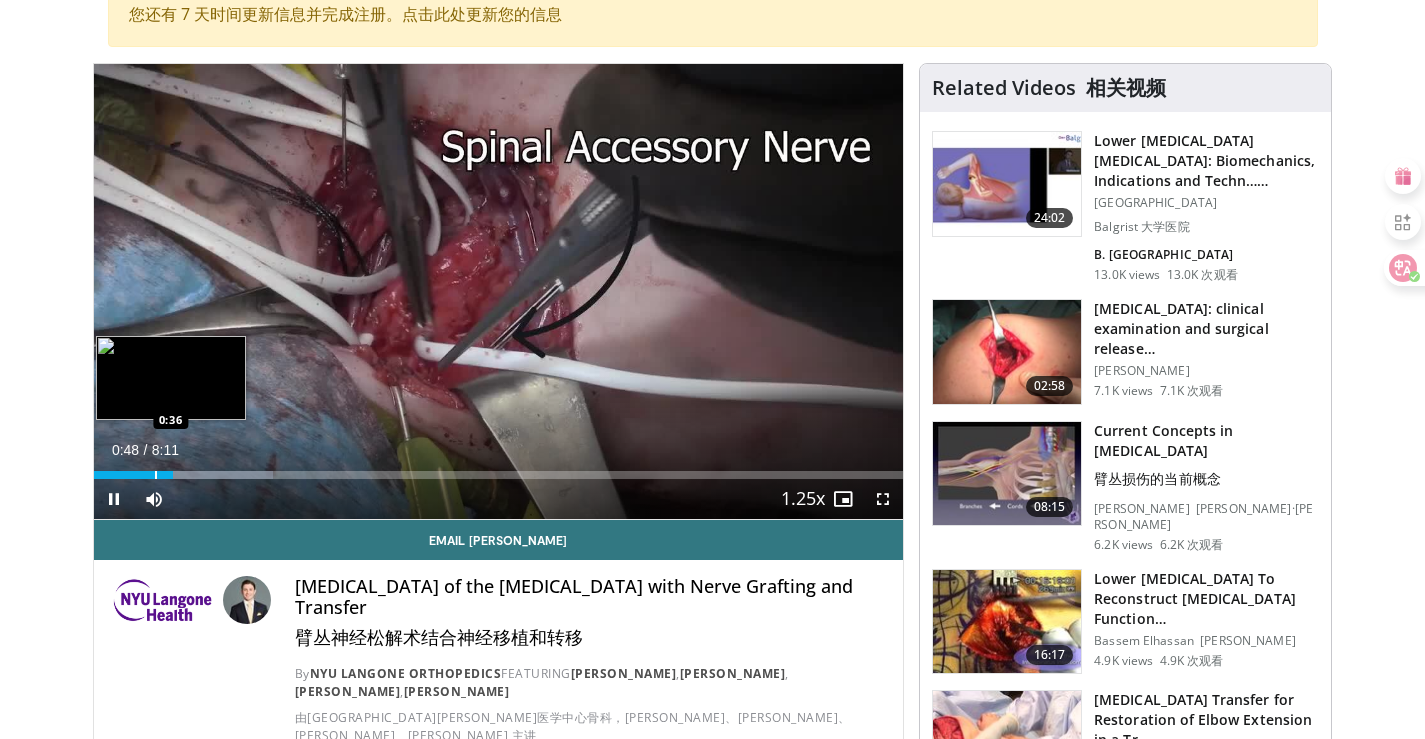 click at bounding box center [156, 475] 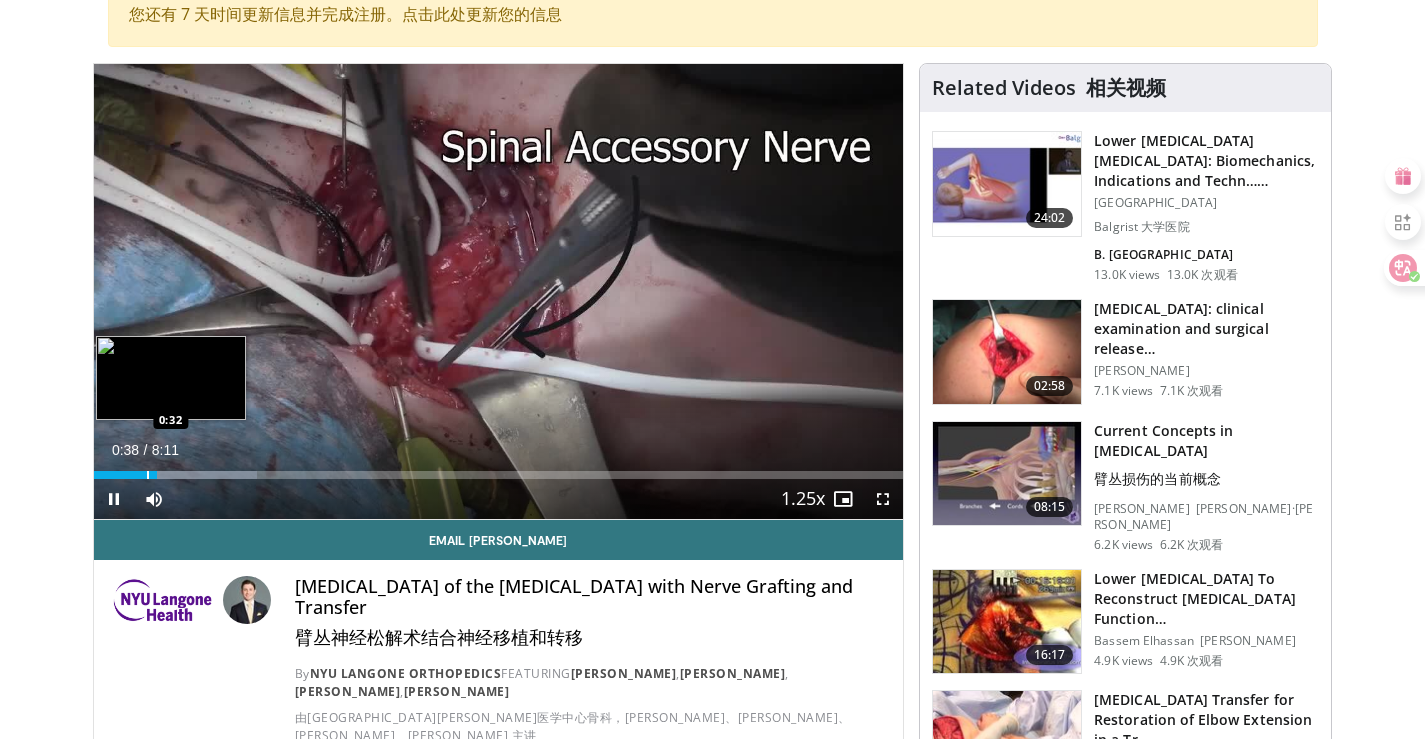 click on "0:38" at bounding box center [126, 475] 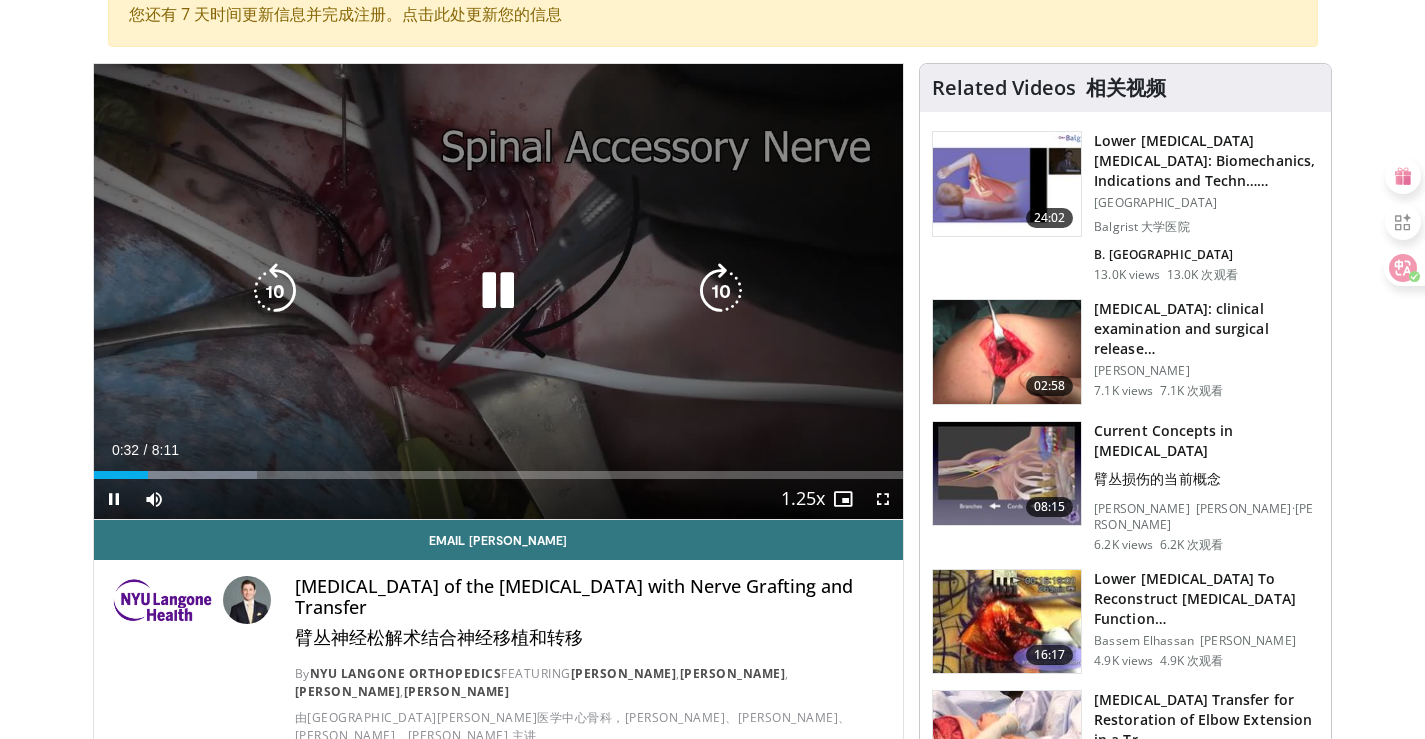click at bounding box center (498, 291) 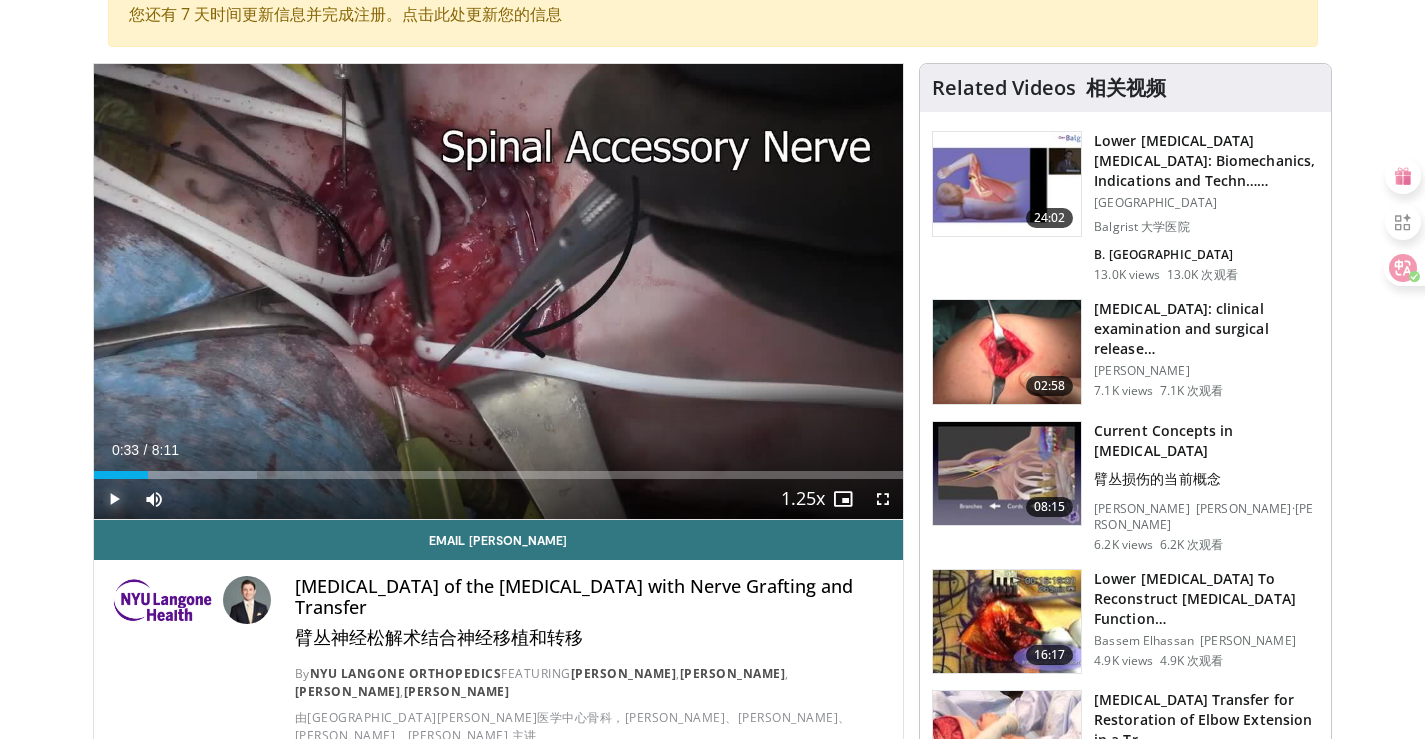 click at bounding box center (114, 499) 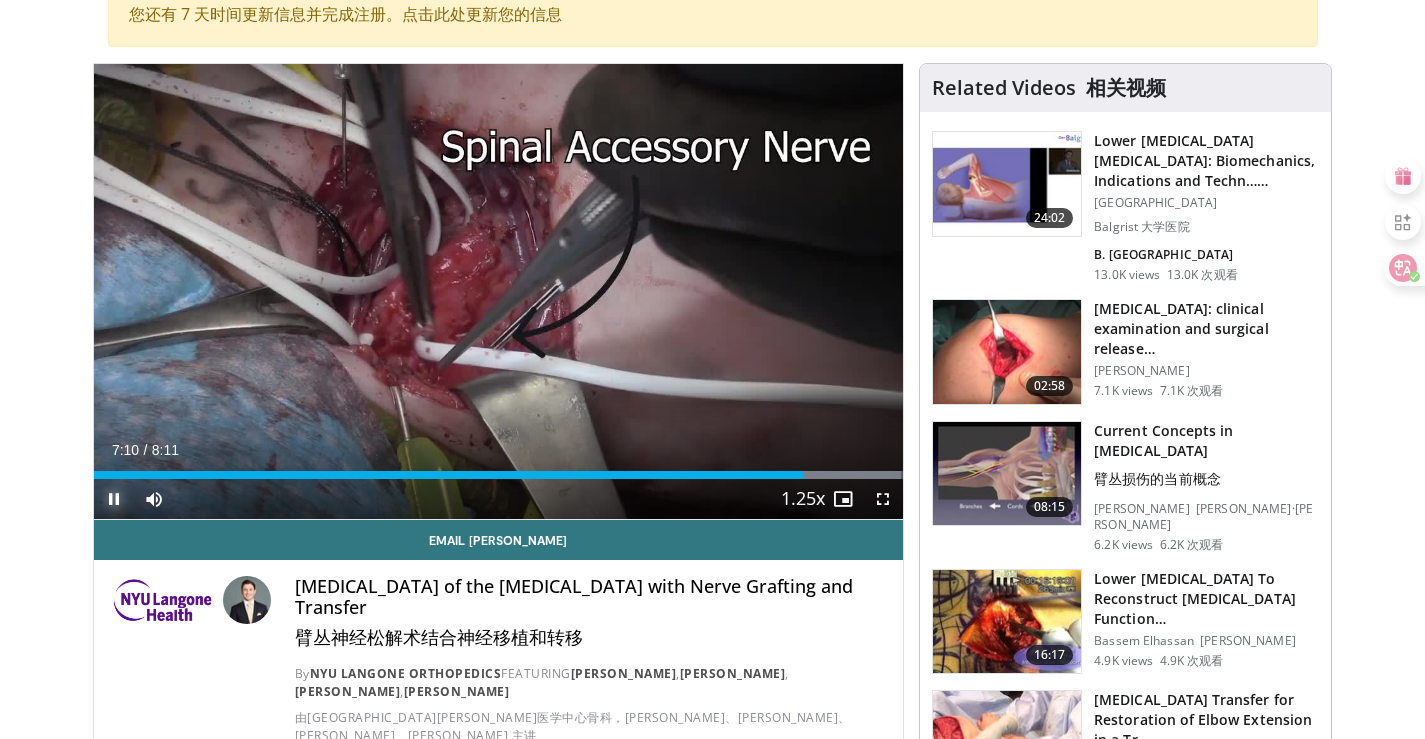 click at bounding box center (114, 499) 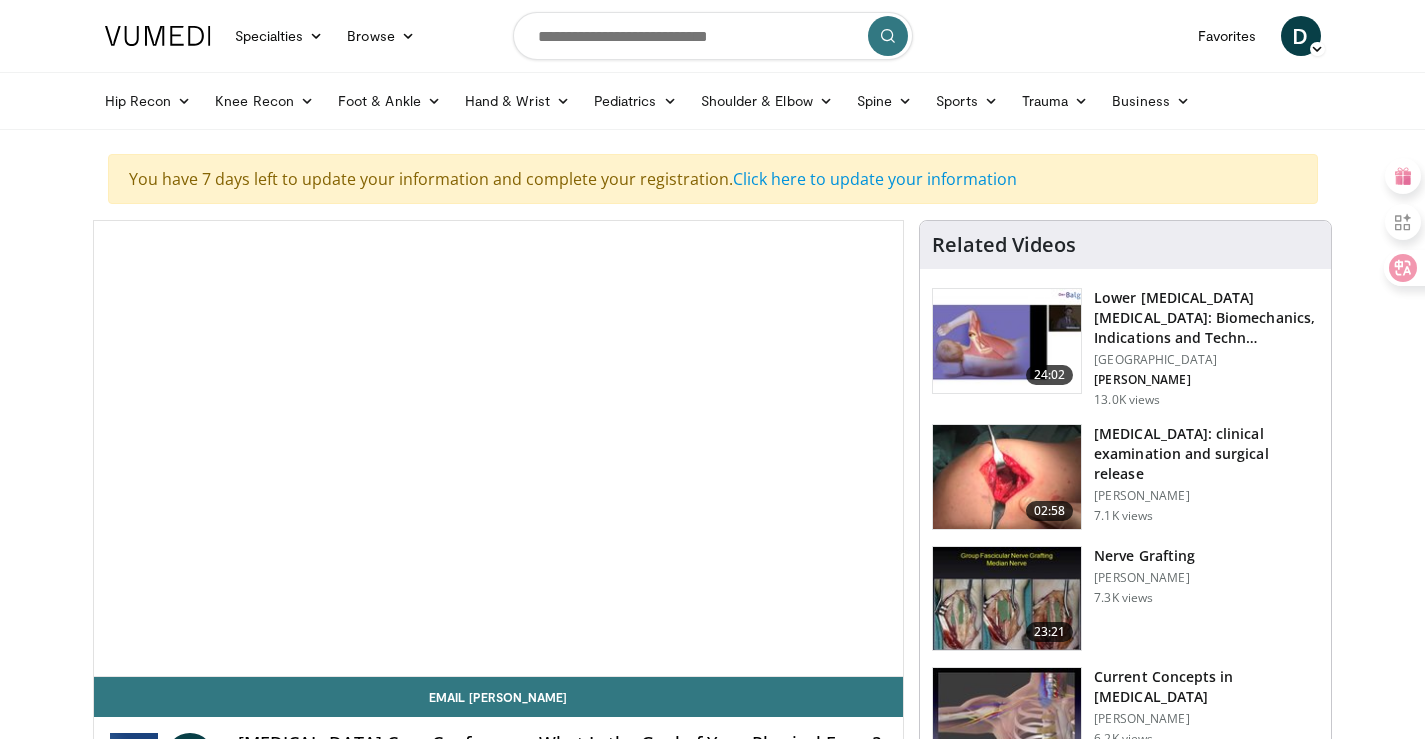 scroll, scrollTop: 0, scrollLeft: 0, axis: both 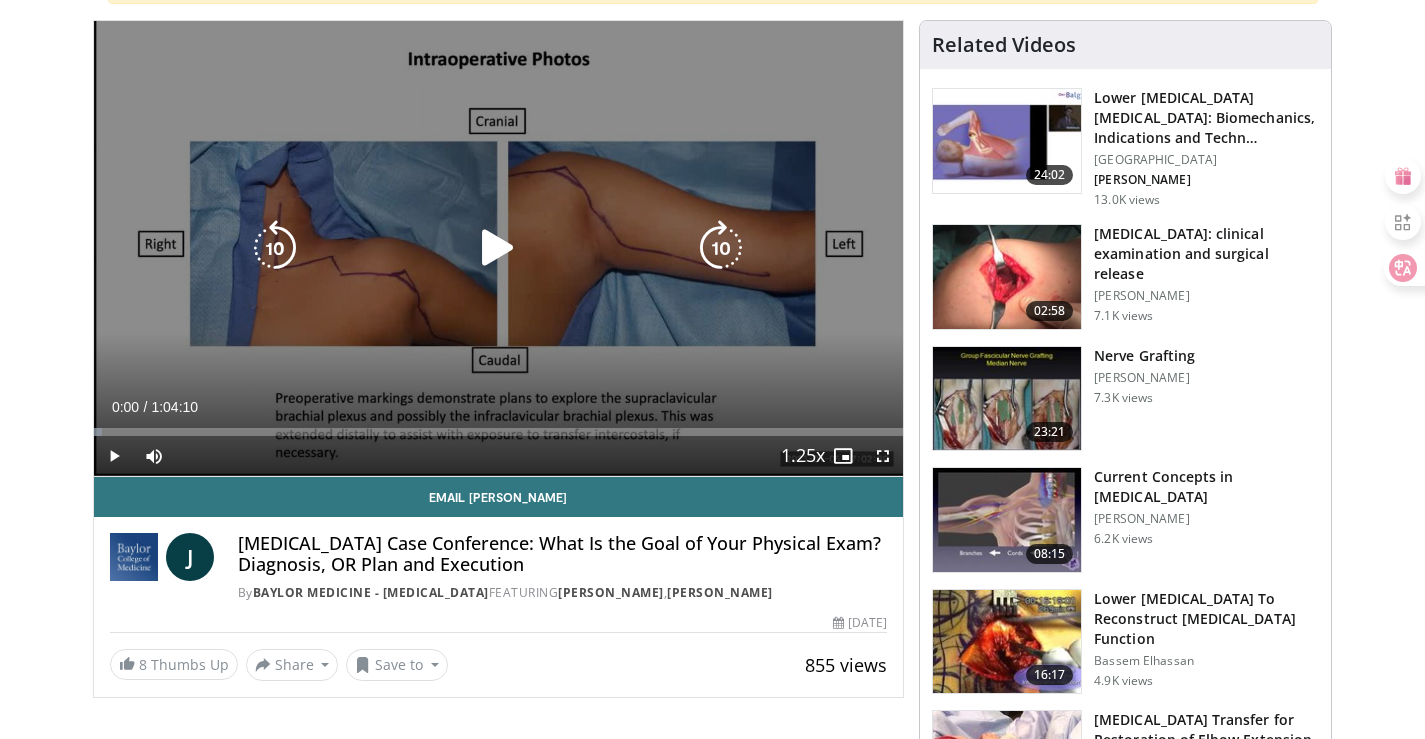click at bounding box center (498, 248) 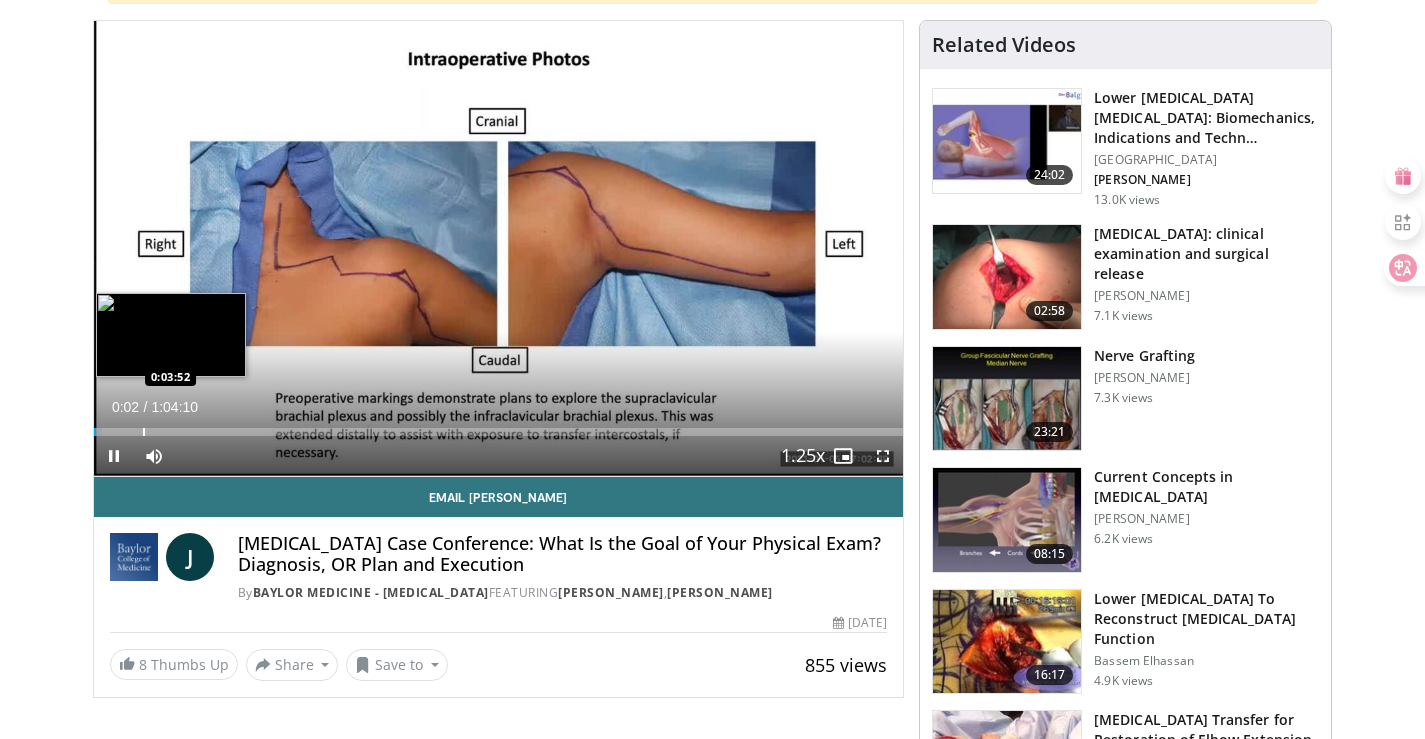 click at bounding box center [144, 432] 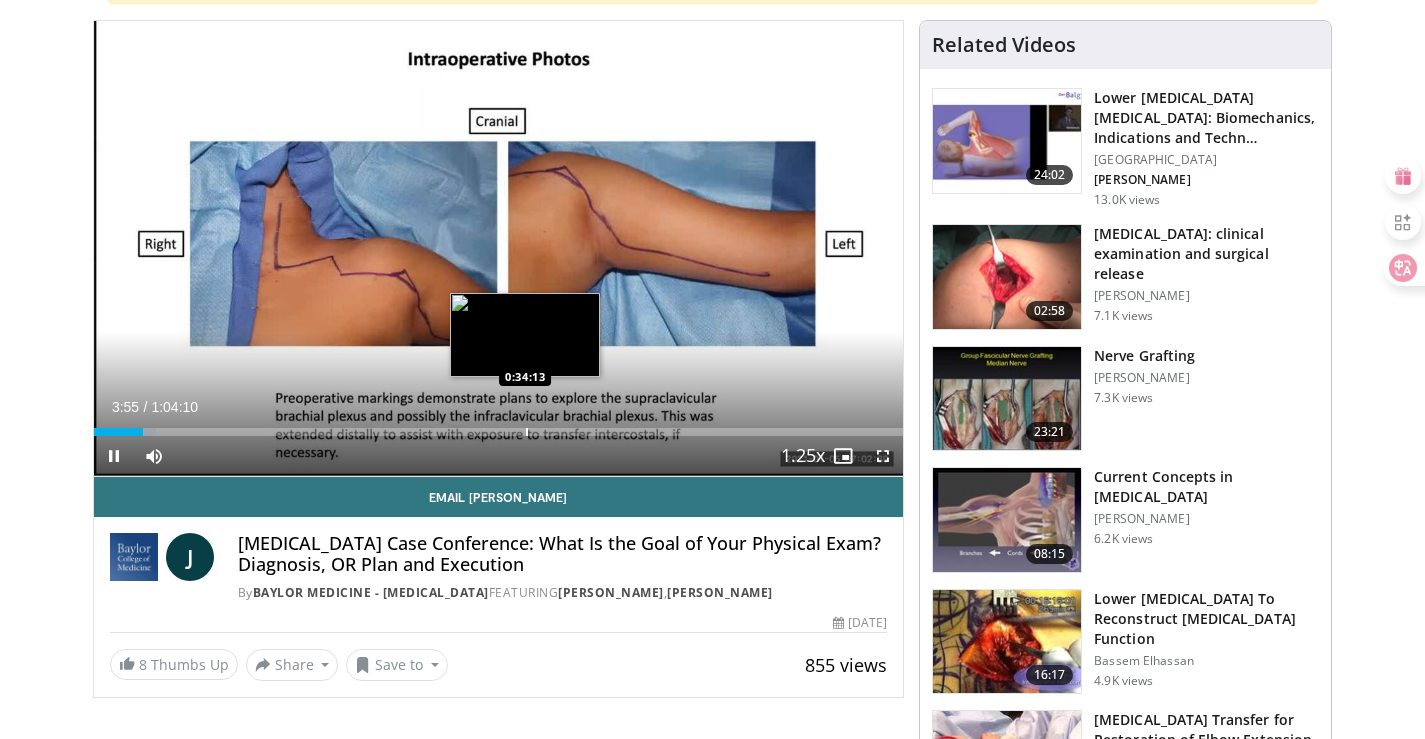 click at bounding box center (527, 432) 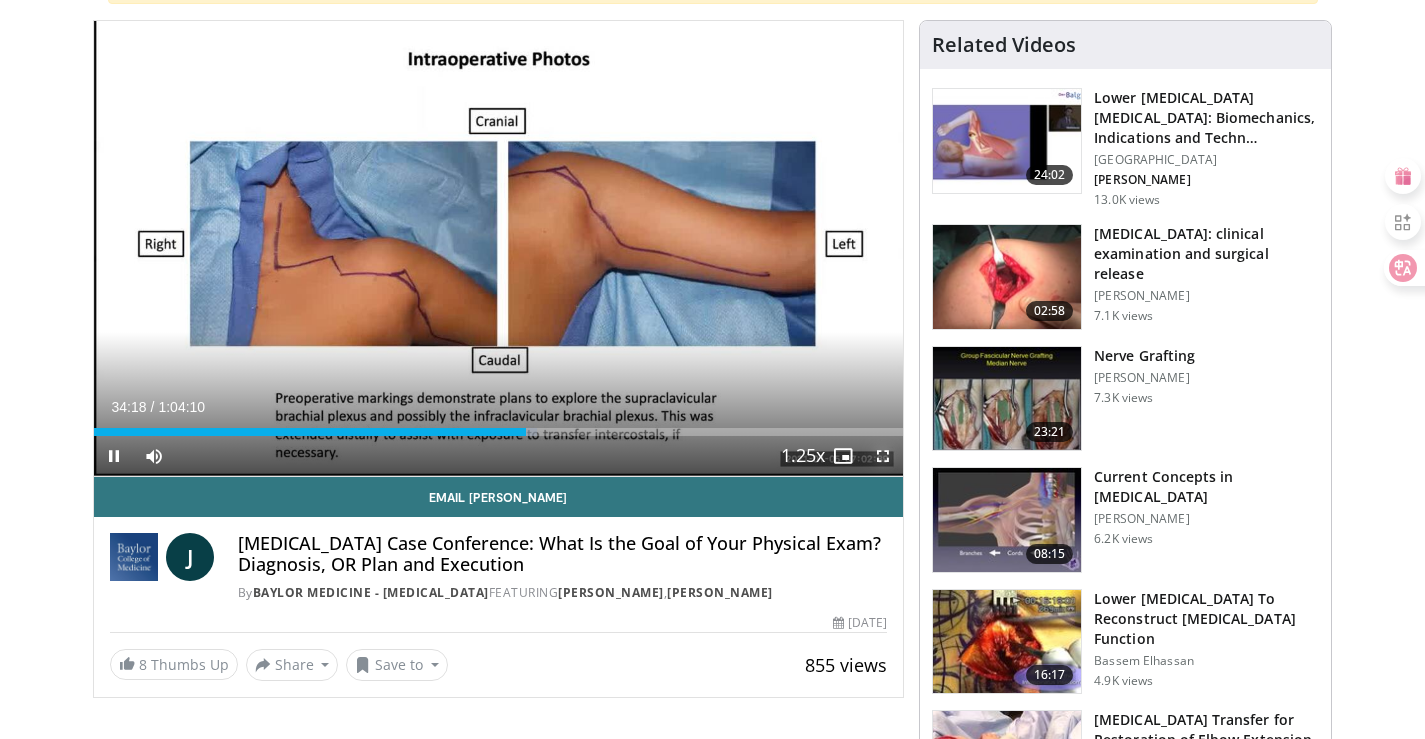 click at bounding box center (883, 456) 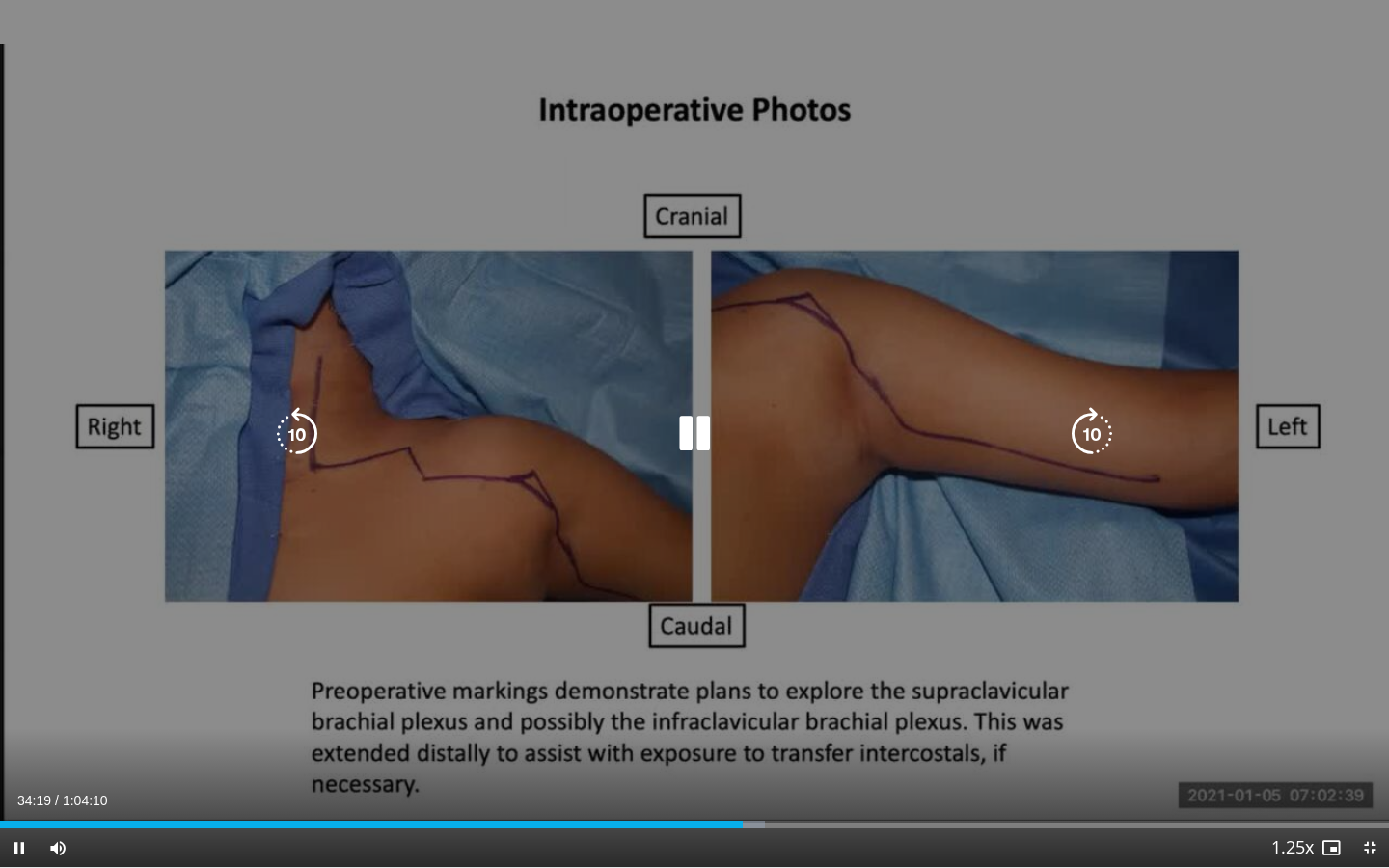 click at bounding box center [297, 434] 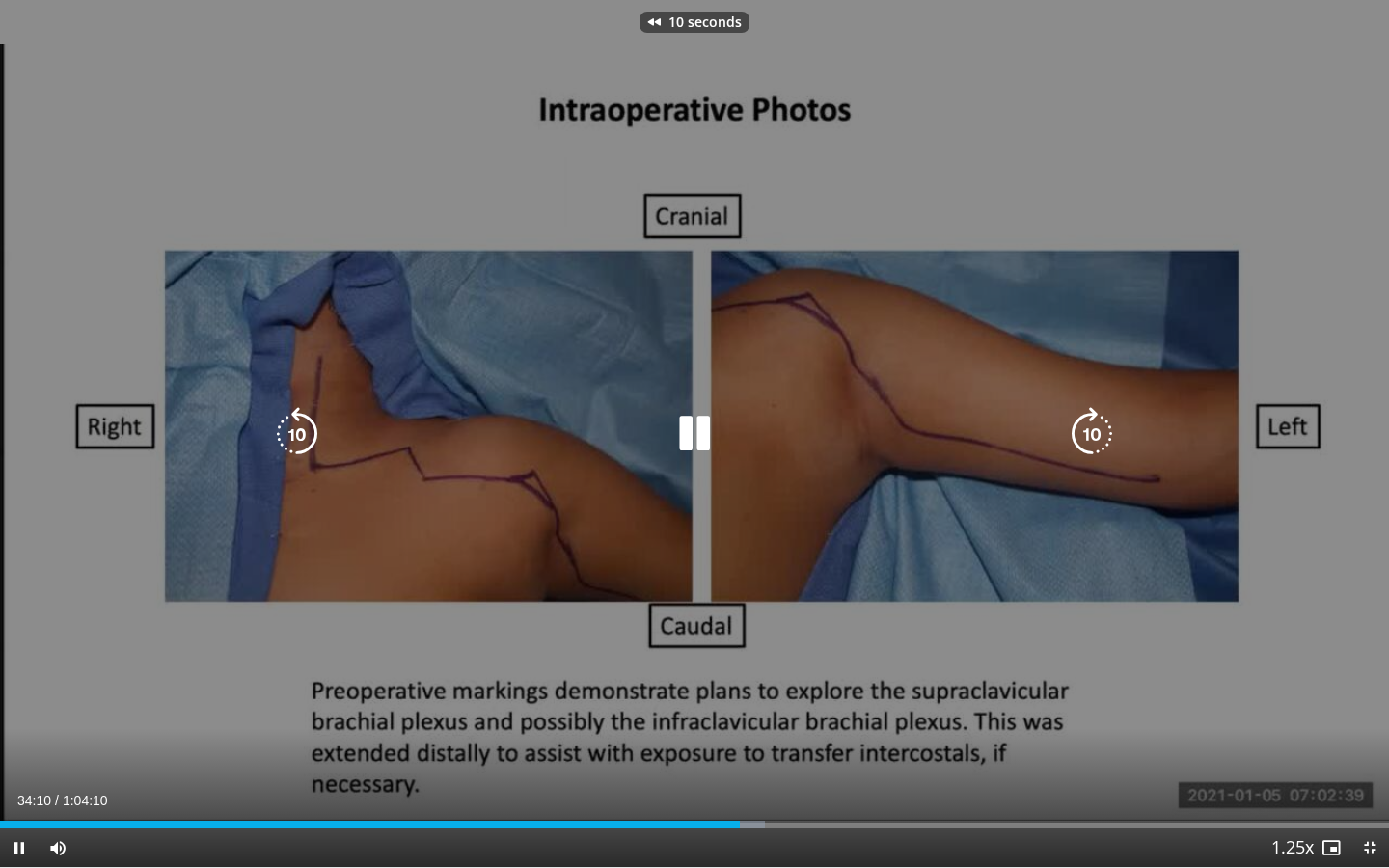 click at bounding box center (297, 434) 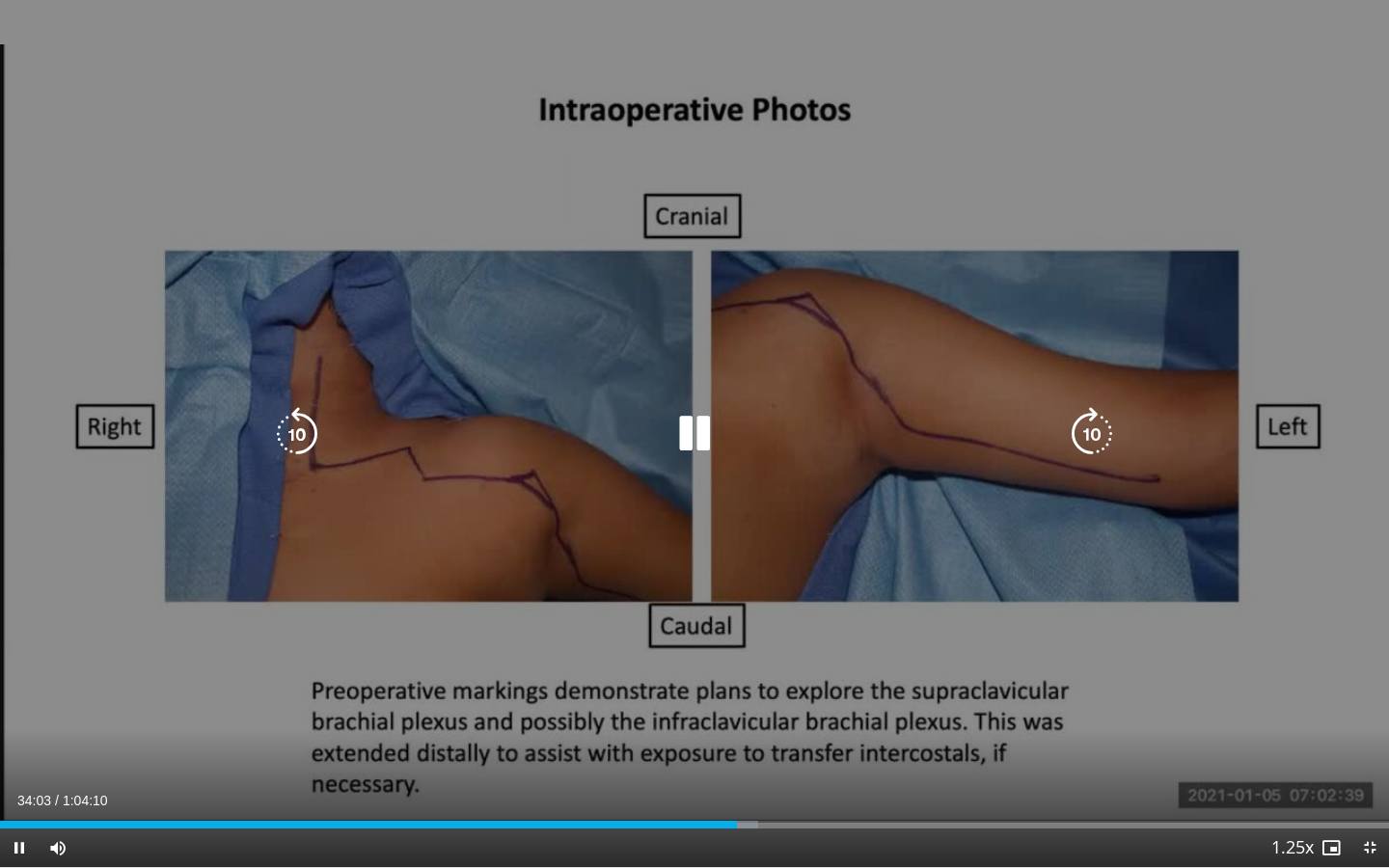 click at bounding box center (297, 434) 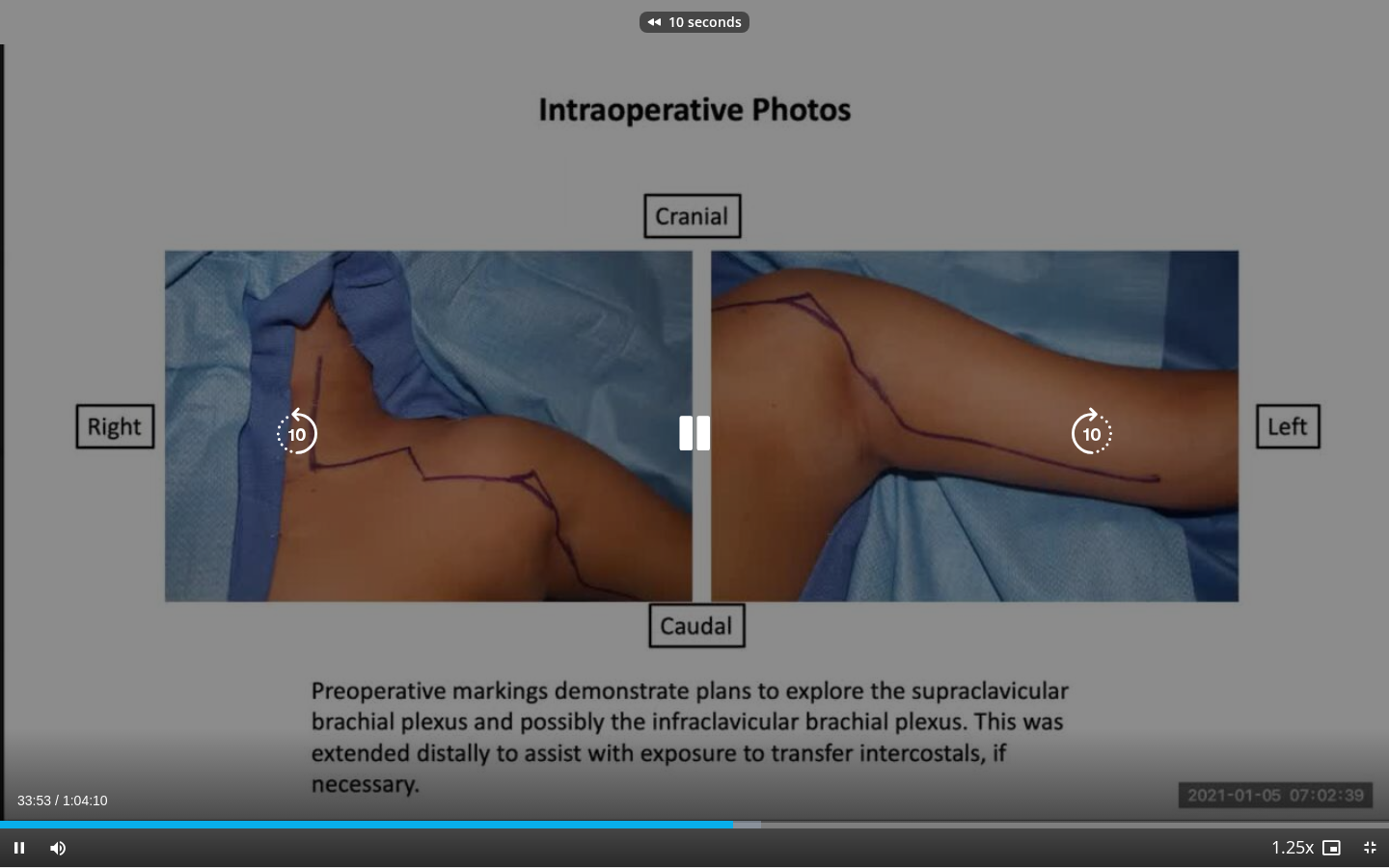 click at bounding box center [297, 434] 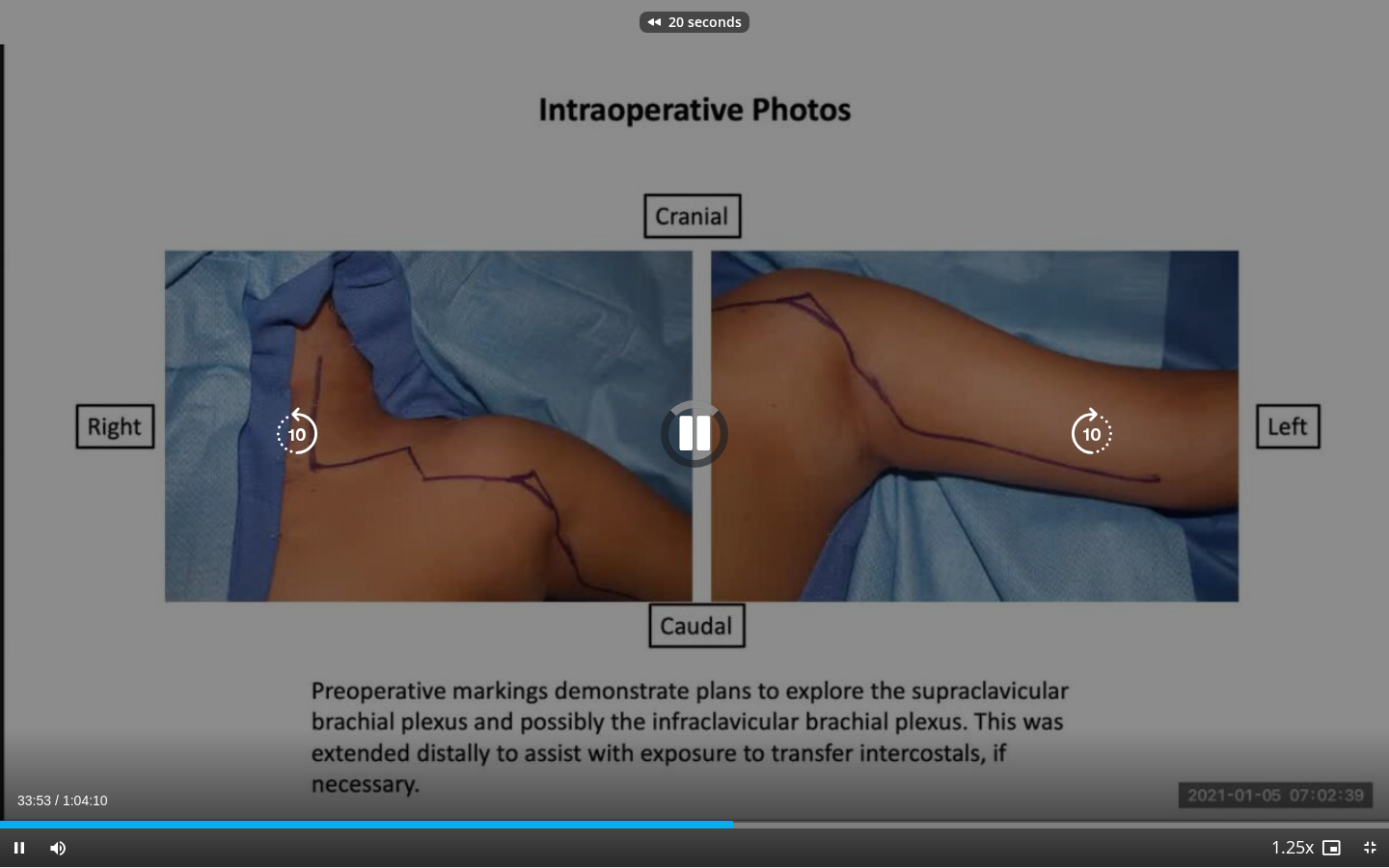 click at bounding box center (297, 434) 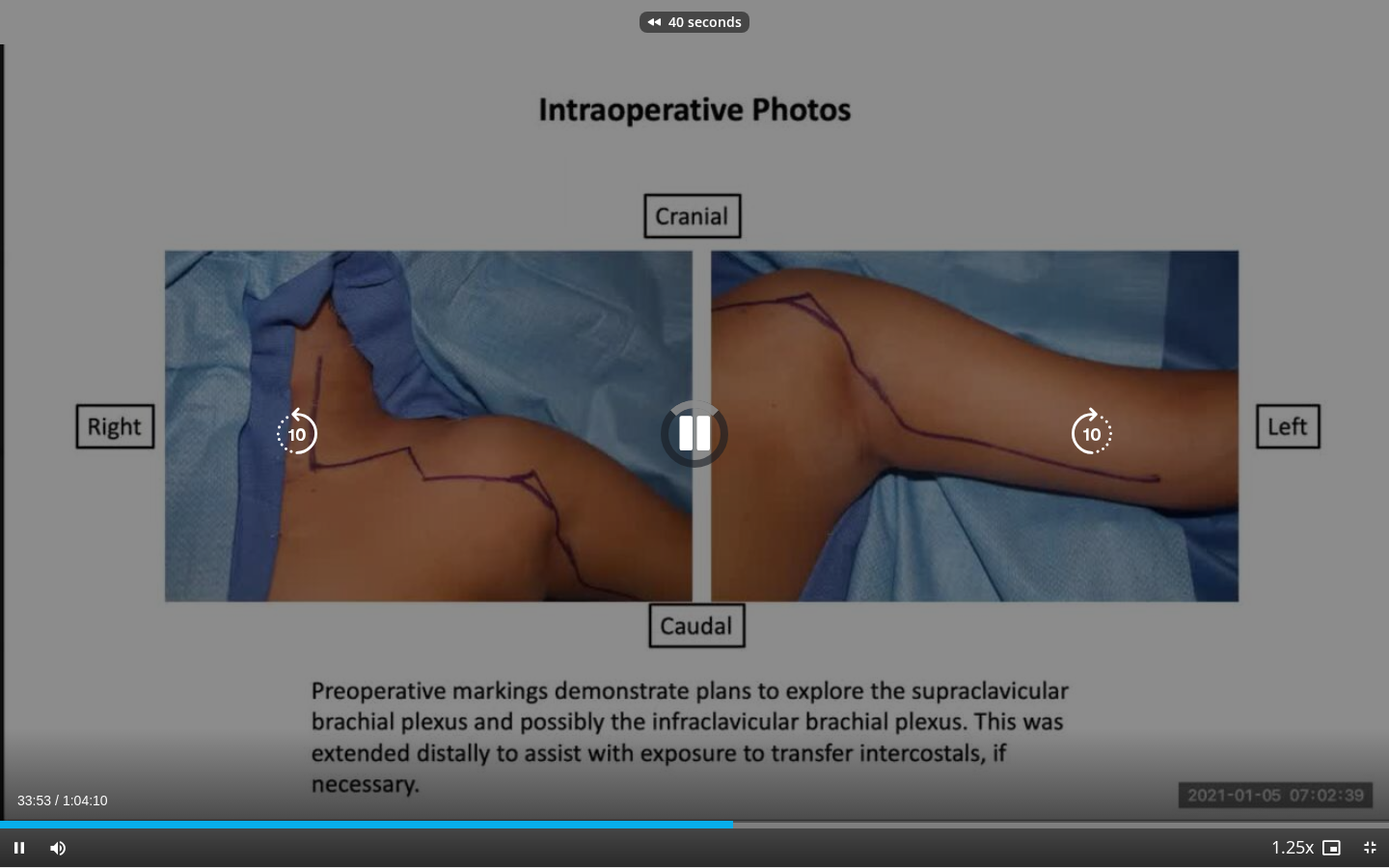 click at bounding box center (297, 434) 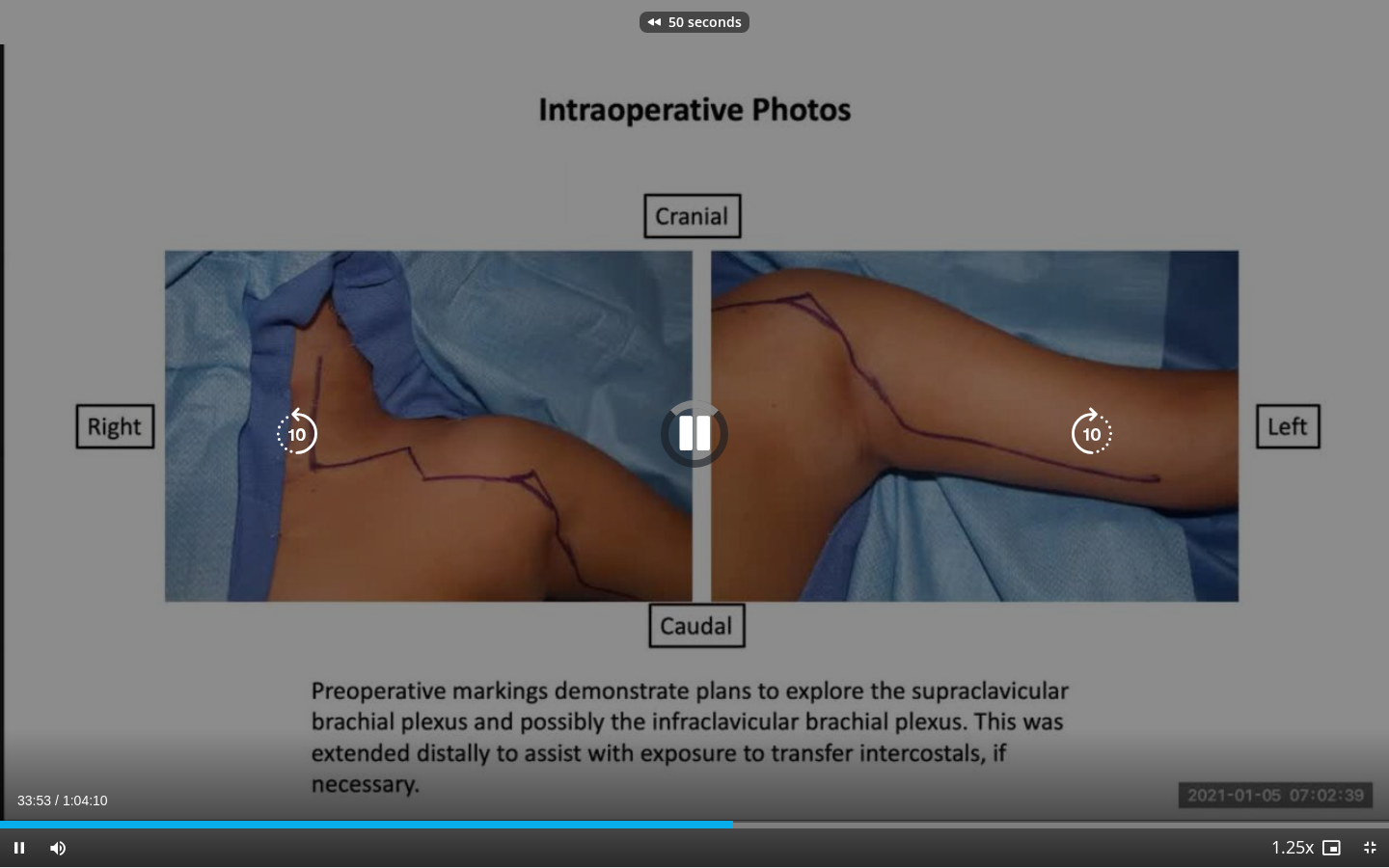 click at bounding box center [297, 434] 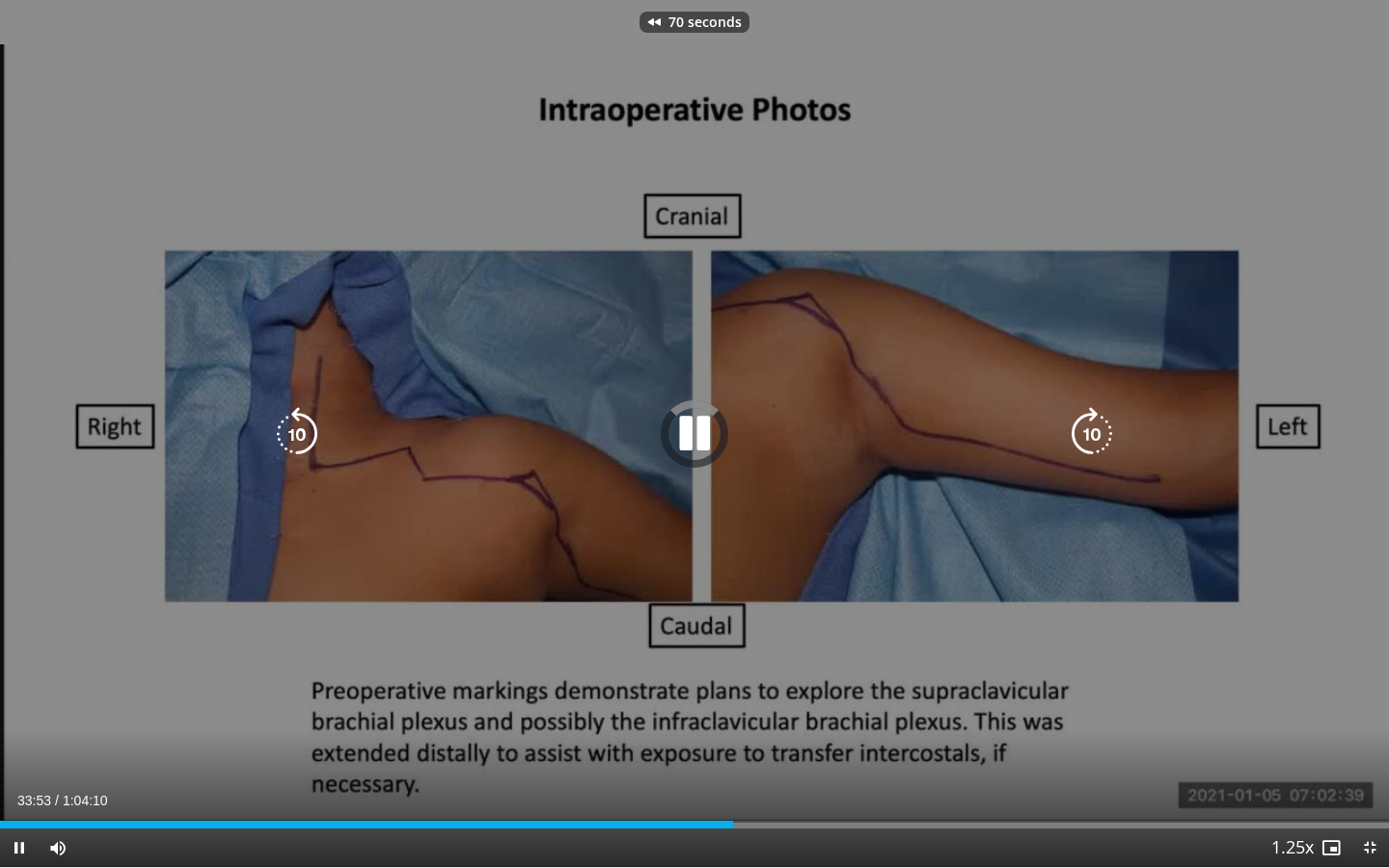 click at bounding box center [297, 434] 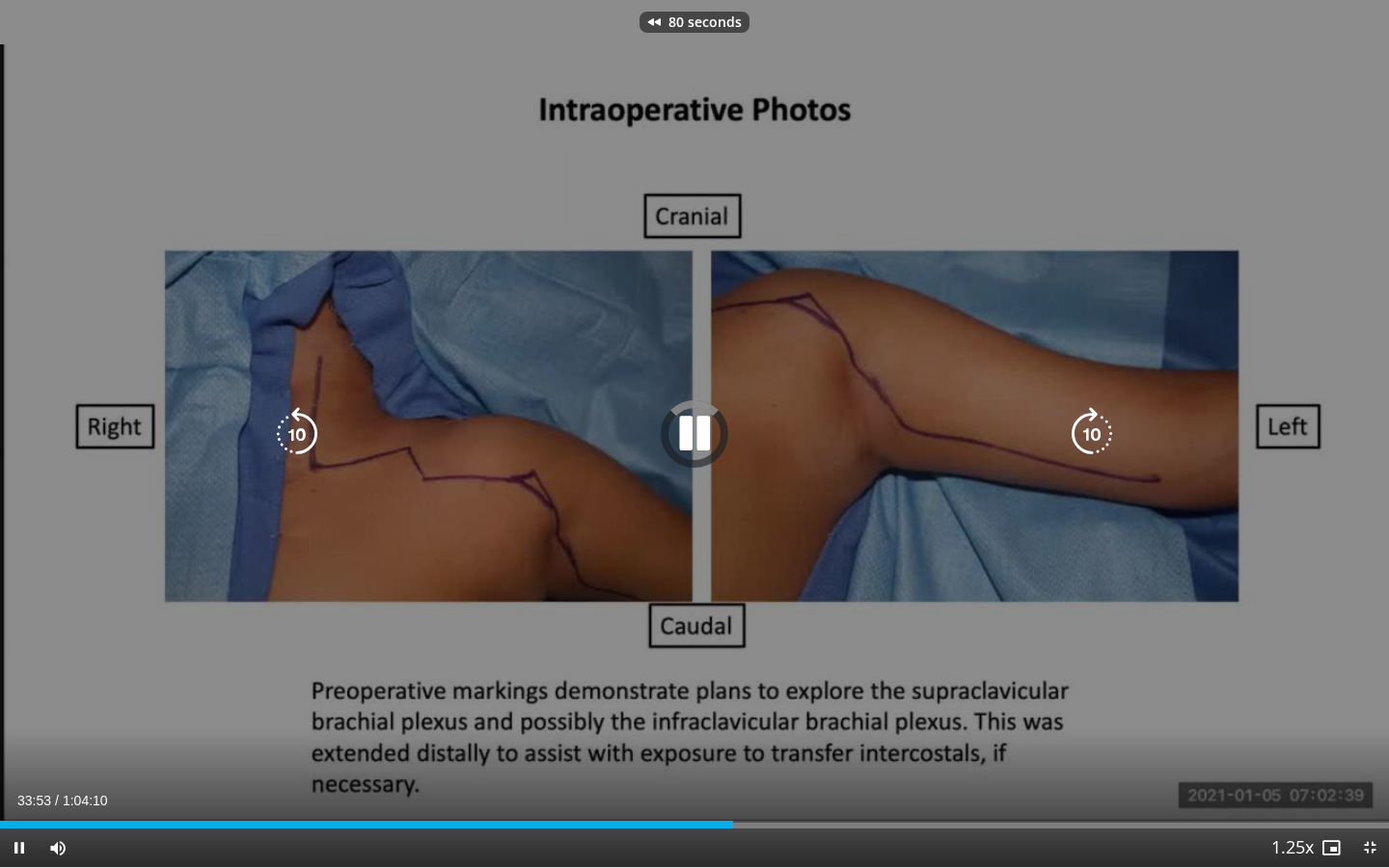 click at bounding box center (297, 434) 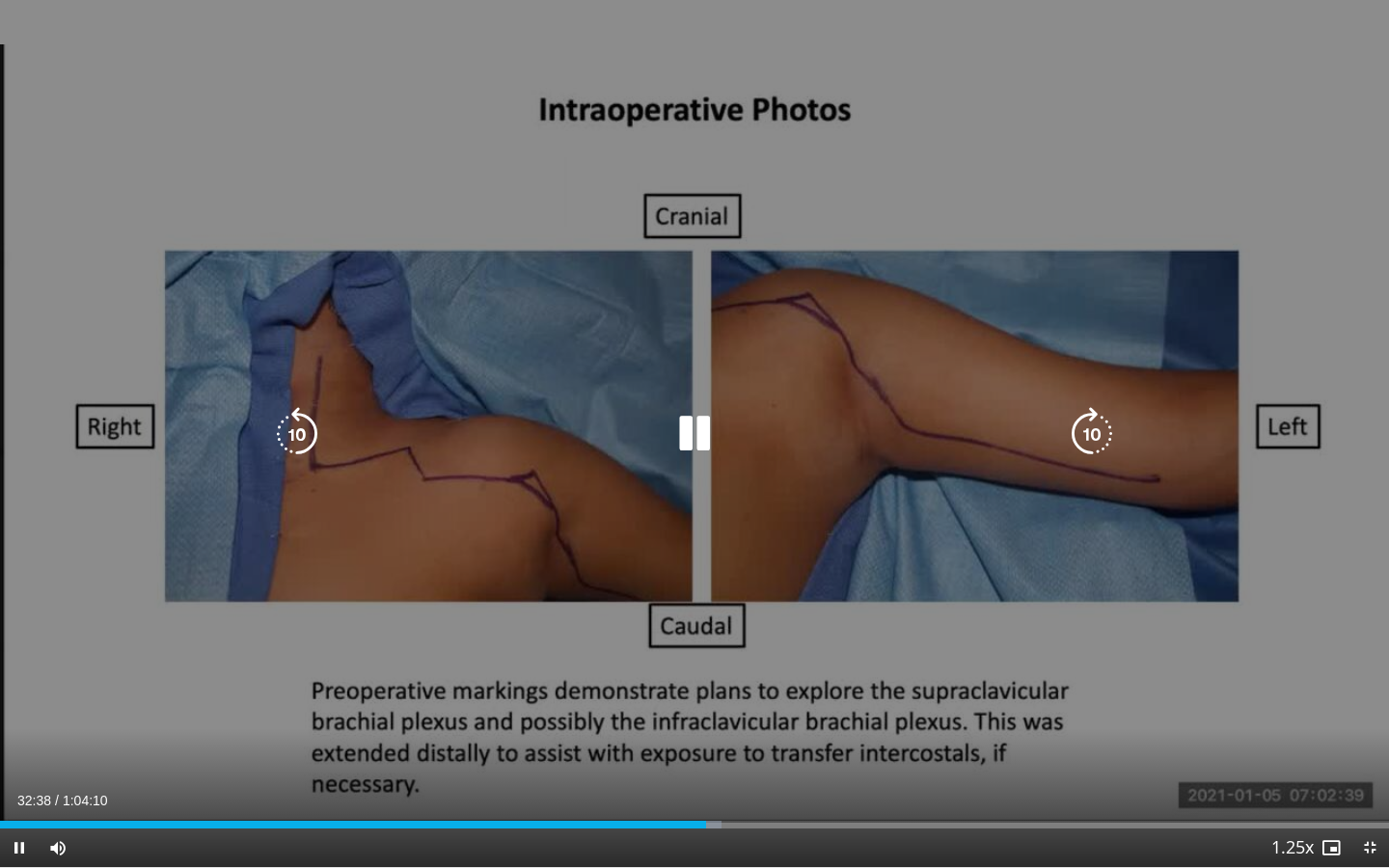 click at bounding box center (694, 434) 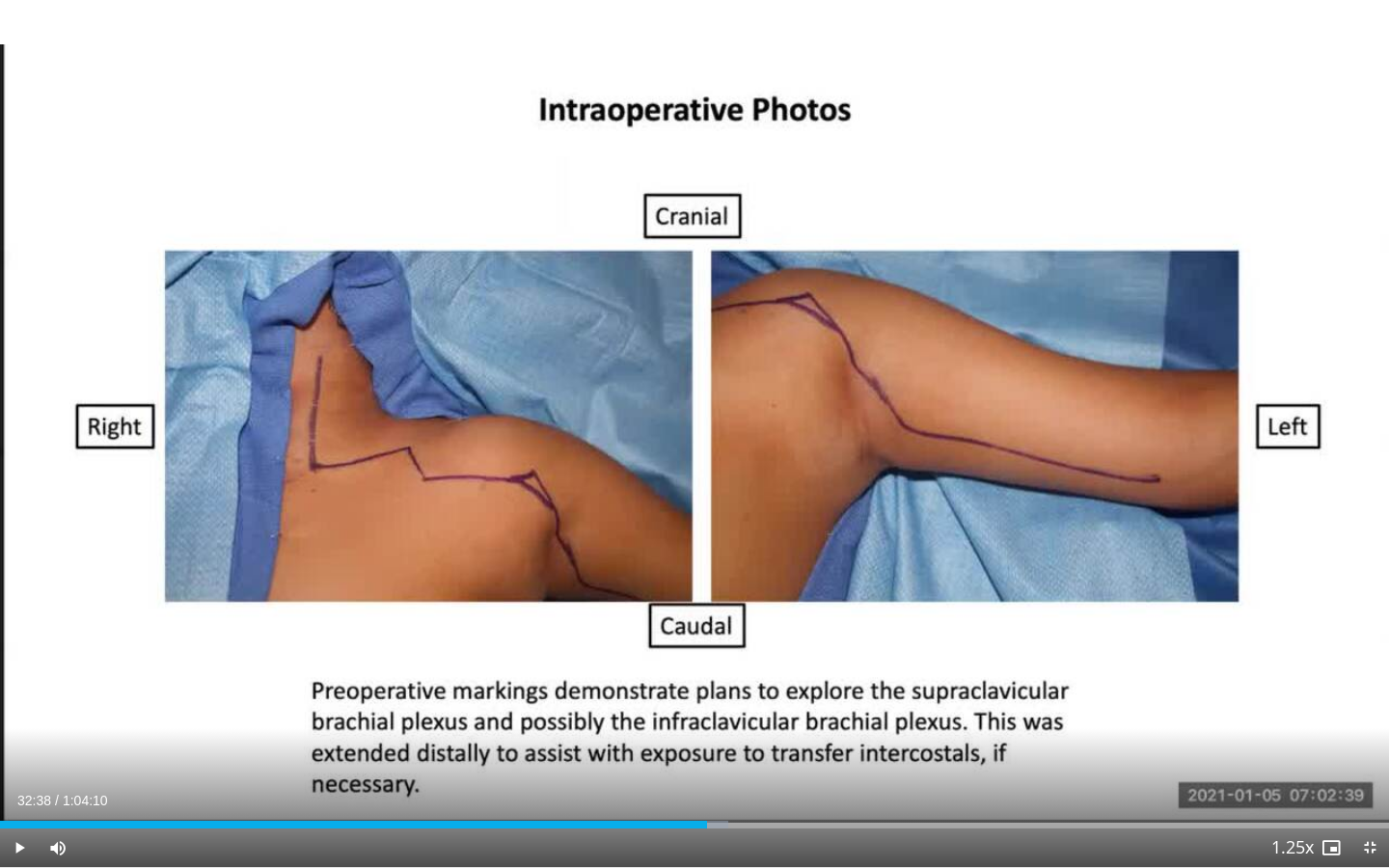 type 